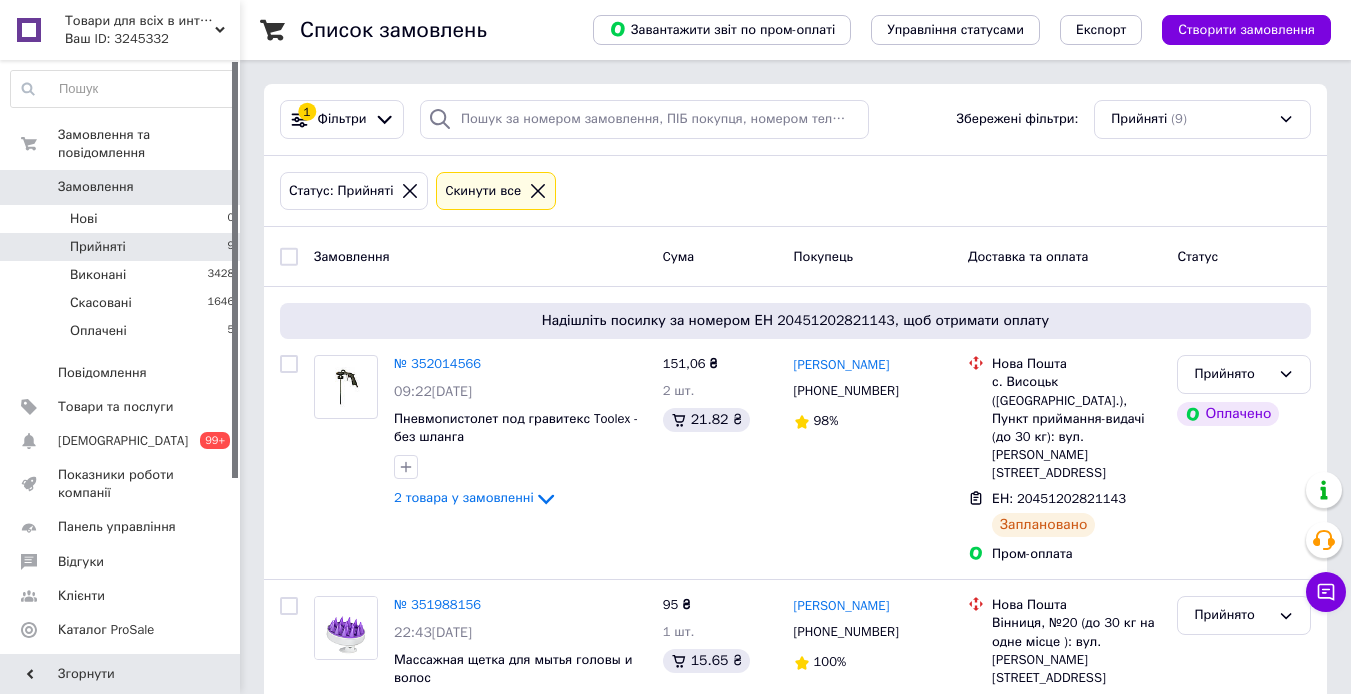 scroll, scrollTop: 0, scrollLeft: 0, axis: both 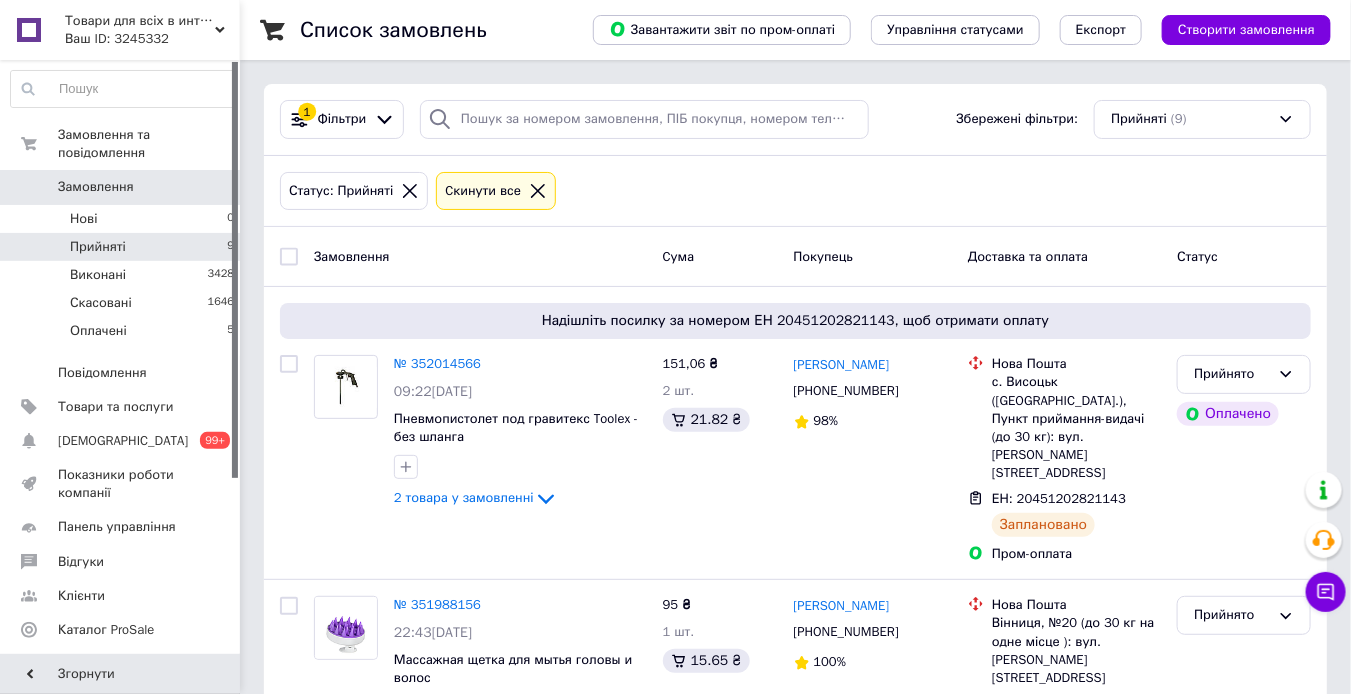 click on "Замовлення" at bounding box center [96, 187] 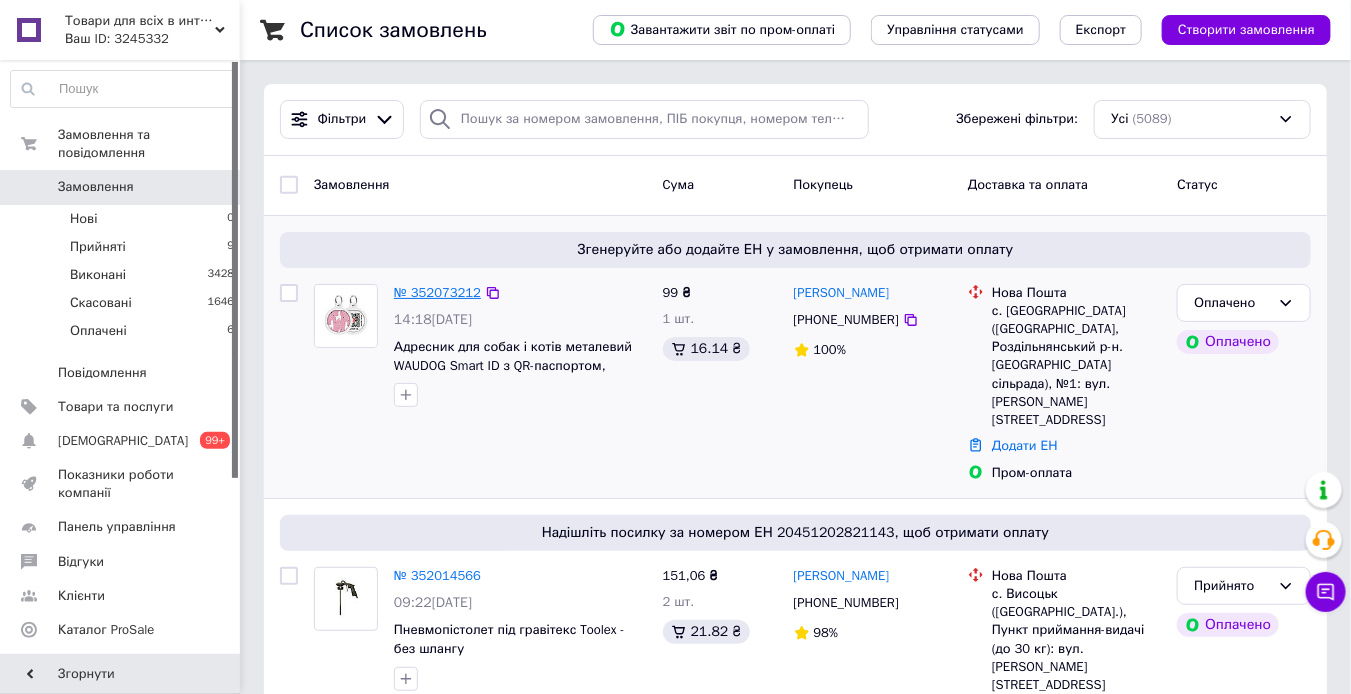 click on "№ 352073212" at bounding box center [437, 292] 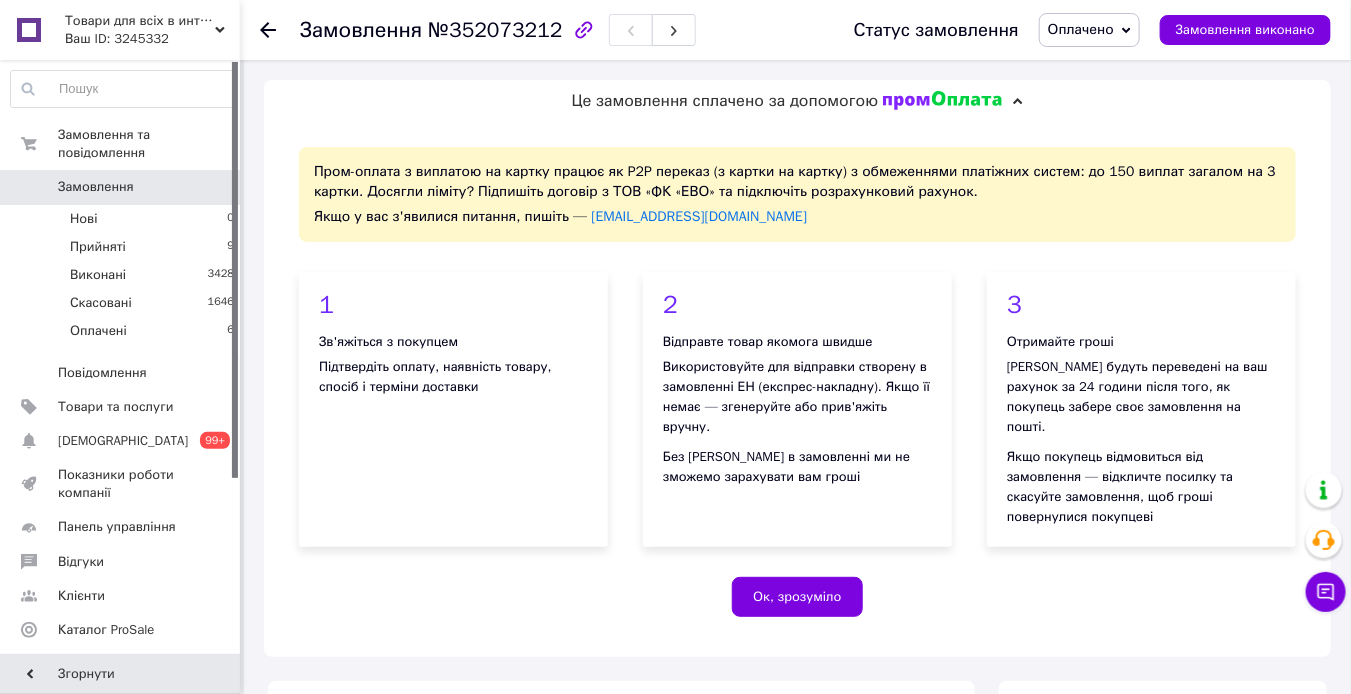 click on "Оплачено" at bounding box center [1089, 30] 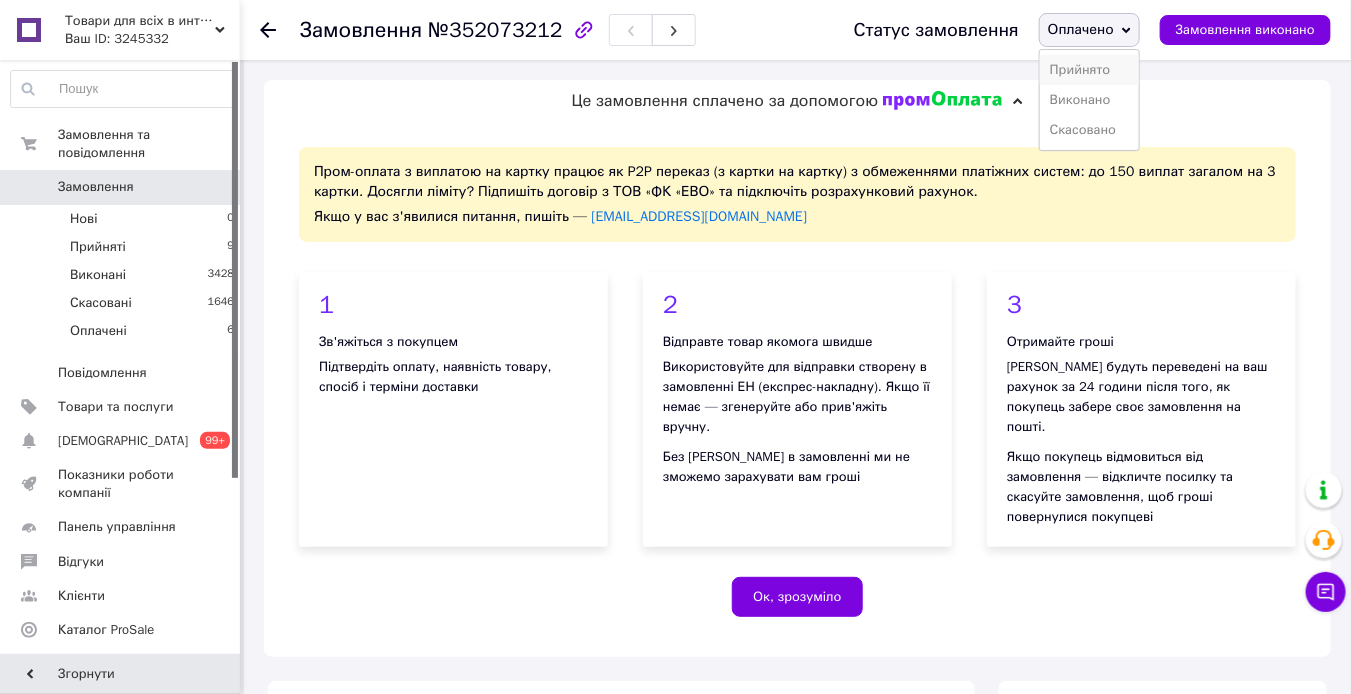 click on "Прийнято" at bounding box center [1089, 70] 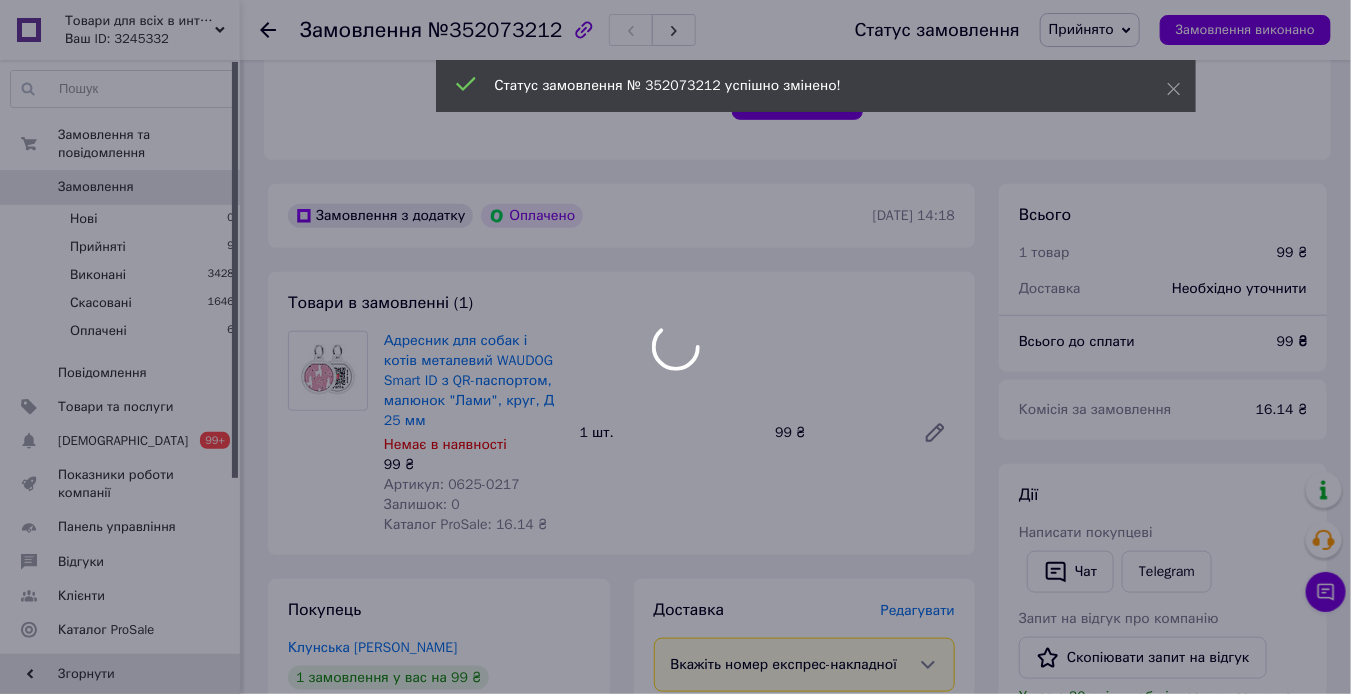 scroll, scrollTop: 500, scrollLeft: 0, axis: vertical 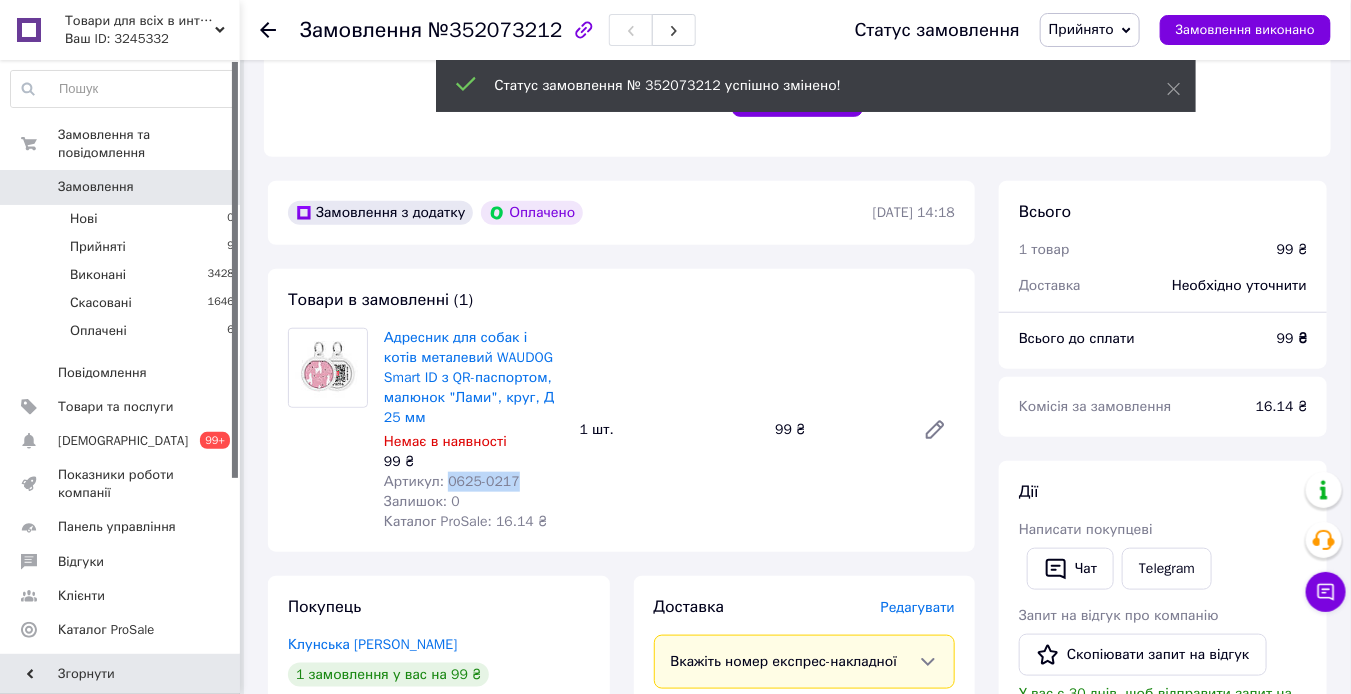 drag, startPoint x: 489, startPoint y: 459, endPoint x: 444, endPoint y: 461, distance: 45.044422 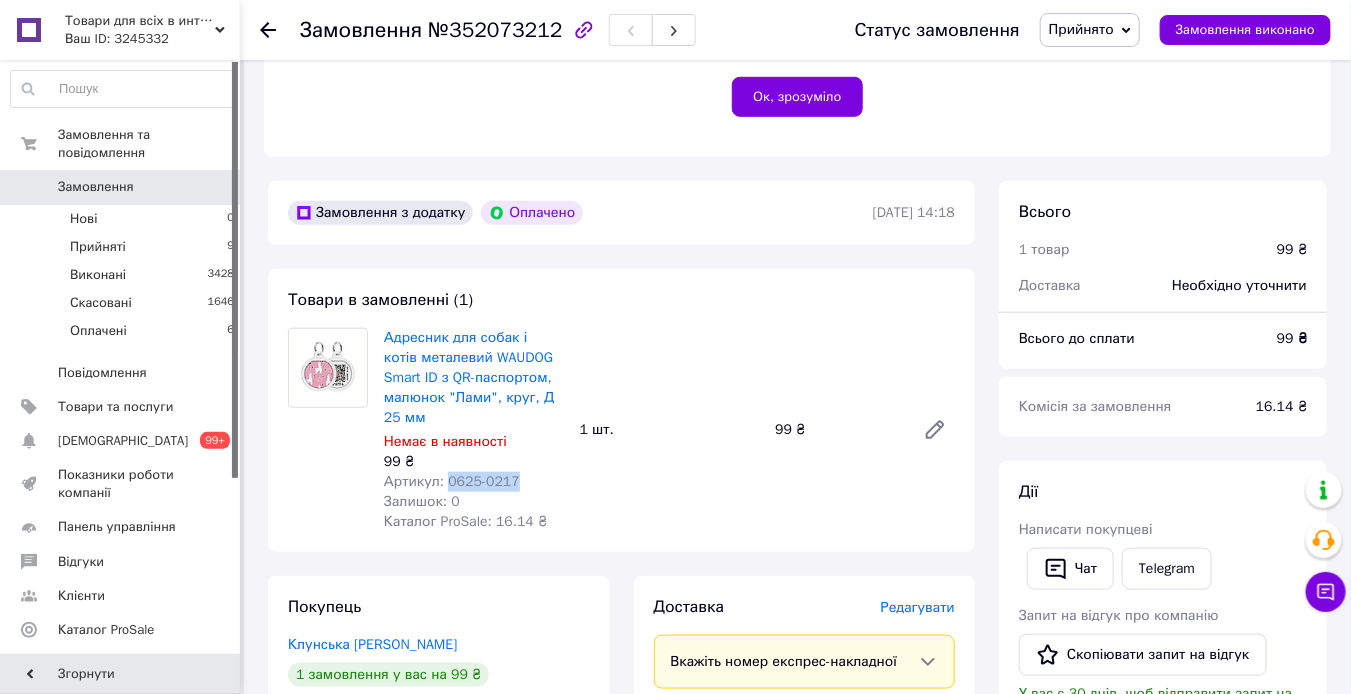 copy on "0625-0217" 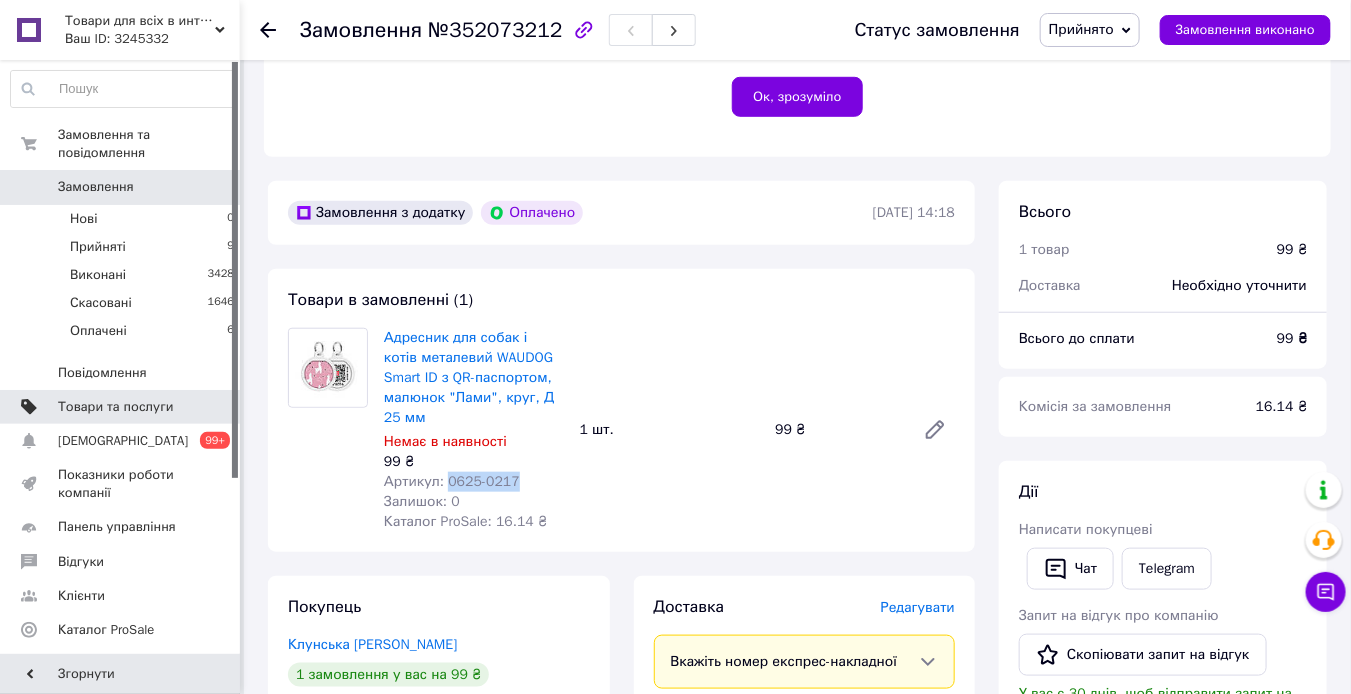 click on "Товари та послуги" at bounding box center [115, 407] 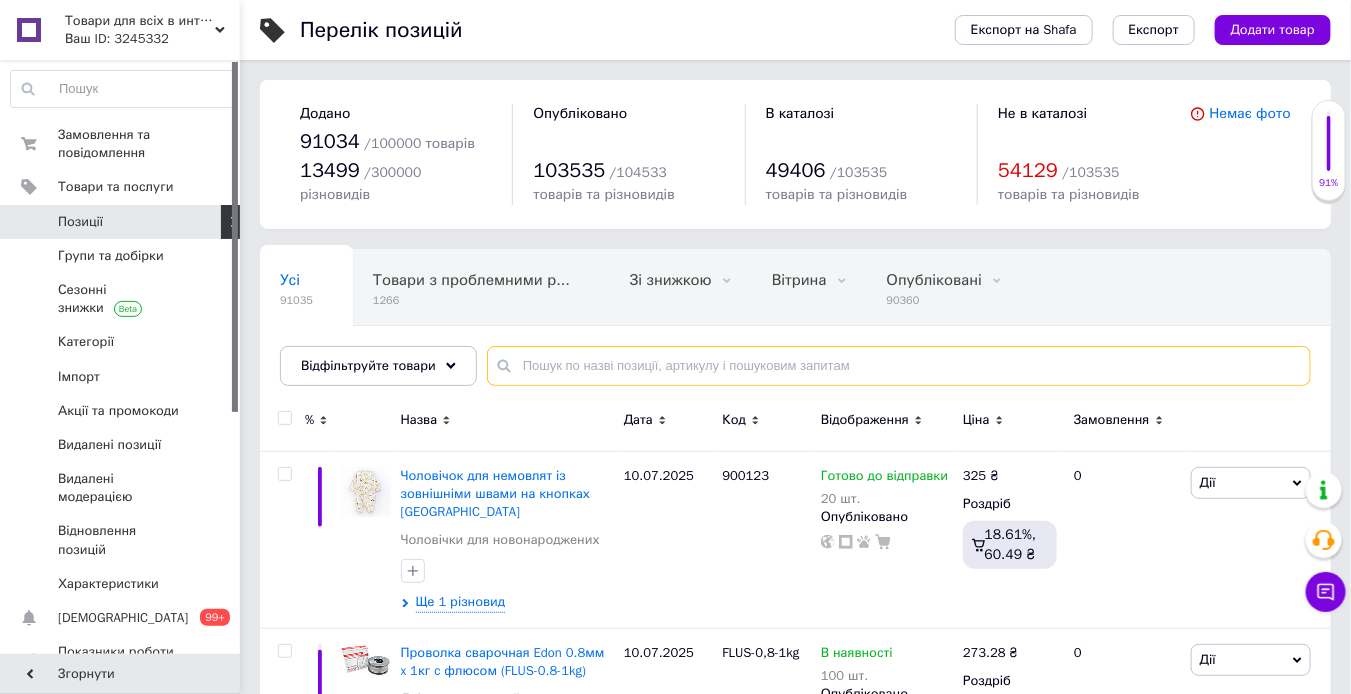 click at bounding box center (899, 366) 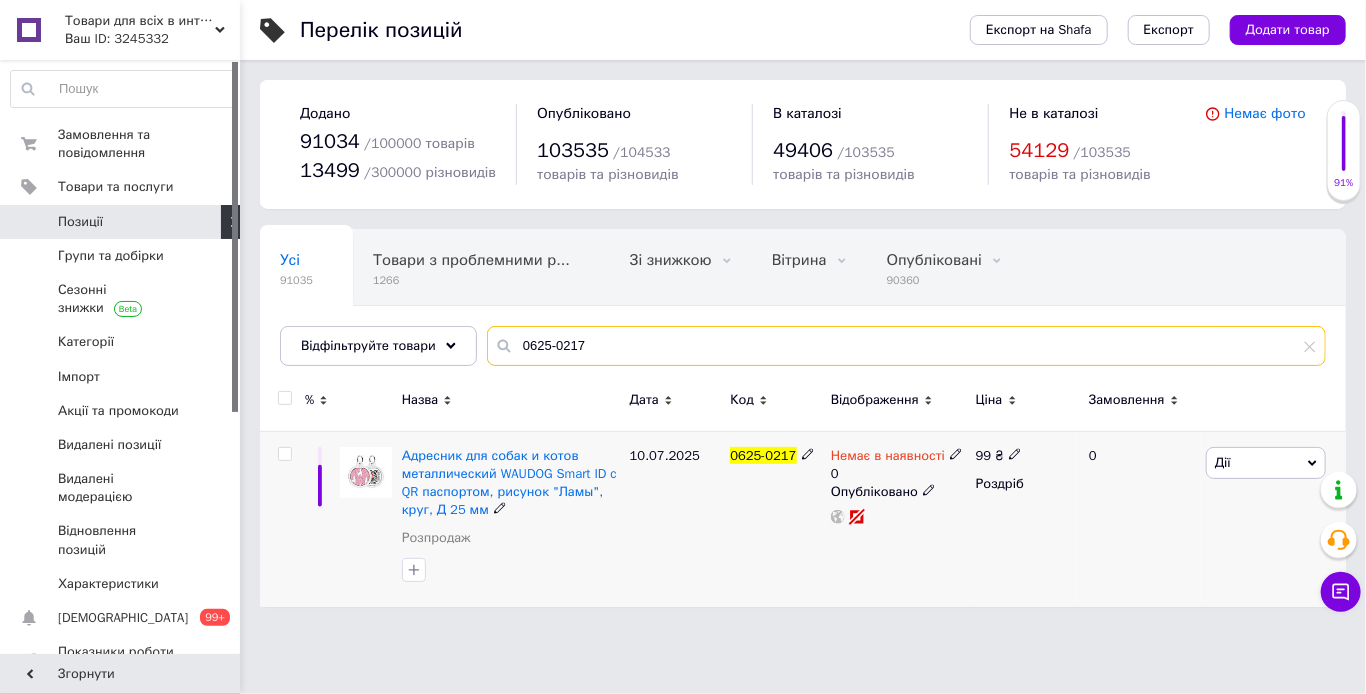 type on "0625-0217" 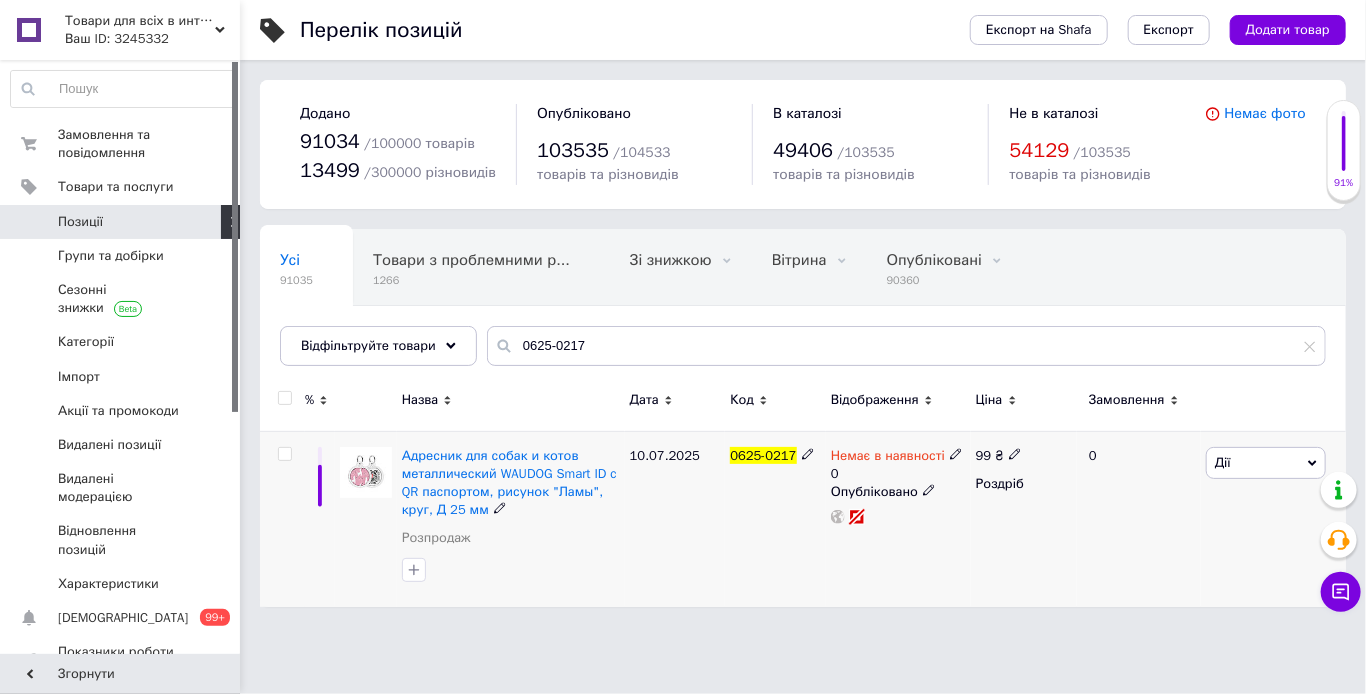 click at bounding box center (284, 454) 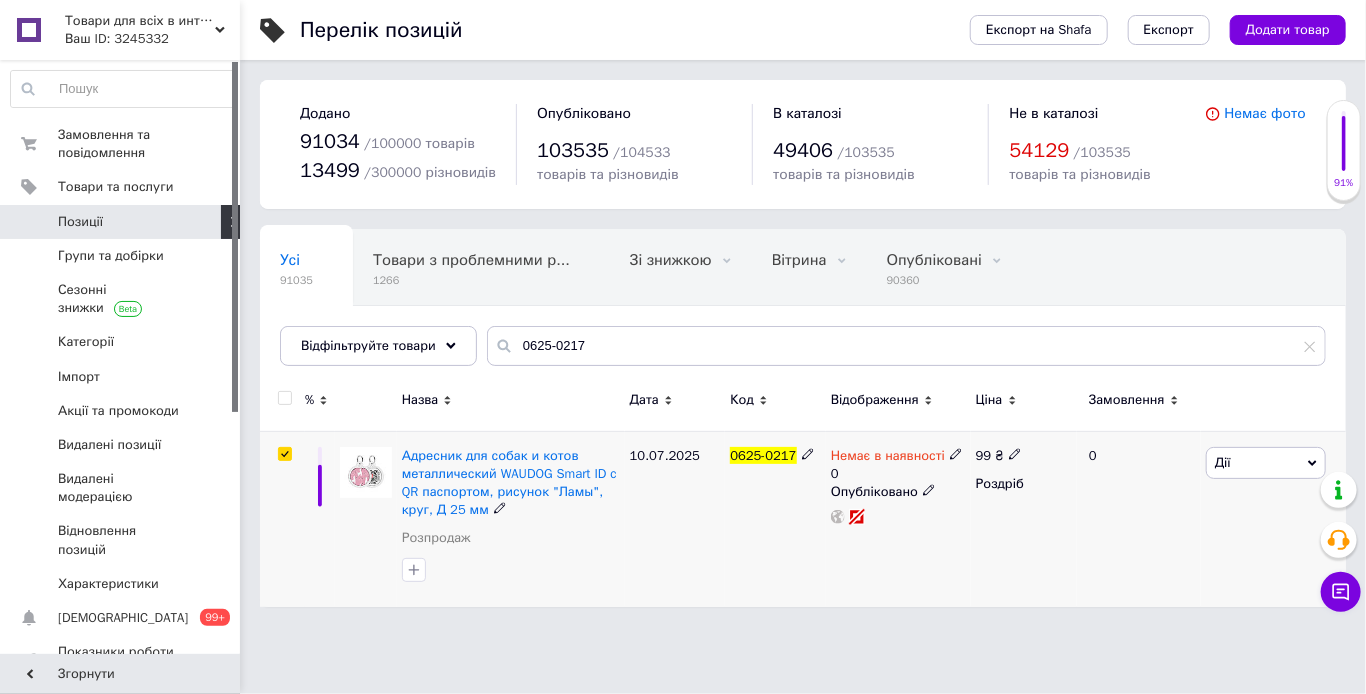 checkbox on "true" 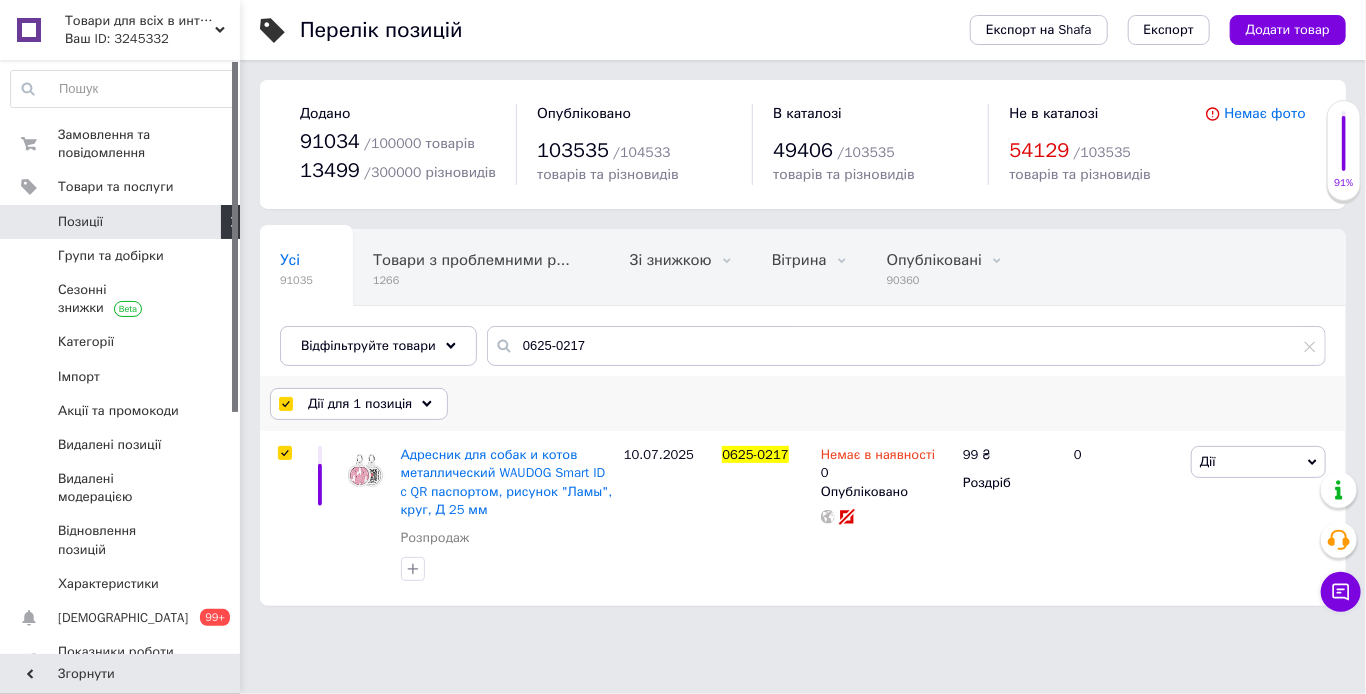 click on "Дії для 1 позиція" at bounding box center (359, 404) 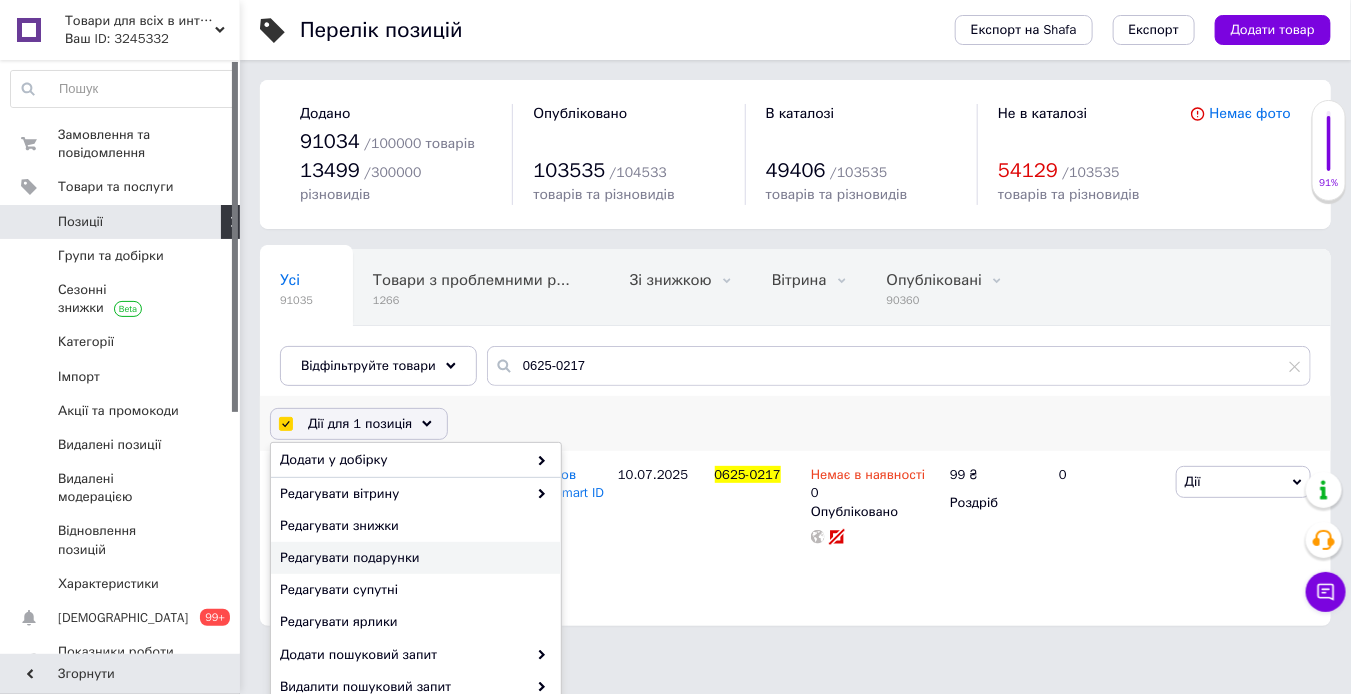 scroll, scrollTop: 157, scrollLeft: 0, axis: vertical 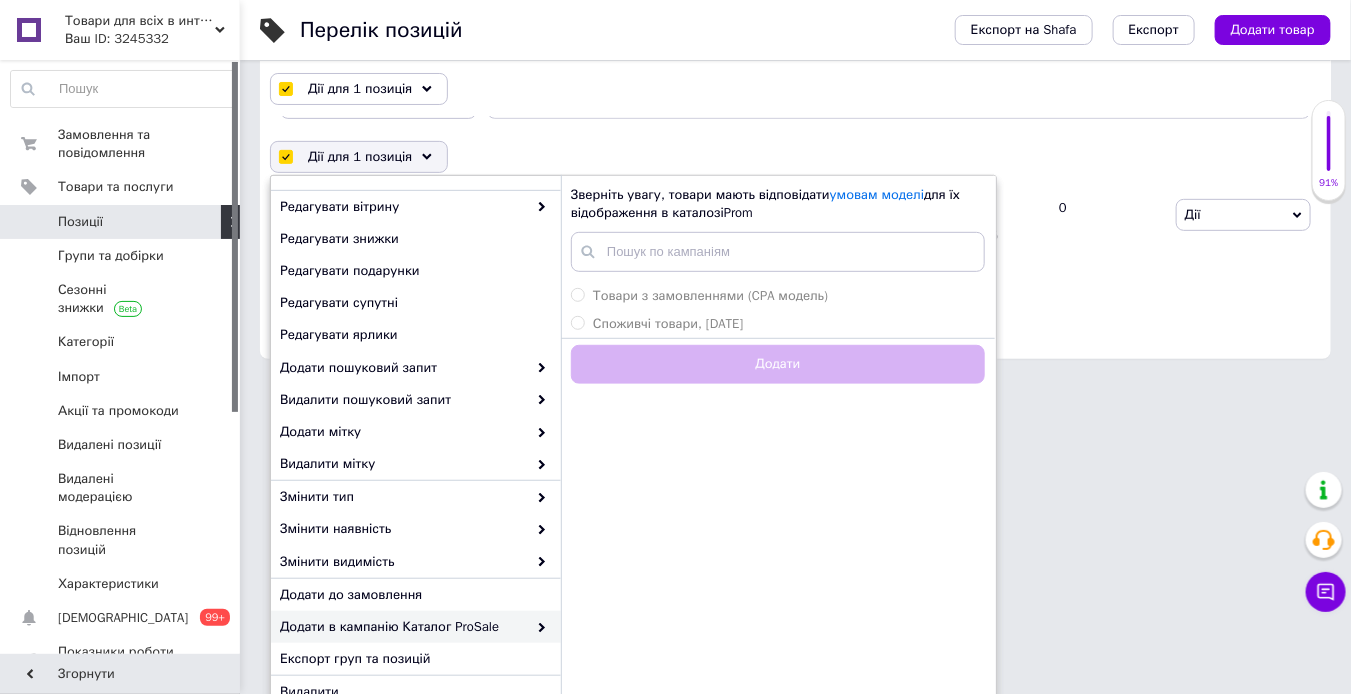 click on "Товари для всіх в интернет-магазині «Okay» Ваш ID: 3245332 Сайт Товари для всіх в интернет-магазині... Кабінет покупця Перевірити стан системи Сторінка на порталі Довідка Вийти Замовлення та повідомлення 0 0 Товари та послуги Позиції Групи та добірки Сезонні знижки Категорії Імпорт Акції та промокоди Видалені позиції Видалені модерацією Відновлення позицій Характеристики Сповіщення 0 99+ Показники роботи компанії Панель управління Відгуки Клієнти Каталог ProSale Аналітика Інструменти веб-майстра та SEO [PERSON_NAME]   /" at bounding box center (675, 56) 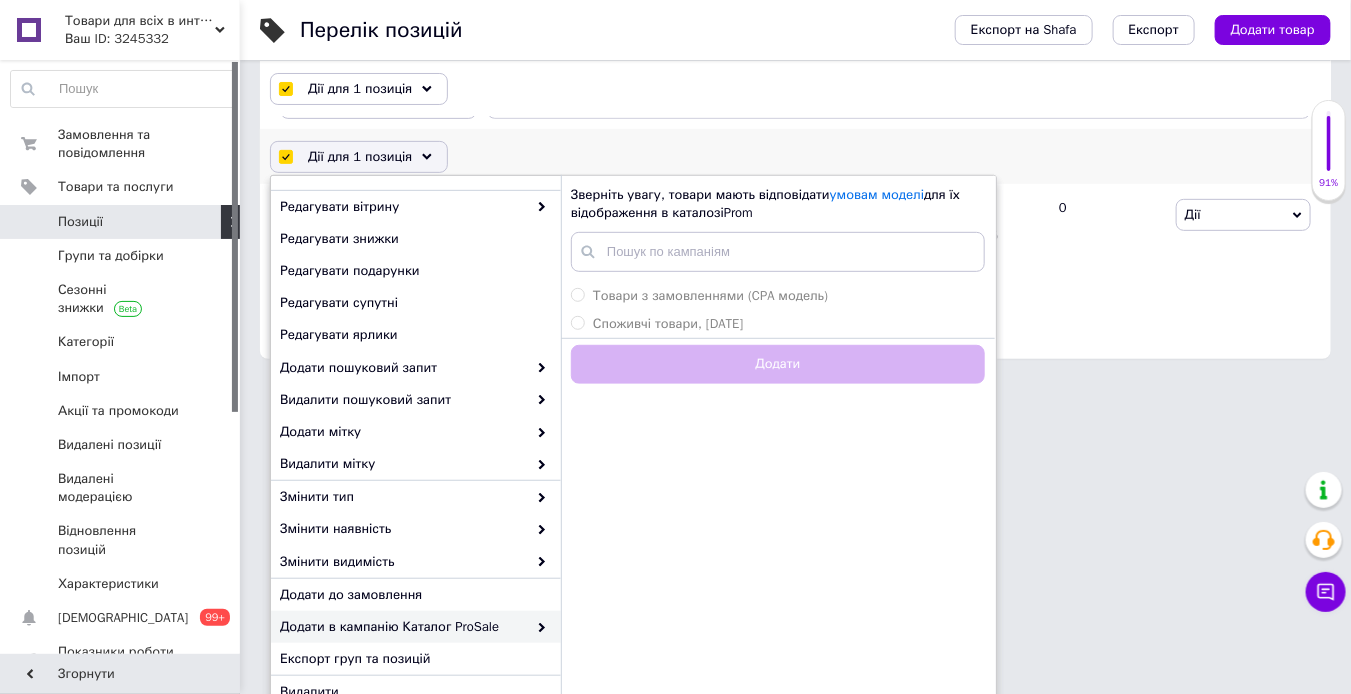 scroll, scrollTop: 0, scrollLeft: 0, axis: both 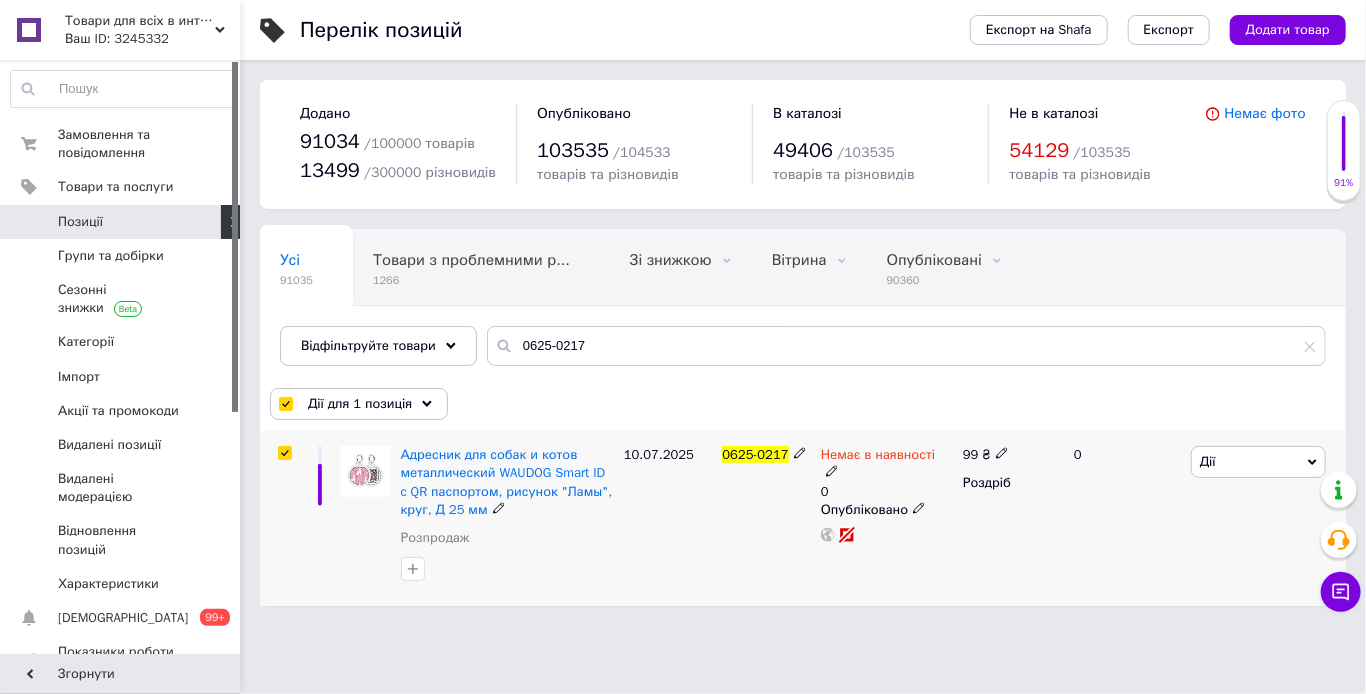 click 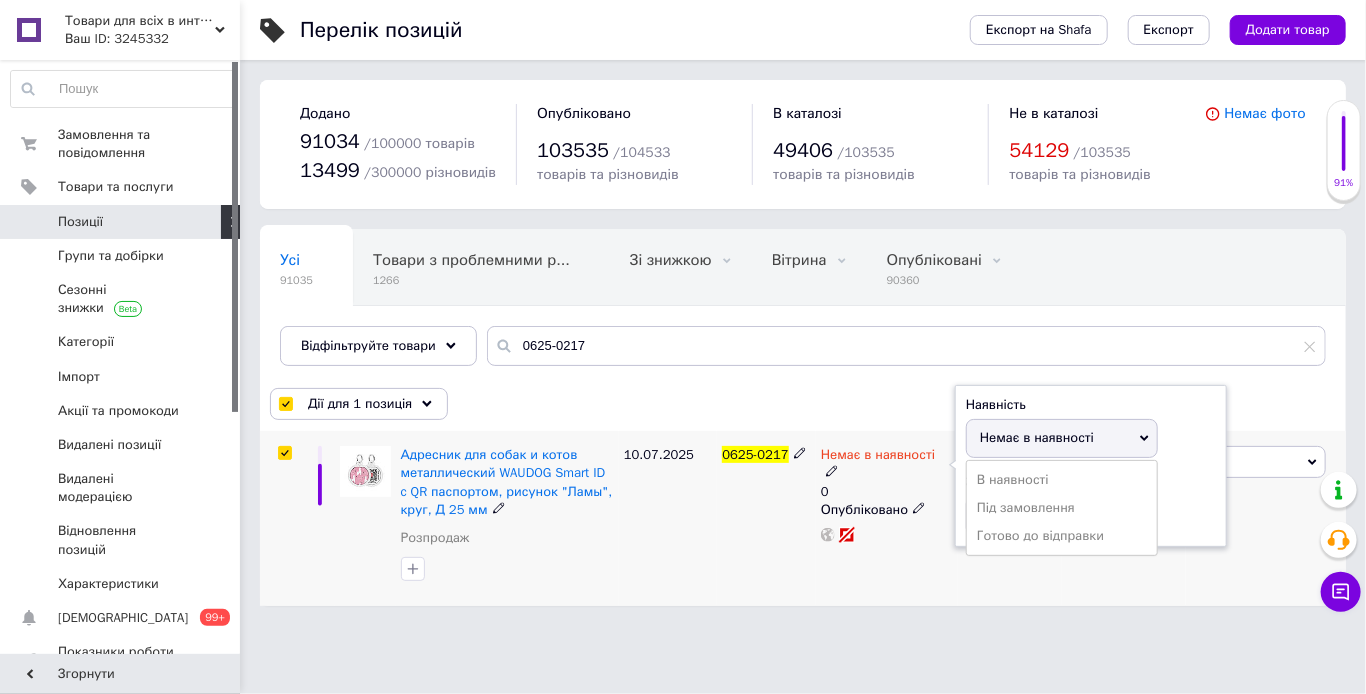click on "Немає в наявності" at bounding box center (1062, 438) 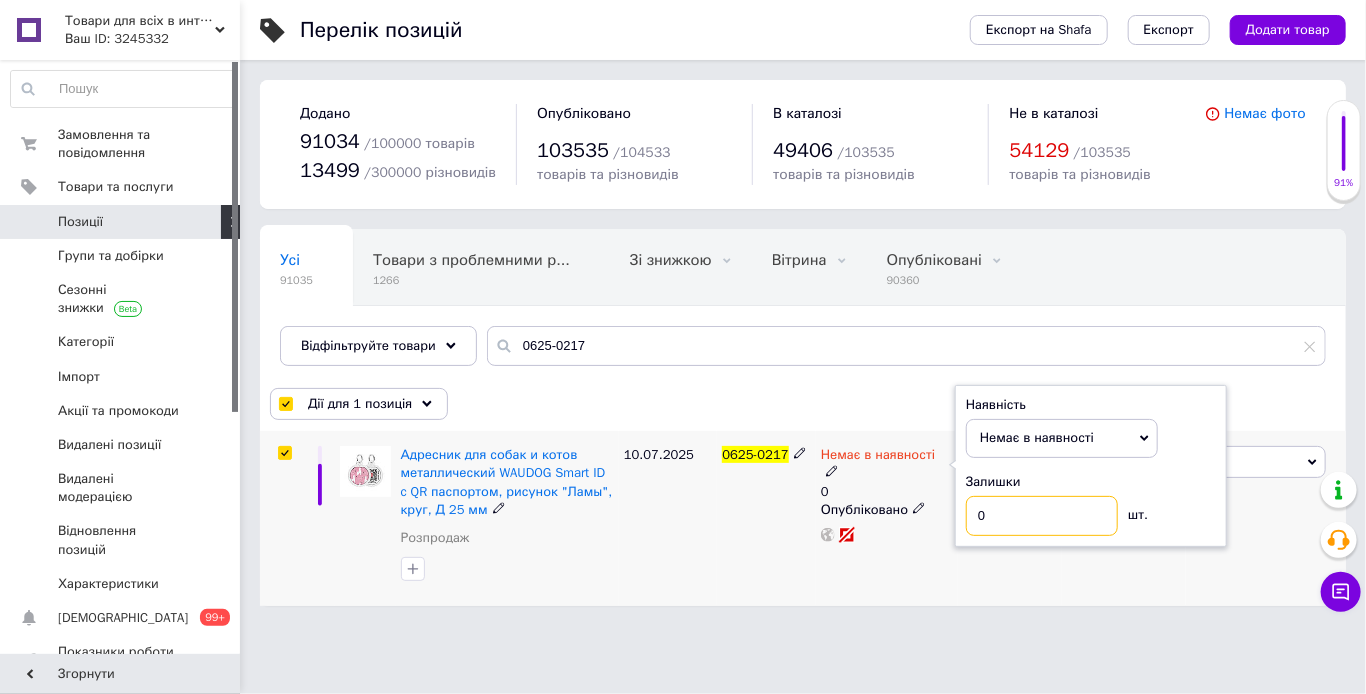 click on "0" at bounding box center (1042, 516) 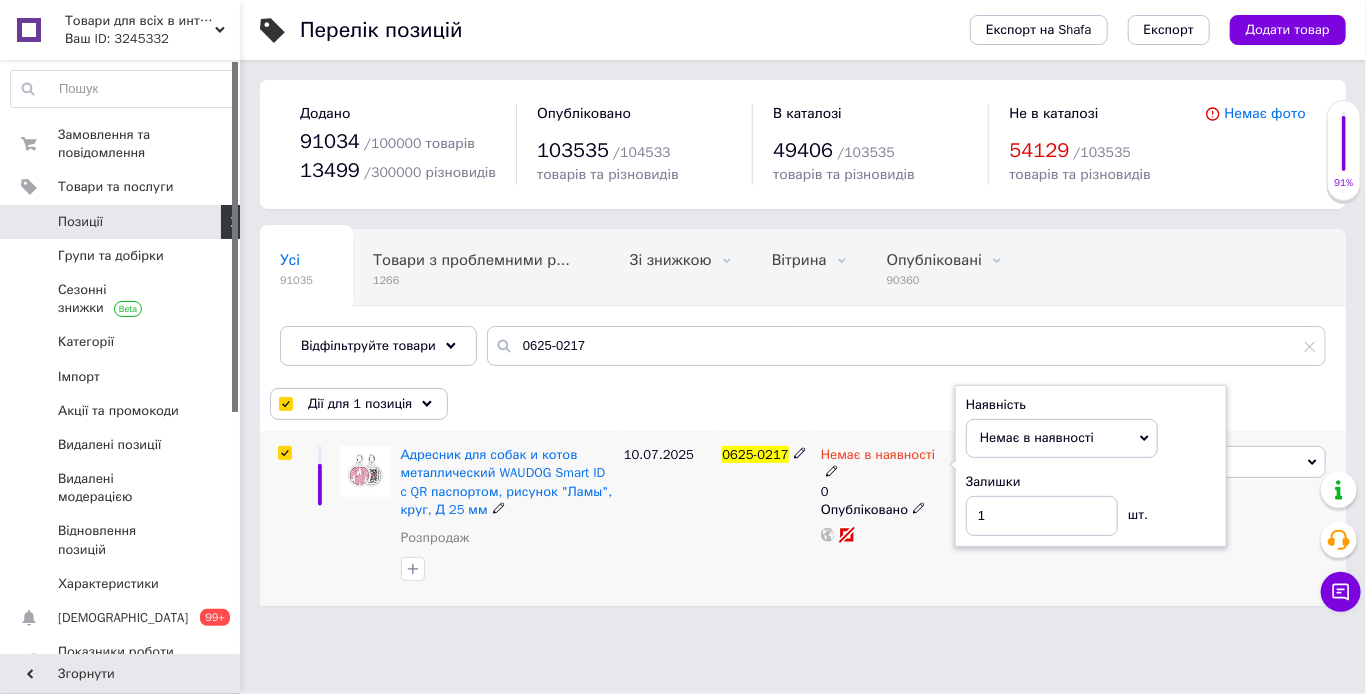 click on "Наявність Немає в наявності В наявності Під замовлення Готово до відправки Залишки 1 шт." at bounding box center [1091, 466] 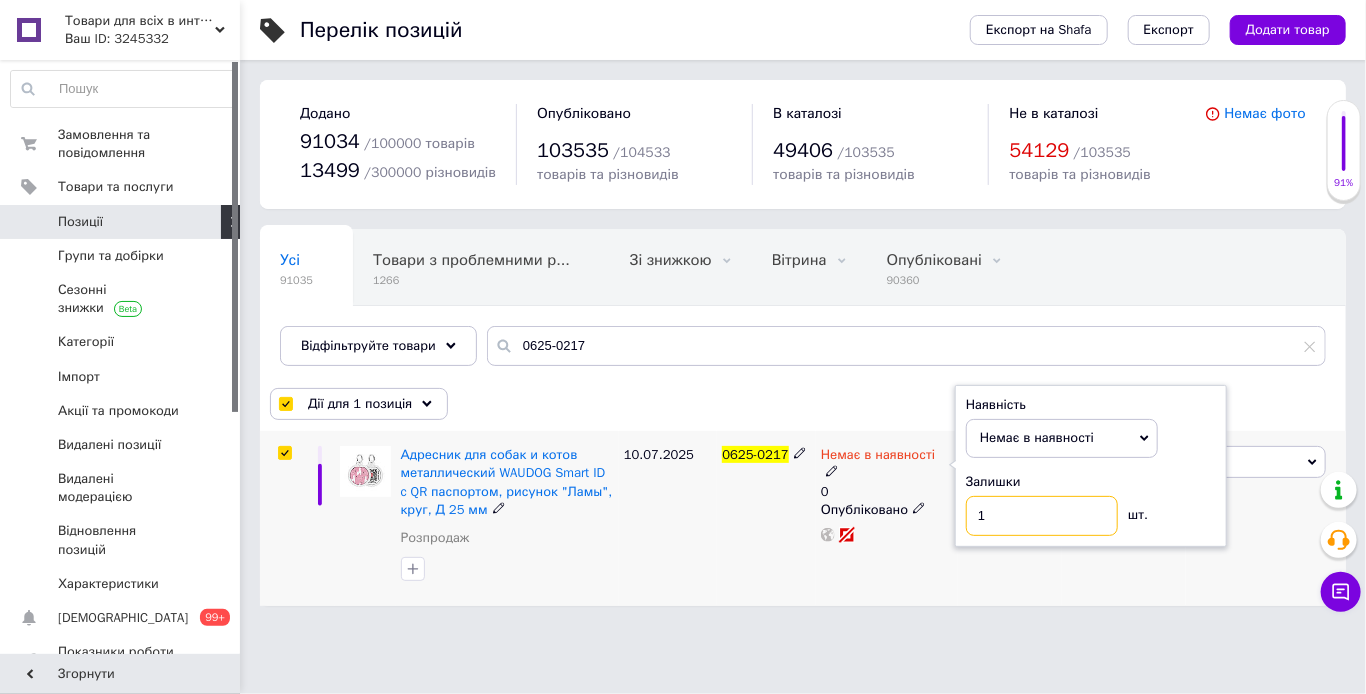 drag, startPoint x: 992, startPoint y: 508, endPoint x: 968, endPoint y: 512, distance: 24.33105 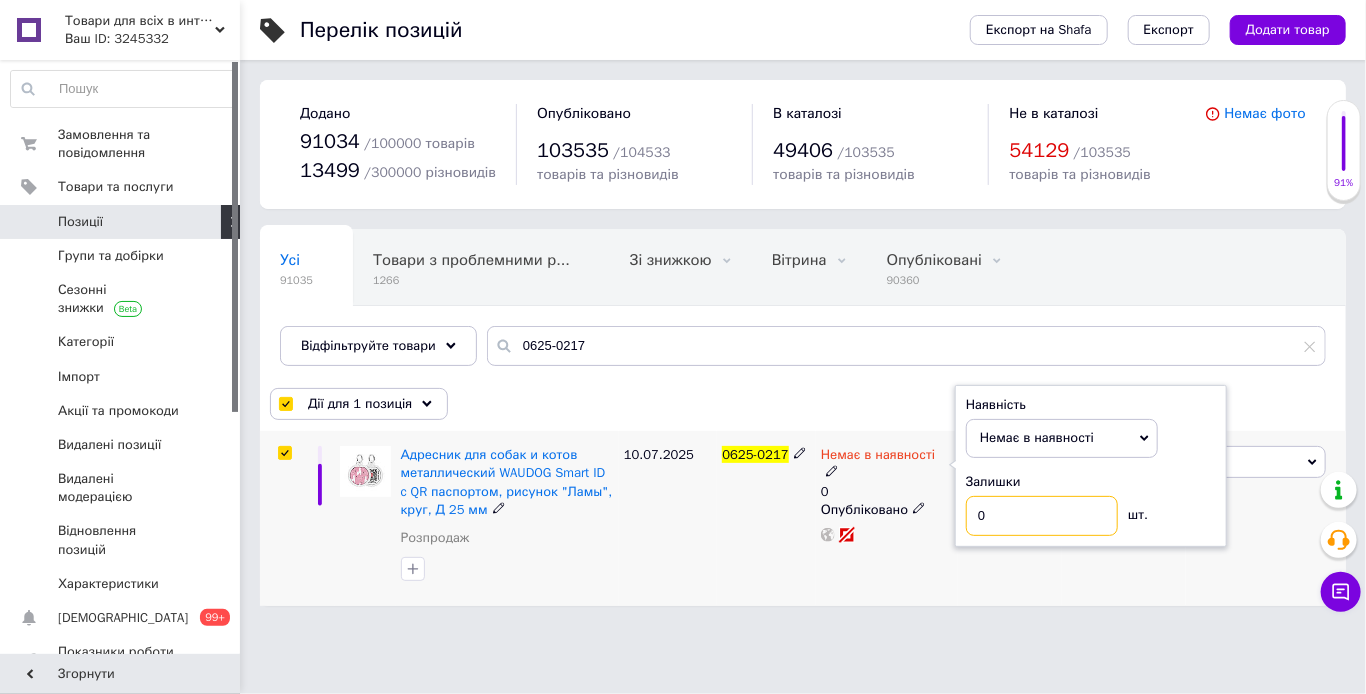 type on "0" 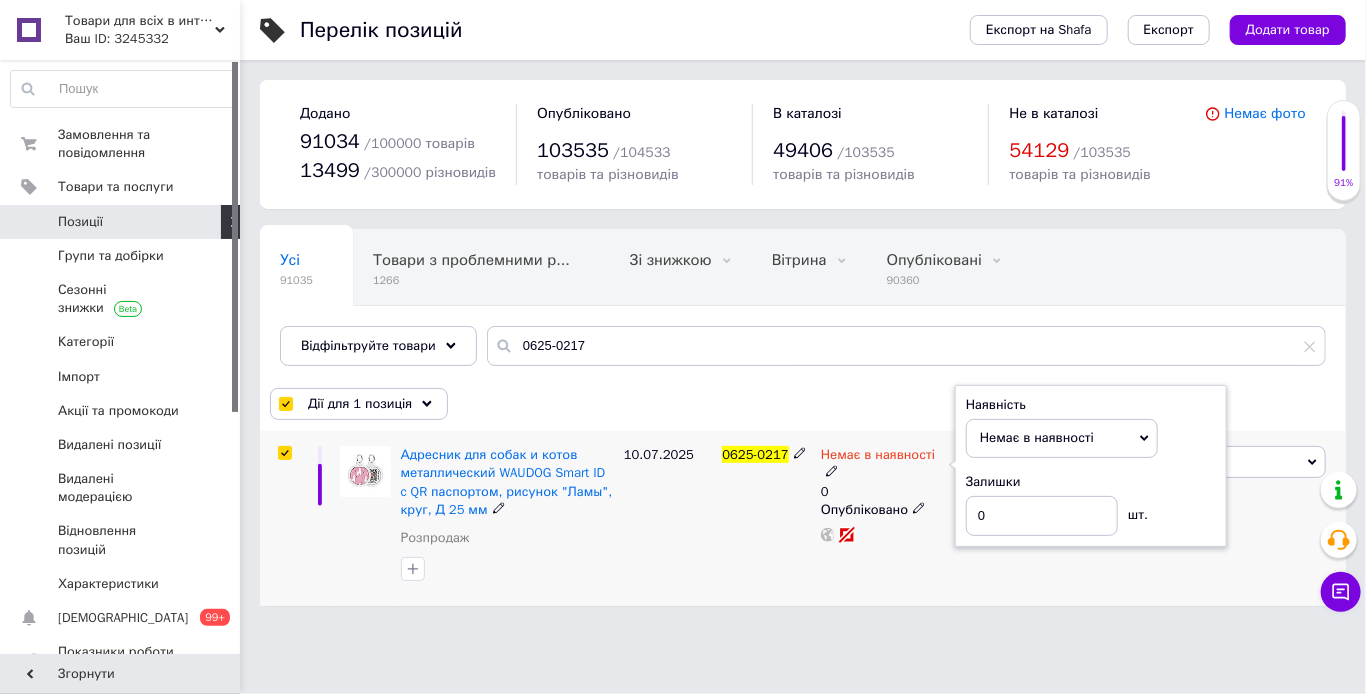 click on "0625-0217" at bounding box center [766, 518] 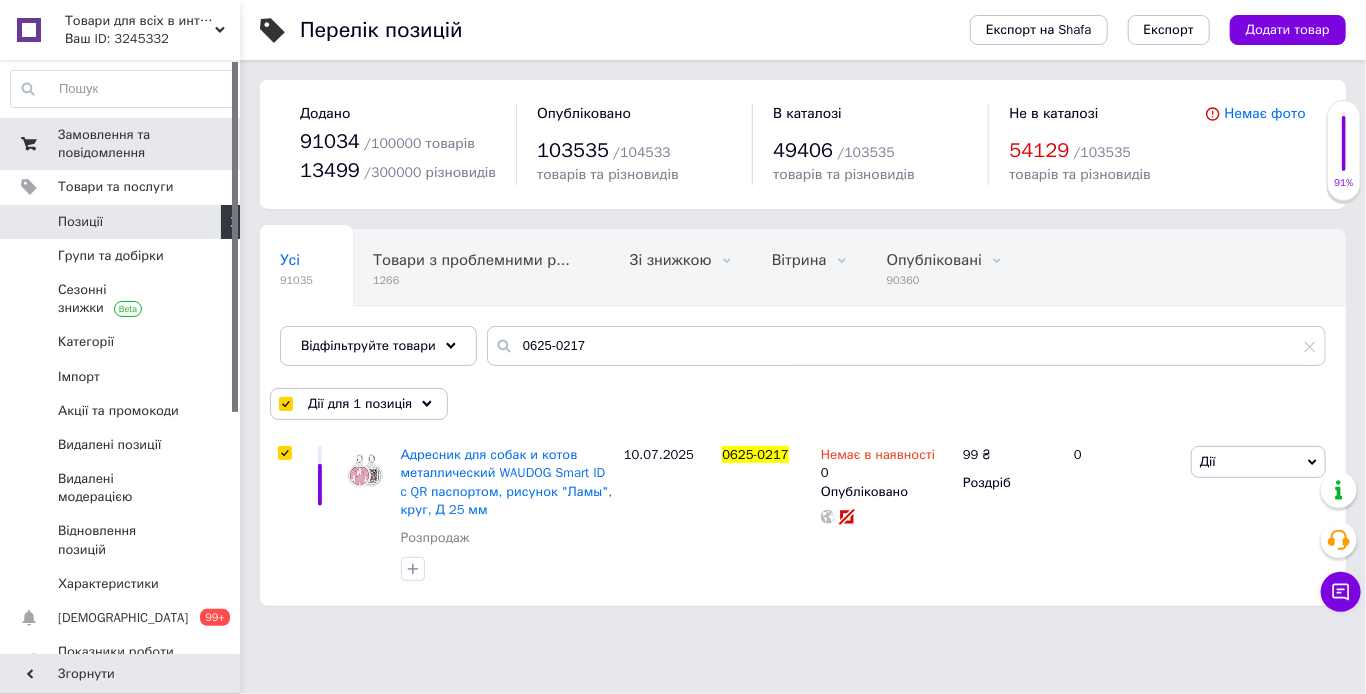 click on "Замовлення та повідомлення" at bounding box center (121, 144) 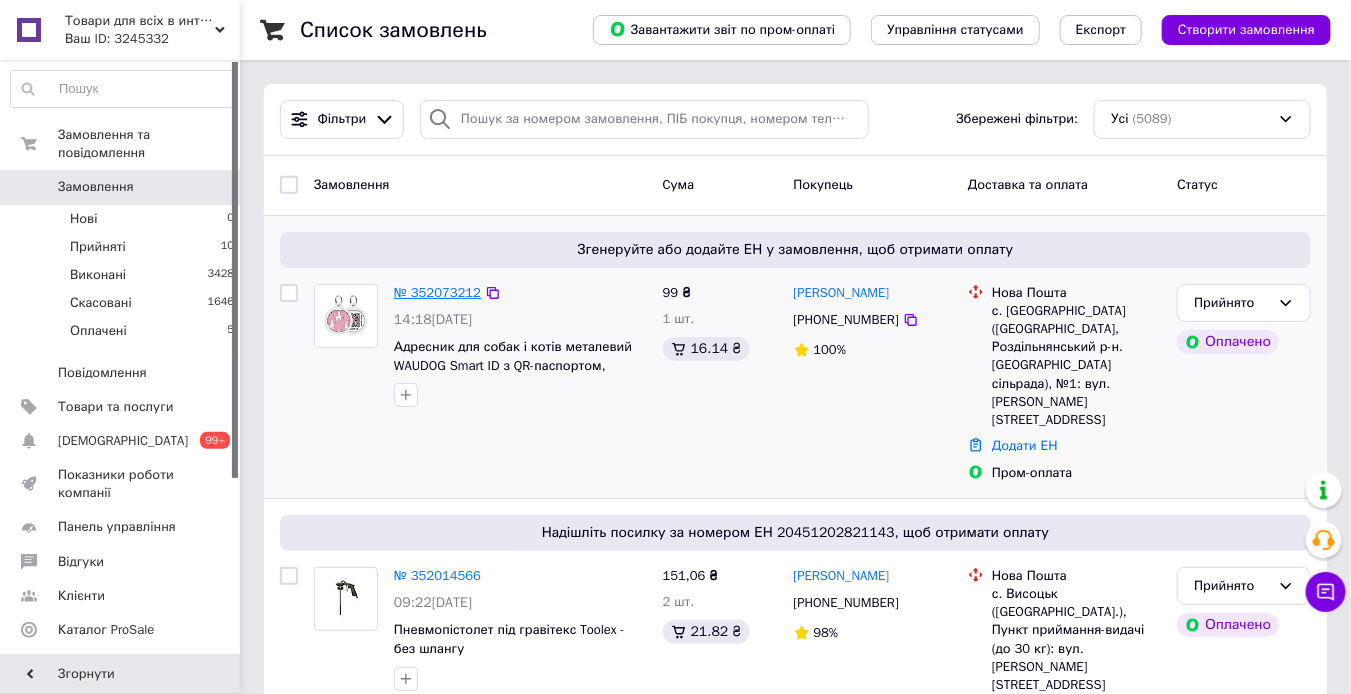click on "№ 352073212" at bounding box center [437, 292] 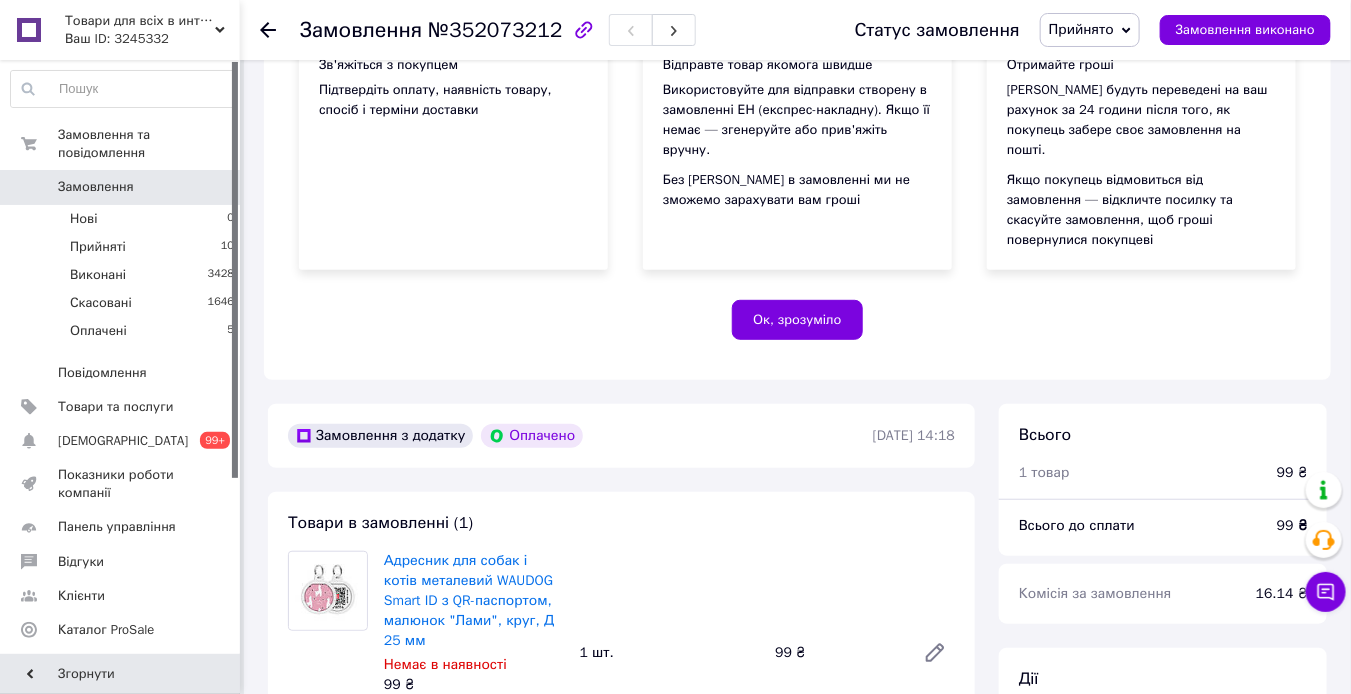 scroll, scrollTop: 500, scrollLeft: 0, axis: vertical 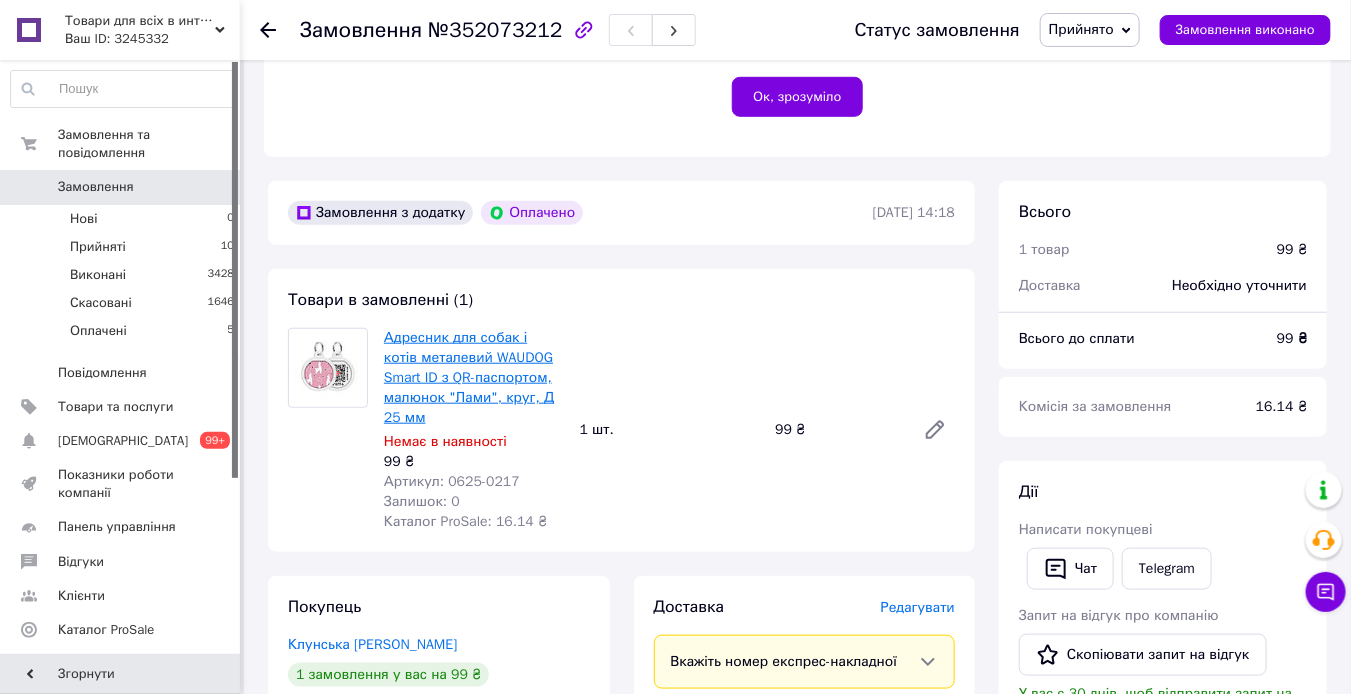 click on "Адресник для собак і котів металевий WAUDOG Smart ID з QR-паспортом, малюнок "Лами", круг, Д 25 мм" at bounding box center (469, 377) 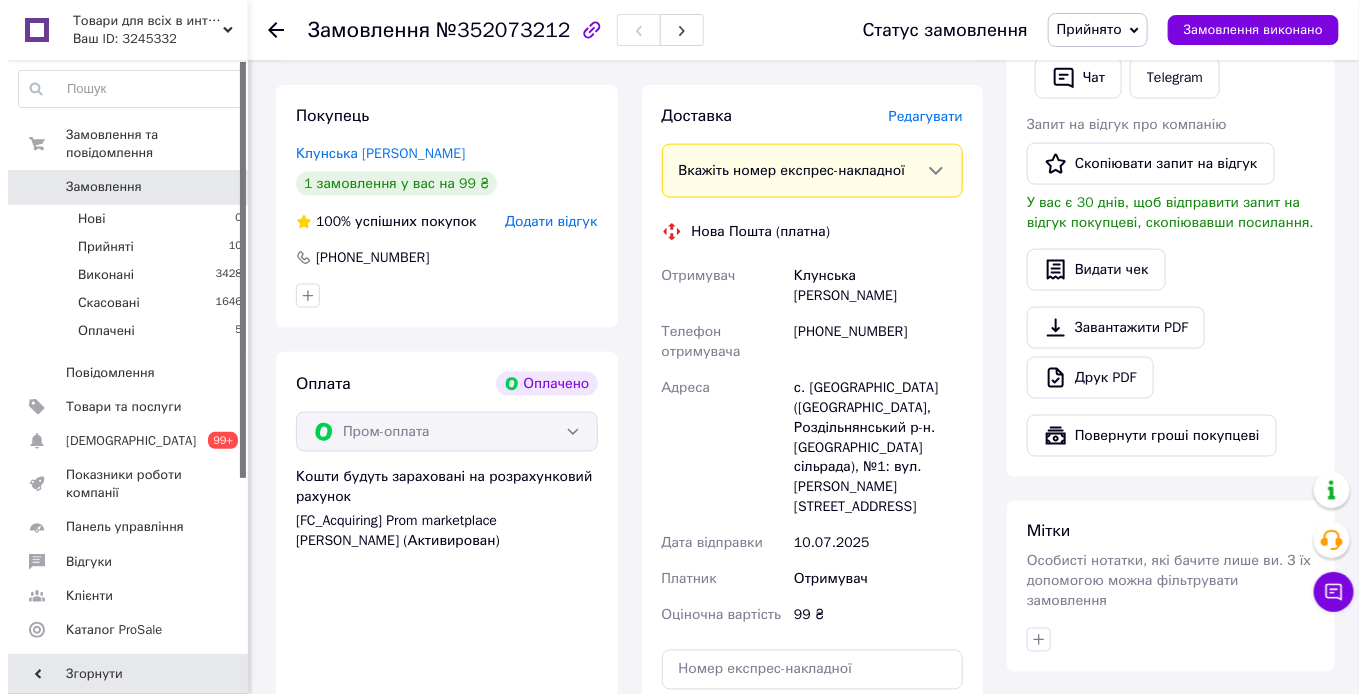 scroll, scrollTop: 1000, scrollLeft: 0, axis: vertical 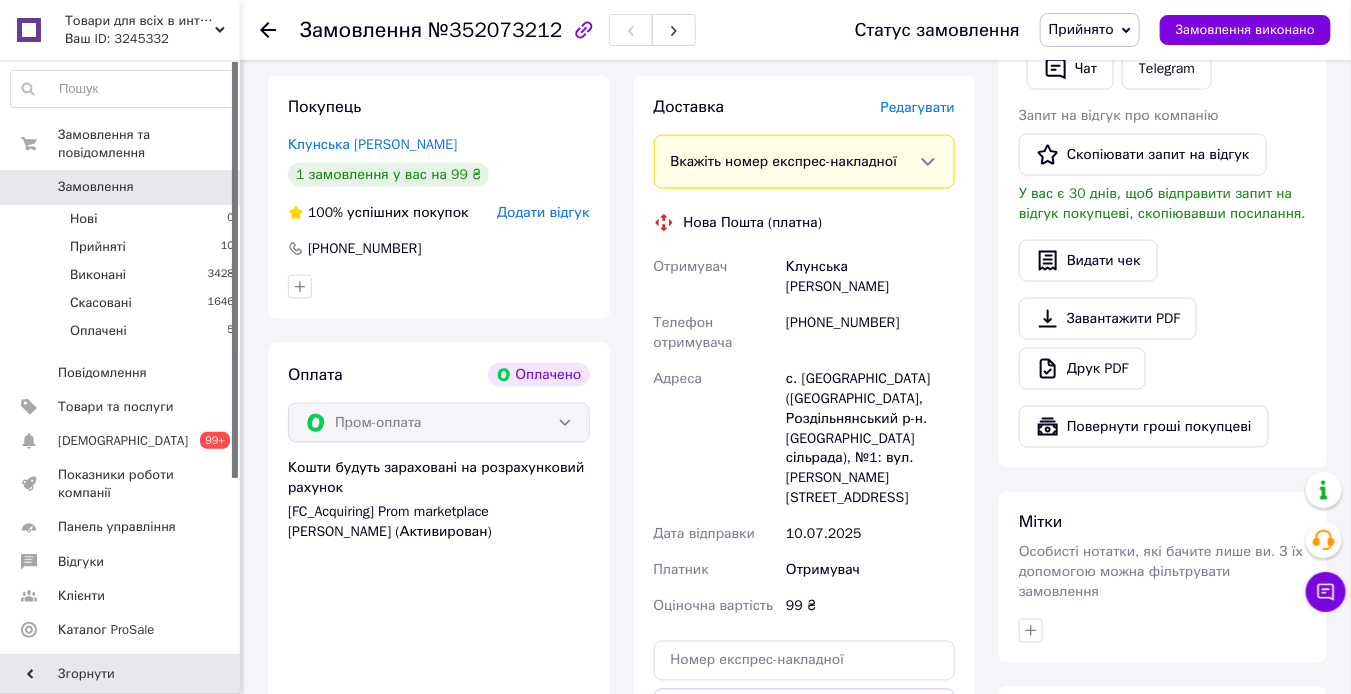 click on "Редагувати" at bounding box center [918, 107] 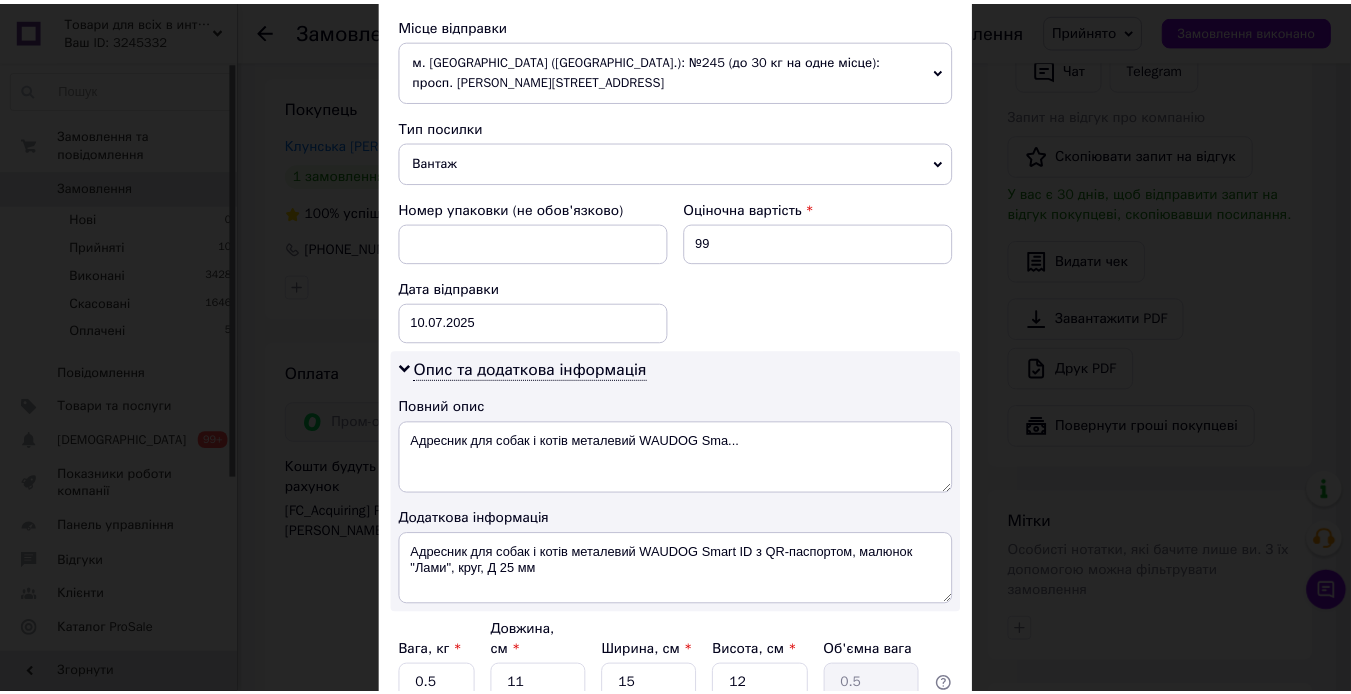 scroll, scrollTop: 843, scrollLeft: 0, axis: vertical 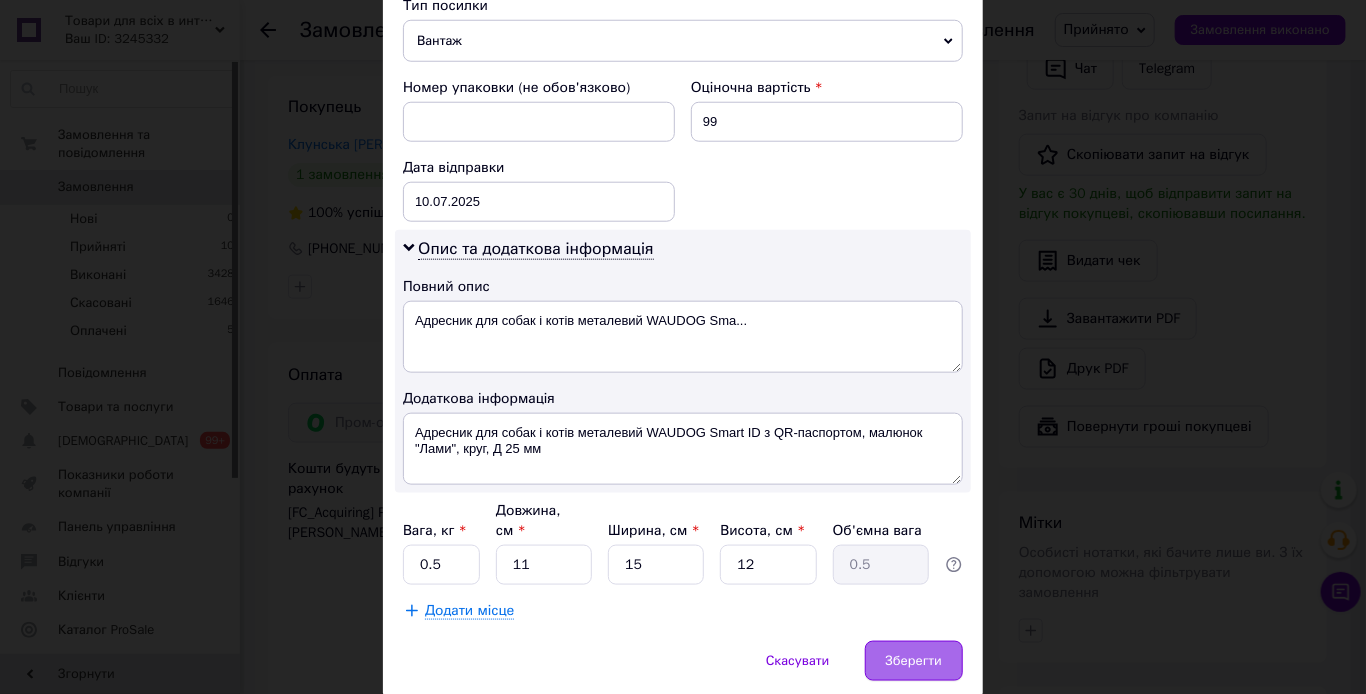 click on "Зберегти" at bounding box center (914, 661) 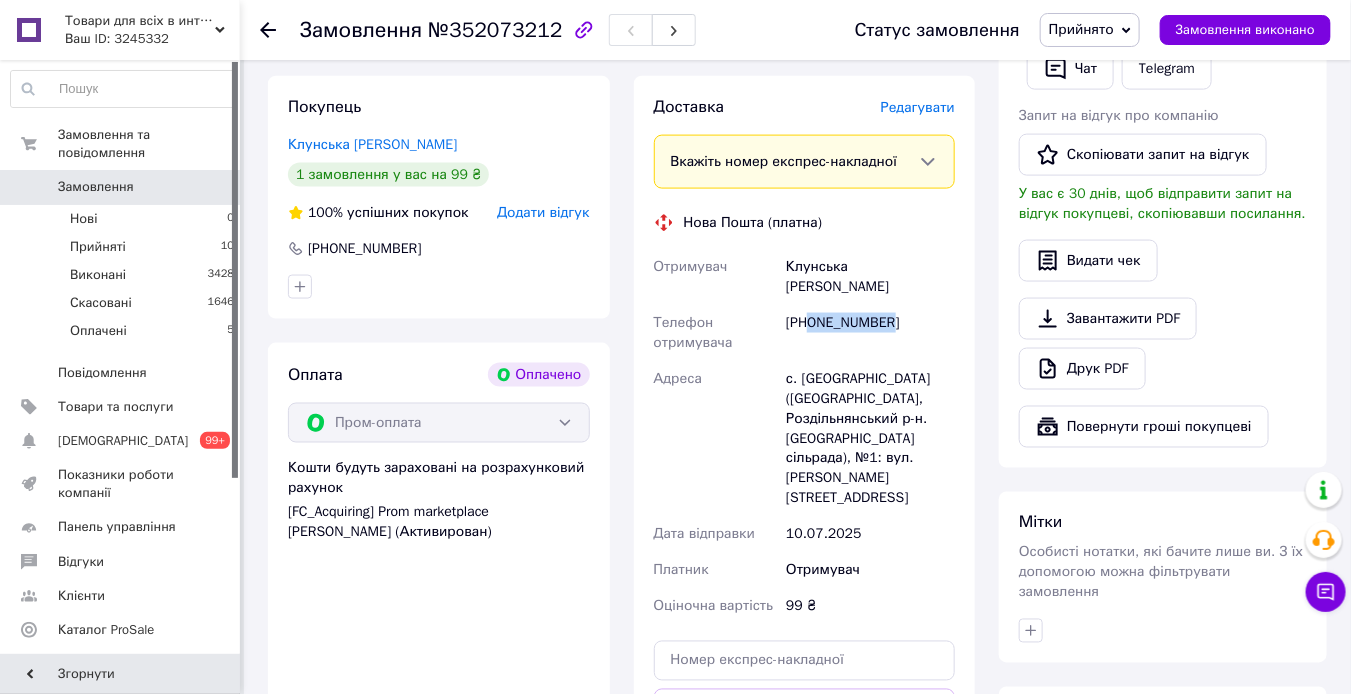 drag, startPoint x: 916, startPoint y: 276, endPoint x: 811, endPoint y: 275, distance: 105.00476 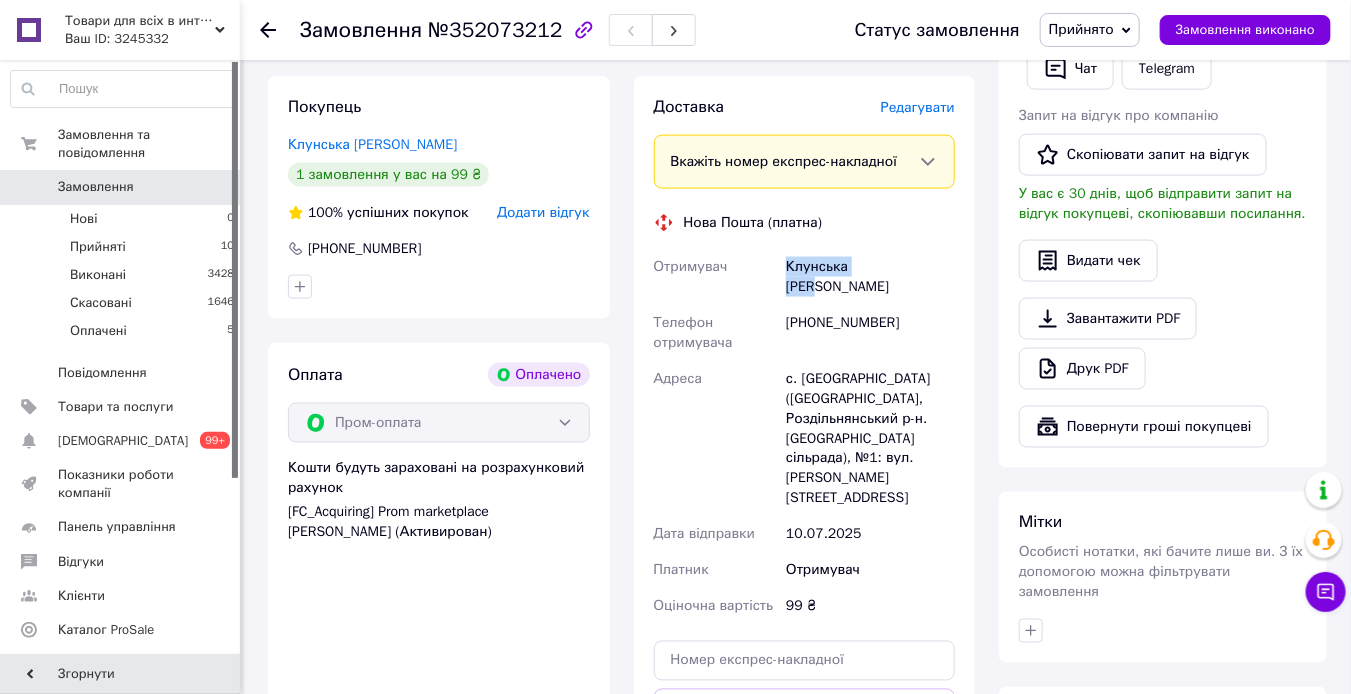 drag, startPoint x: 902, startPoint y: 248, endPoint x: 783, endPoint y: 250, distance: 119.01681 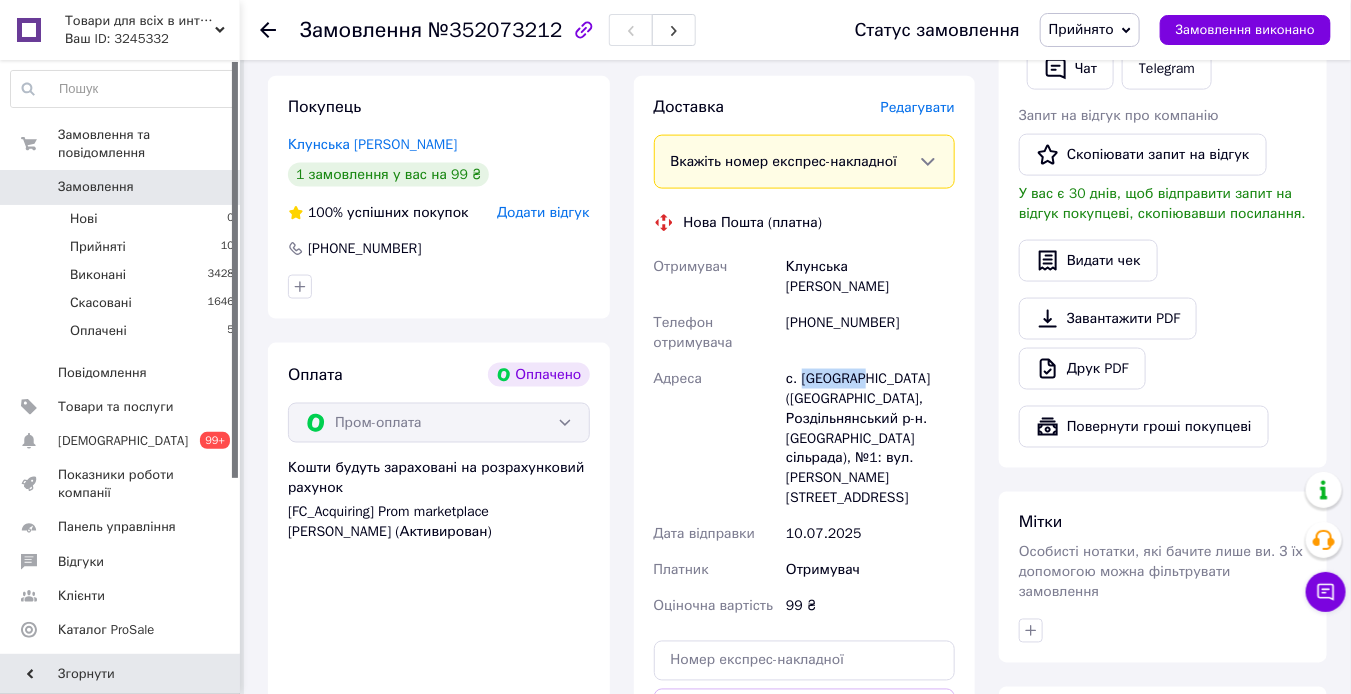 drag, startPoint x: 859, startPoint y: 341, endPoint x: 802, endPoint y: 339, distance: 57.035076 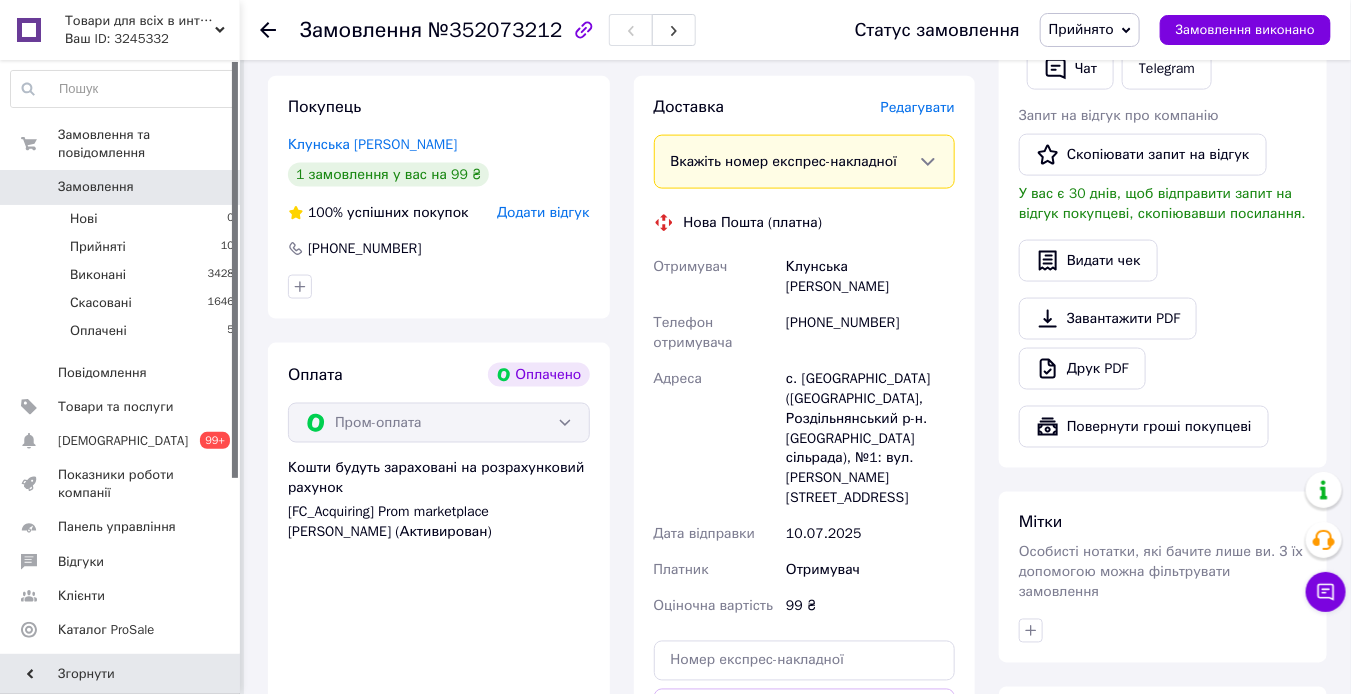 click on "Доставка [PERSON_NAME] Вкажіть номер експрес-накладної Обов'язково введіть номер експрес-накладної,
якщо створювали її не на цій сторінці. У разі,
якщо номер ЕН не буде доданий, ми не зможемо
виплатити гроші за замовлення Мобільний номер покупця (із замовлення) повинен відповідати номеру отримувача за накладною Нова Пошта (платна) Отримувач Клунська [PERSON_NAME] Телефон отримувача [PHONE_NUMBER] Адреса с. [GEOGRAPHIC_DATA] ([GEOGRAPHIC_DATA], Роздільнянський р-н. [GEOGRAPHIC_DATA] сільрада), №1: вул. [PERSON_NAME], 71 Дата відправки [DATE] Платник Отримувач Оціночна вартість 99 ₴ Передати номер" at bounding box center [805, 457] 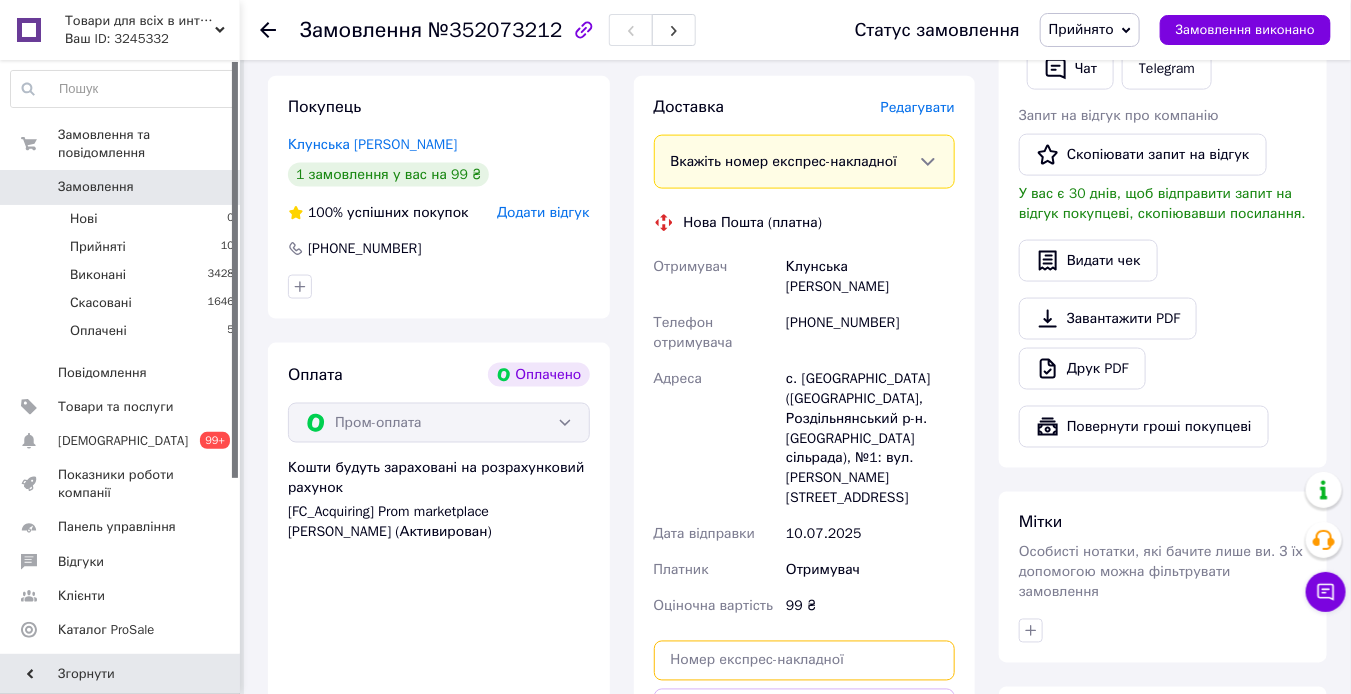 click at bounding box center [805, 661] 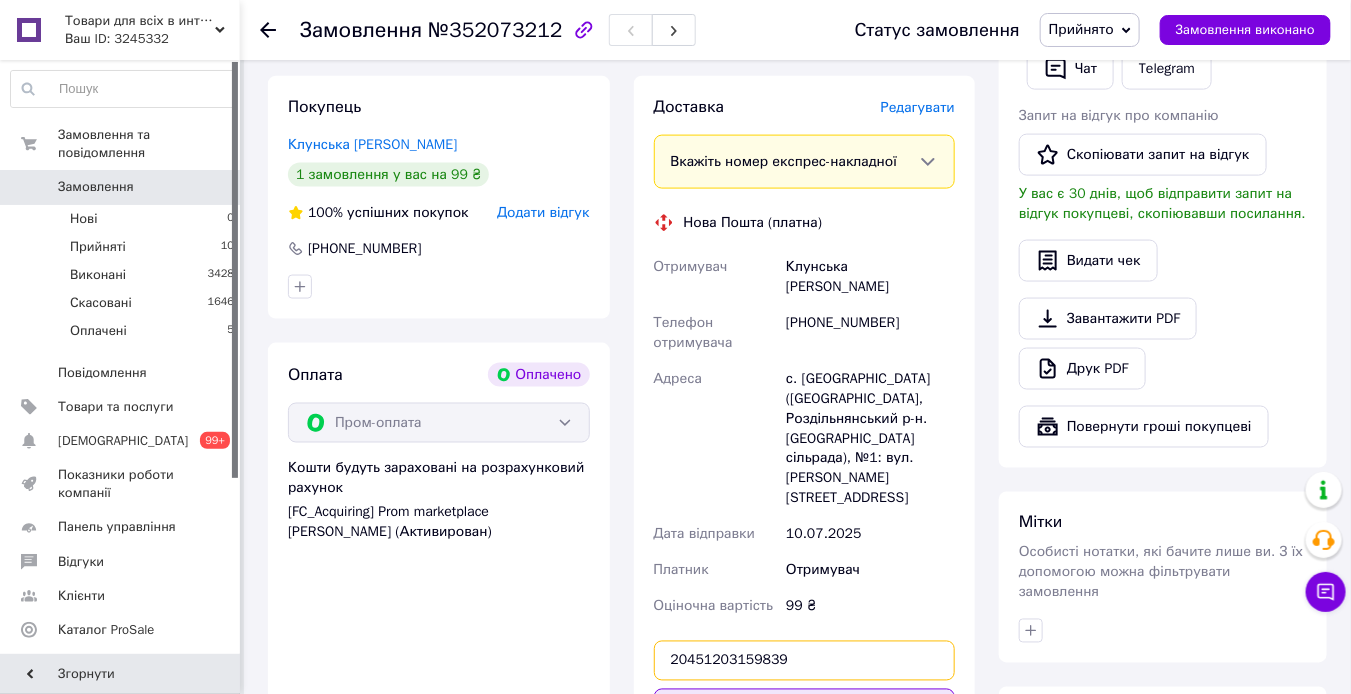 type on "20451203159839" 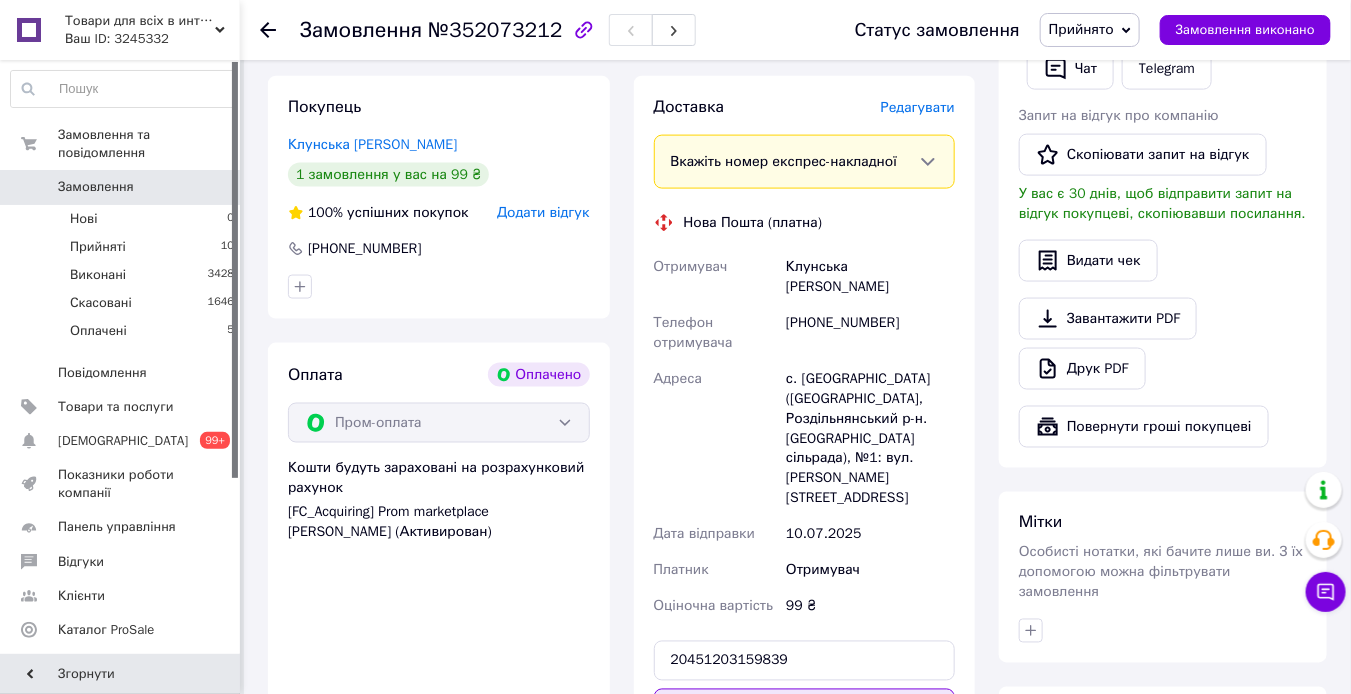 click on "Передати номер" at bounding box center [805, 709] 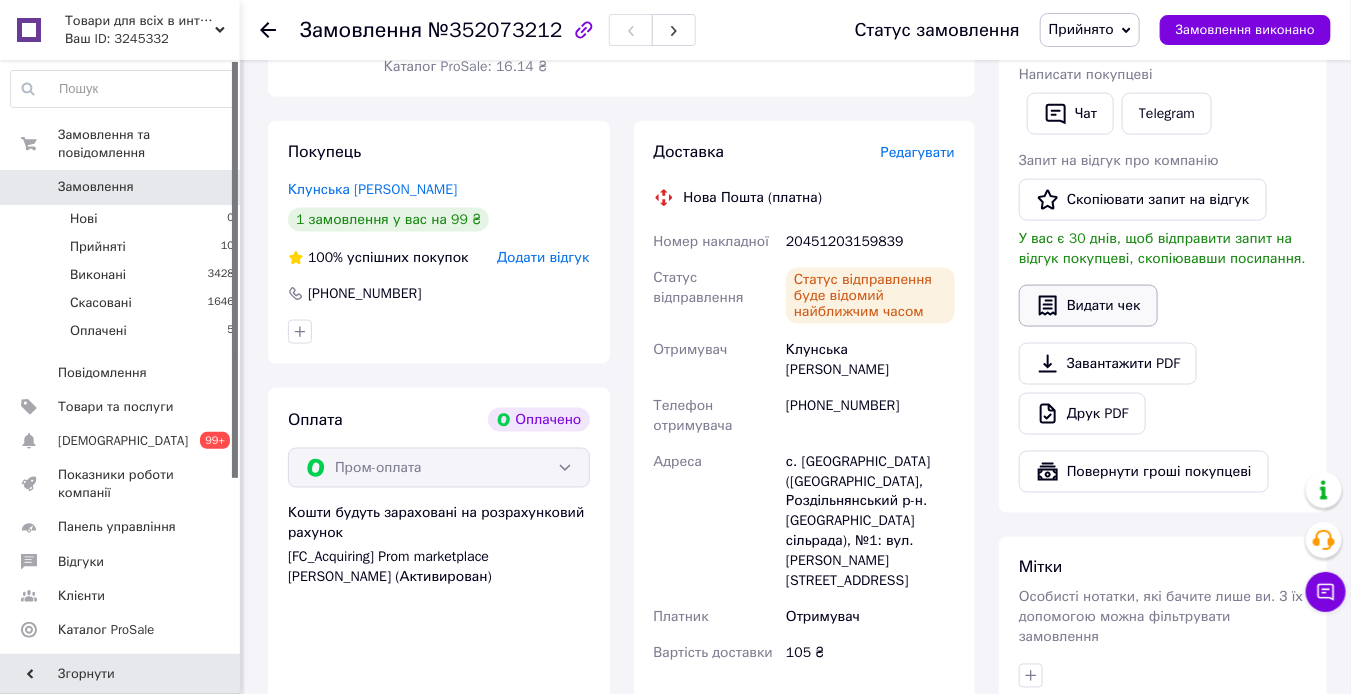 scroll, scrollTop: 796, scrollLeft: 0, axis: vertical 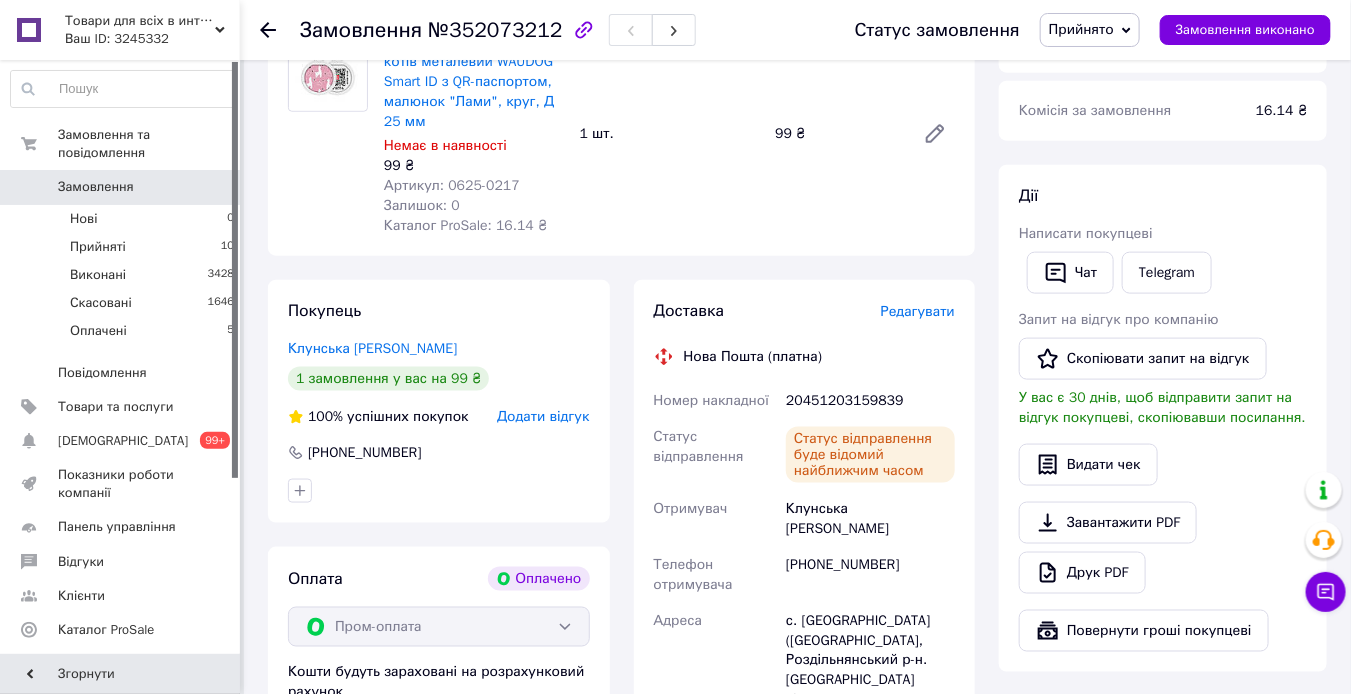 click on "Чат" at bounding box center (1070, 273) 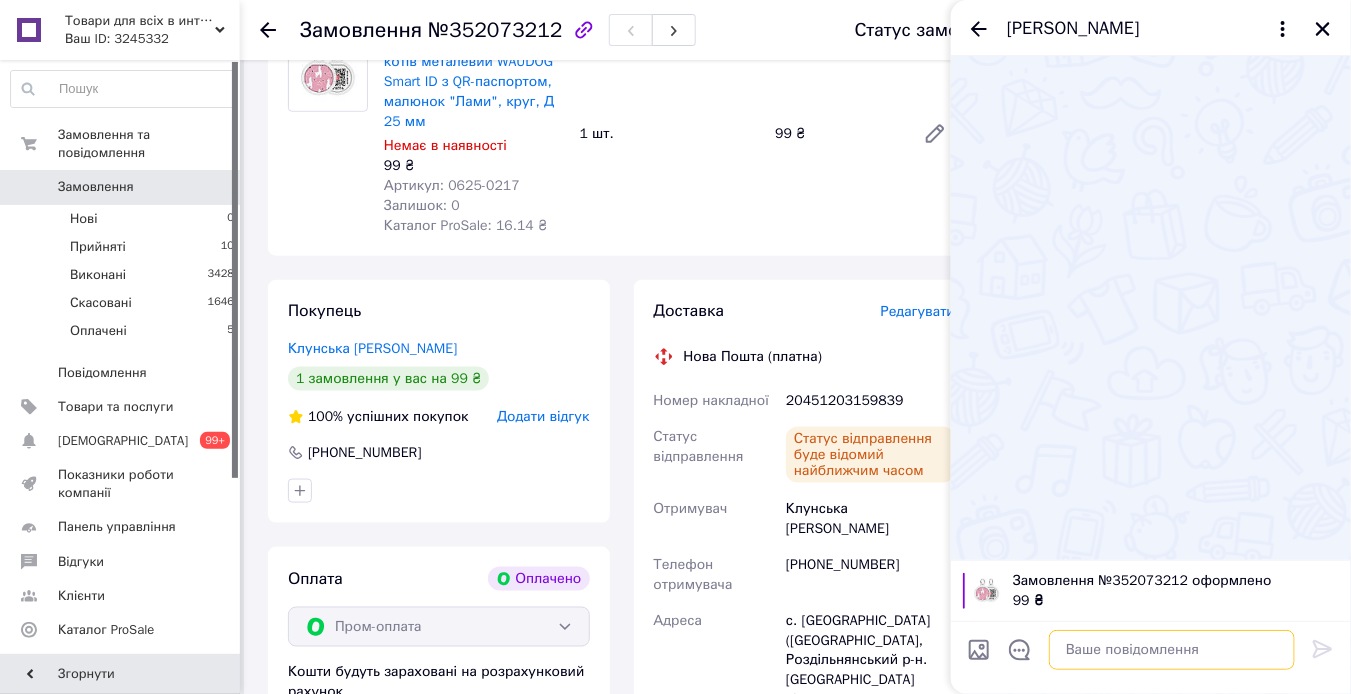 click at bounding box center (1172, 650) 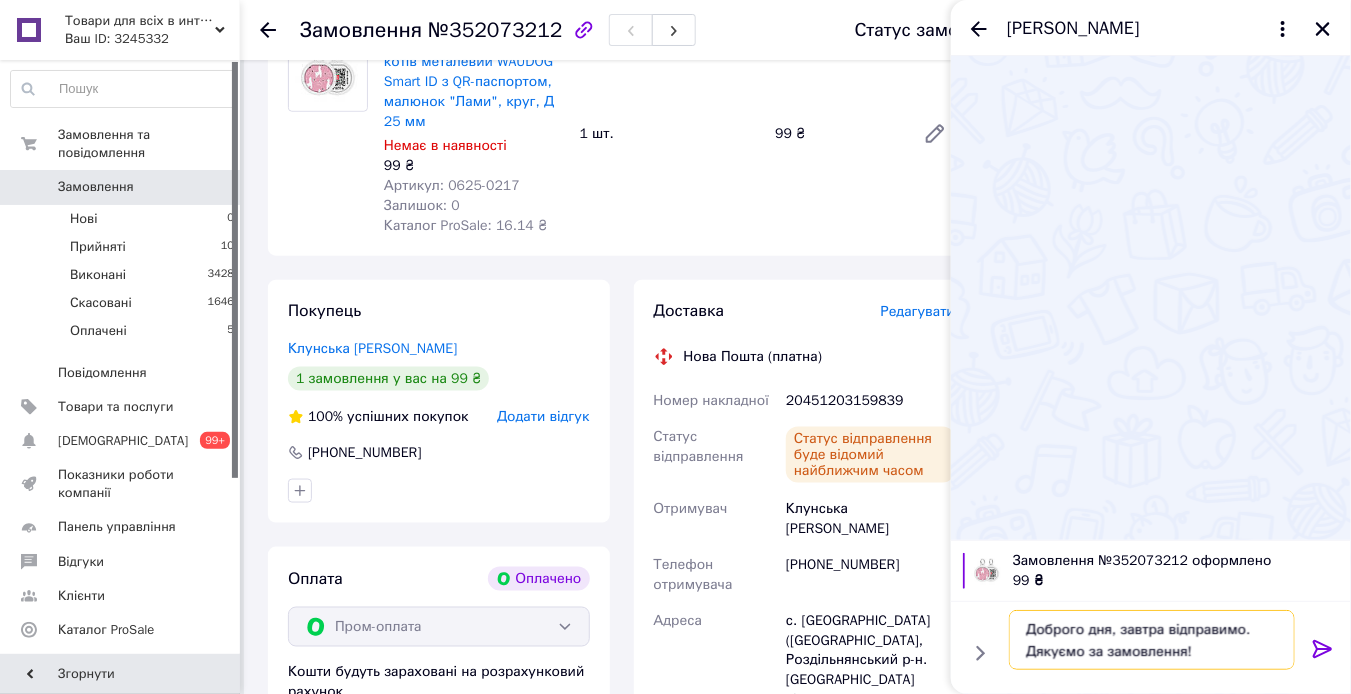 type on "Доброго дня, завтра відправимо. Дякуємо за замовлення!" 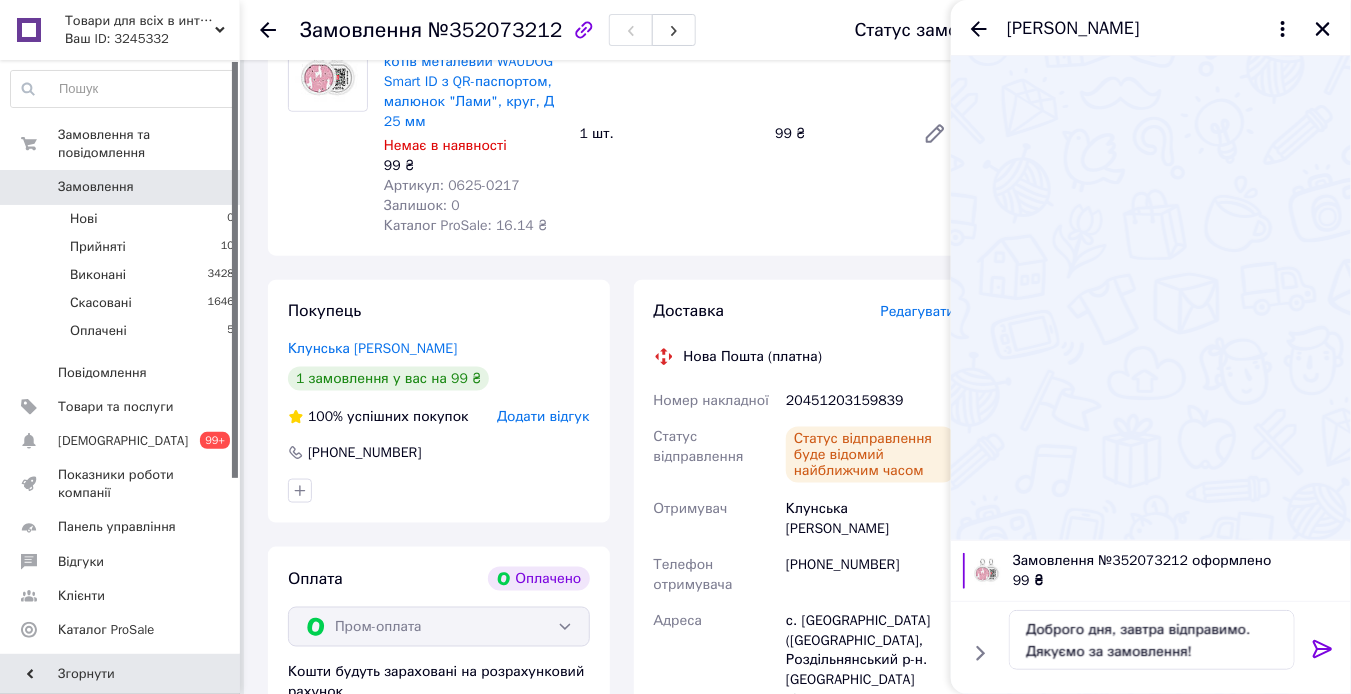 click 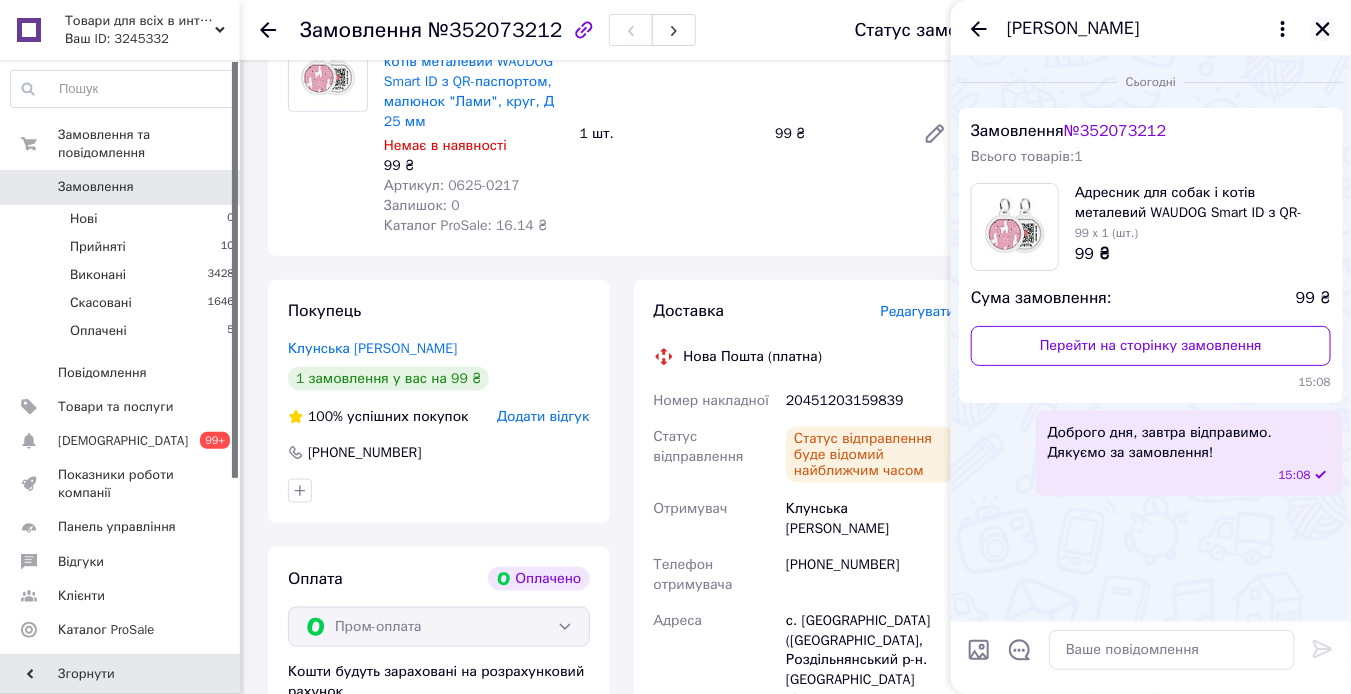 click 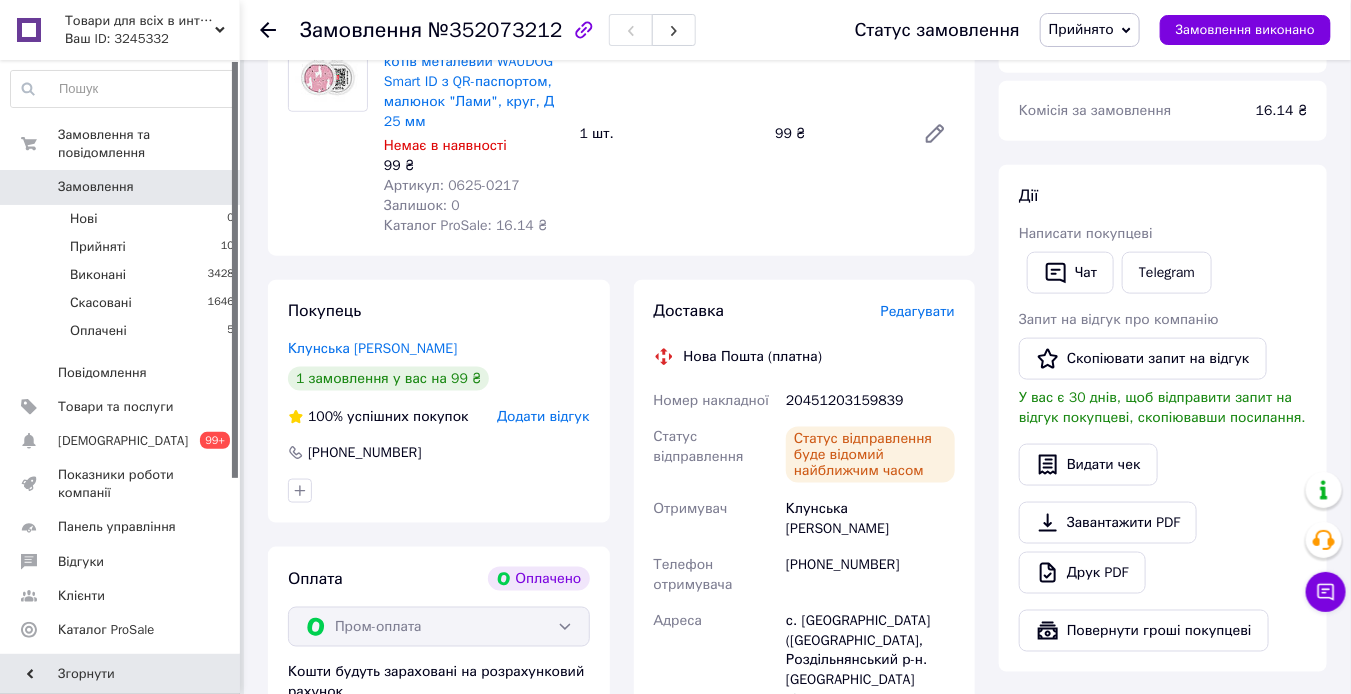 click on "Замовлення 0" at bounding box center (123, 187) 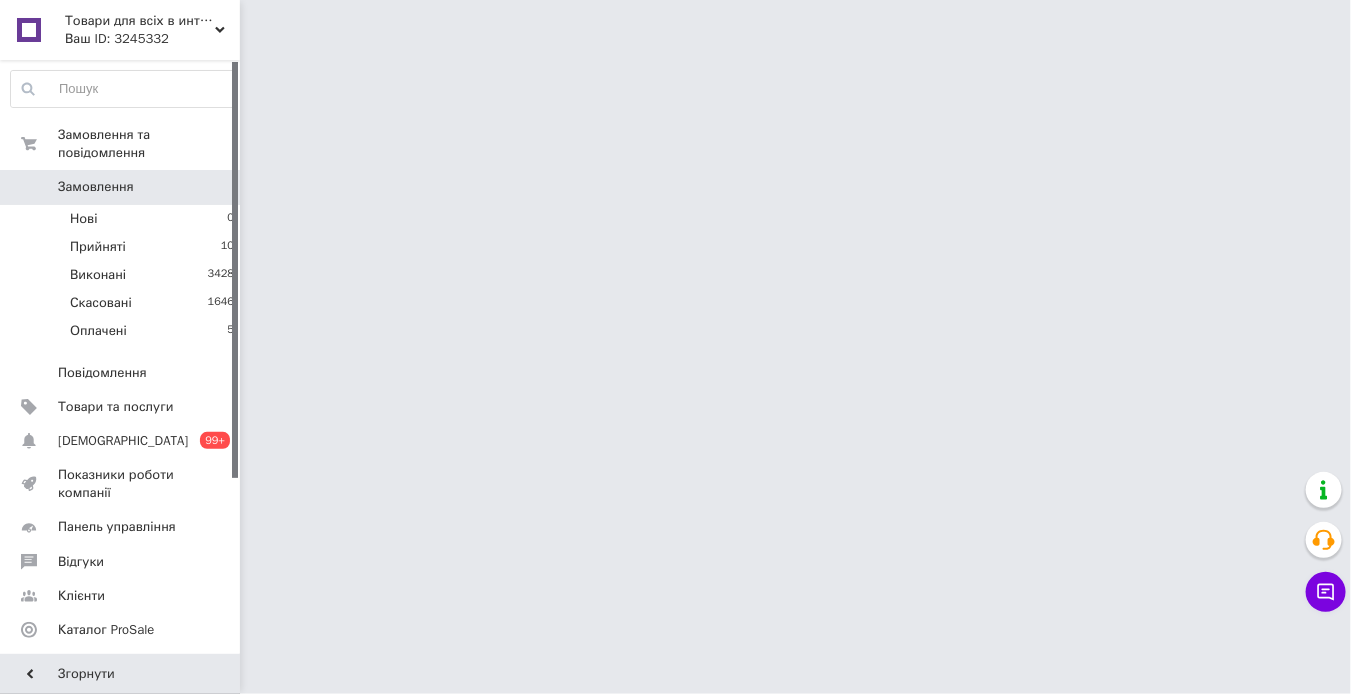 scroll, scrollTop: 0, scrollLeft: 0, axis: both 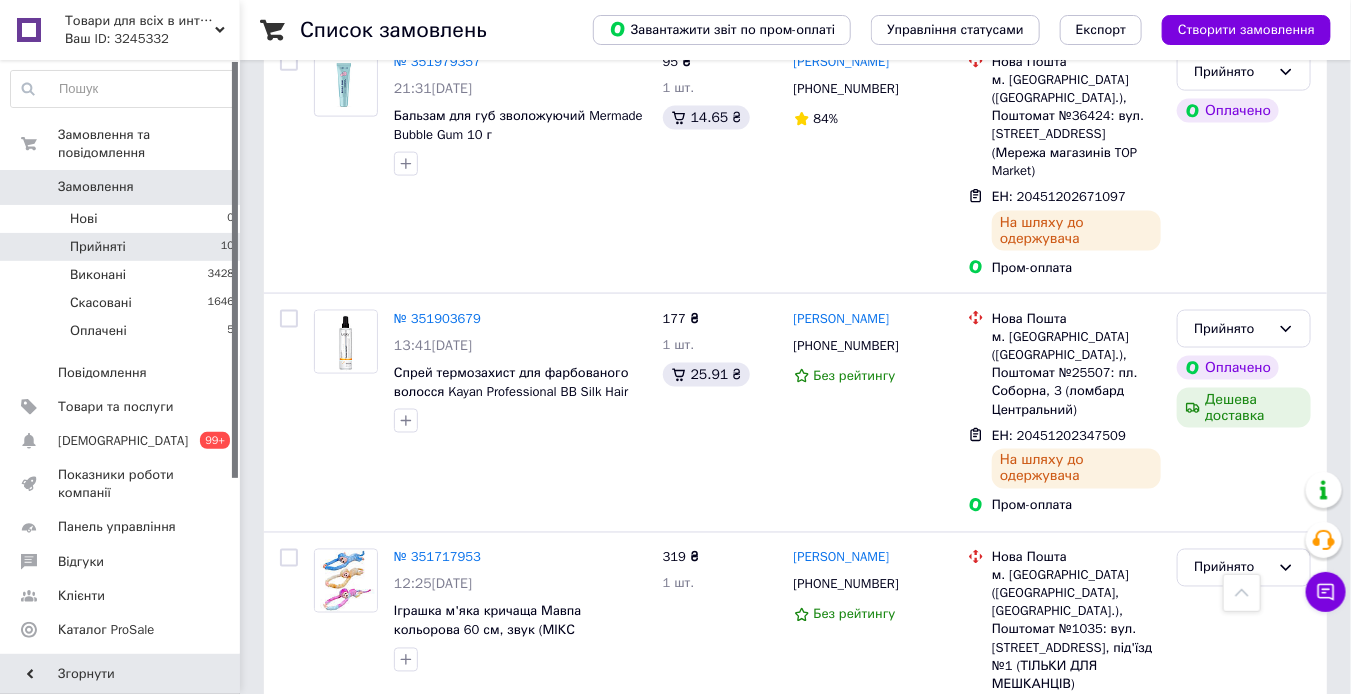 click on "Прийняті 10" at bounding box center (123, 247) 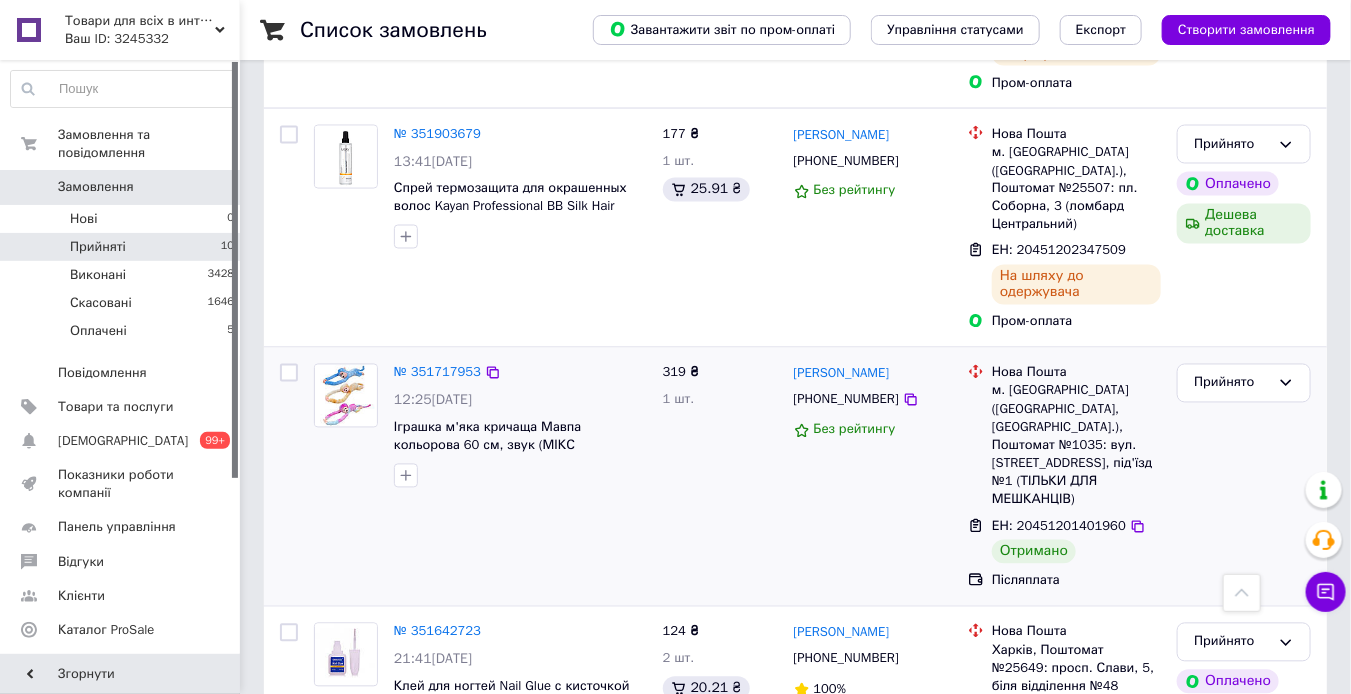scroll, scrollTop: 1300, scrollLeft: 0, axis: vertical 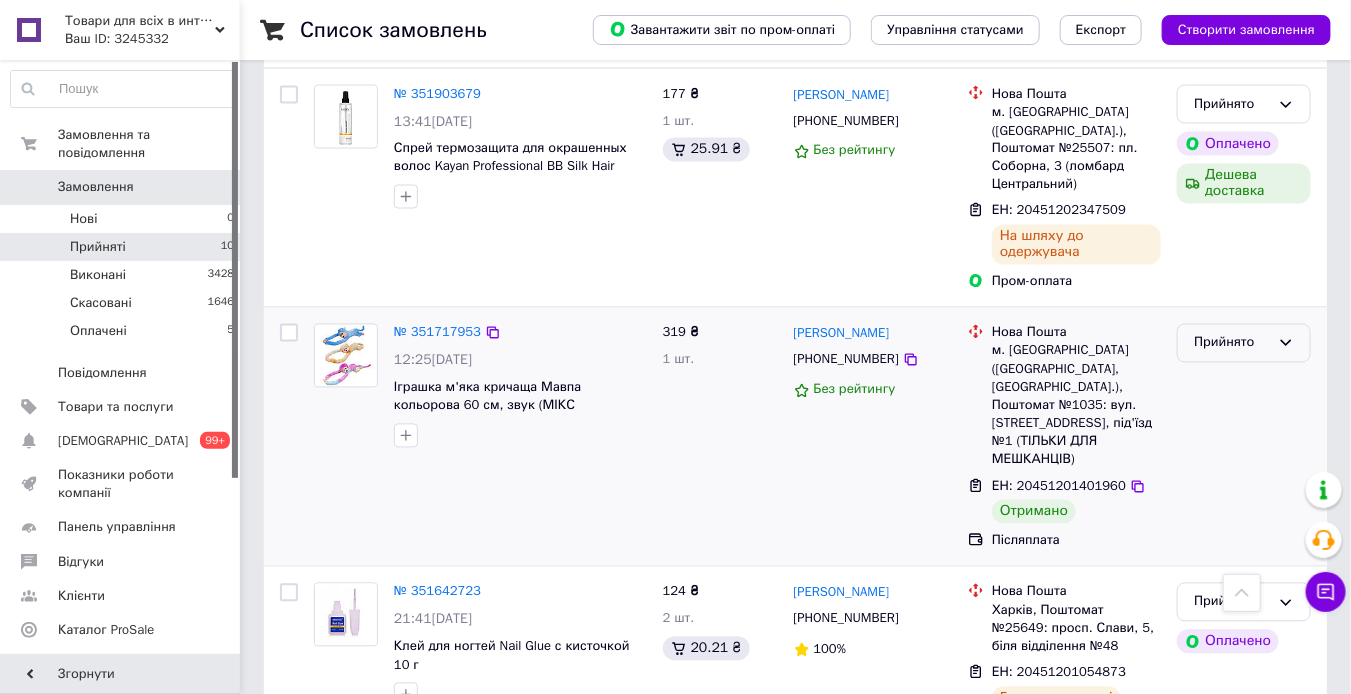 click on "Прийнято" at bounding box center [1244, 343] 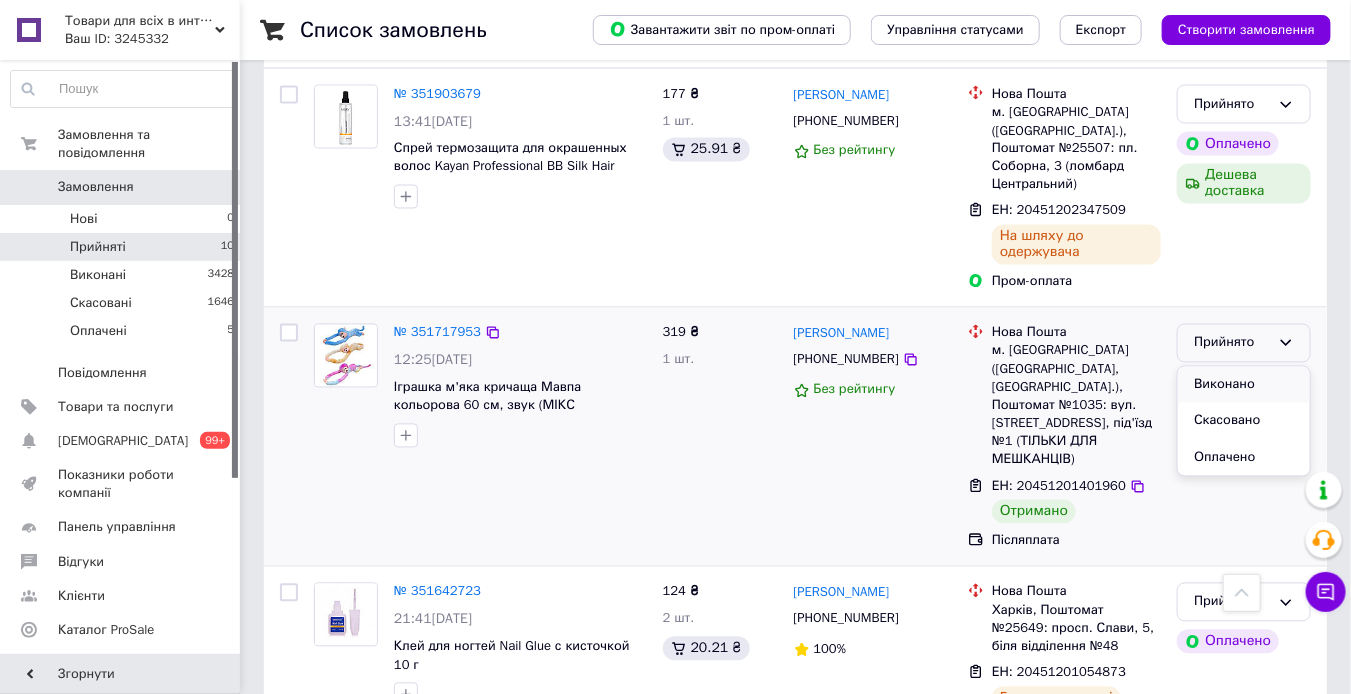 click on "Виконано" at bounding box center (1244, 385) 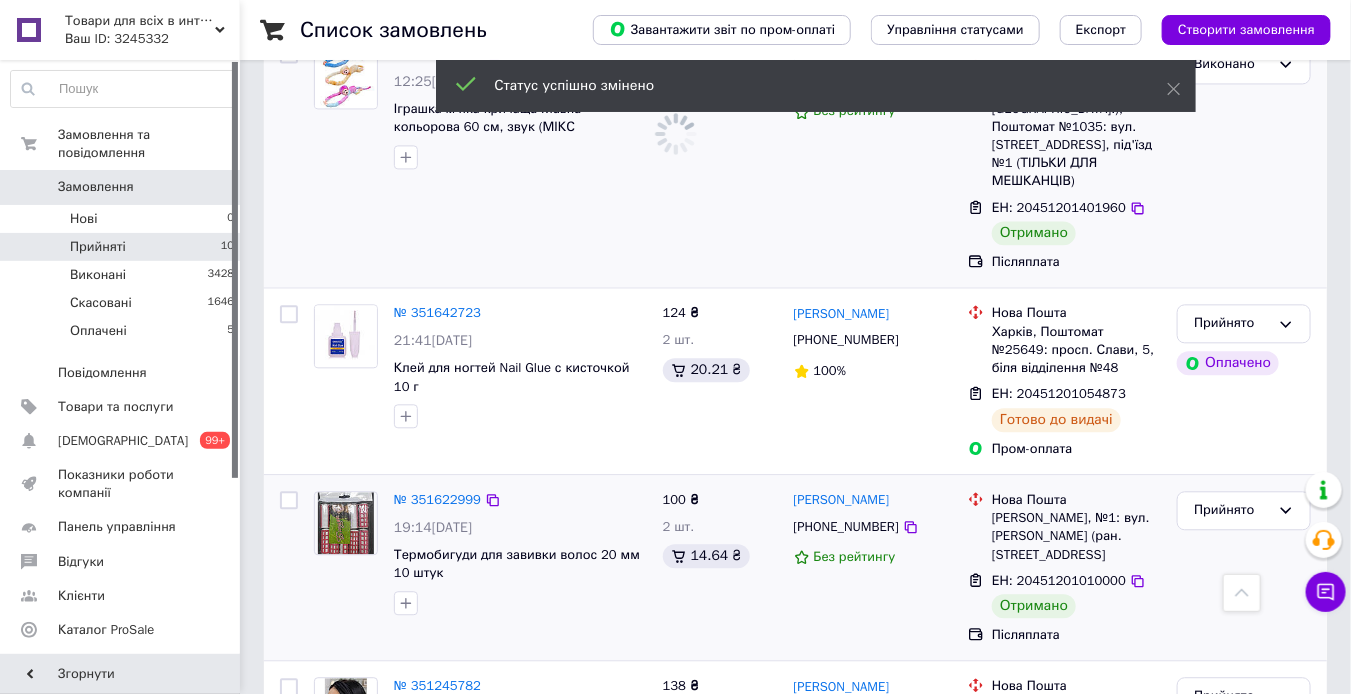 scroll, scrollTop: 1600, scrollLeft: 0, axis: vertical 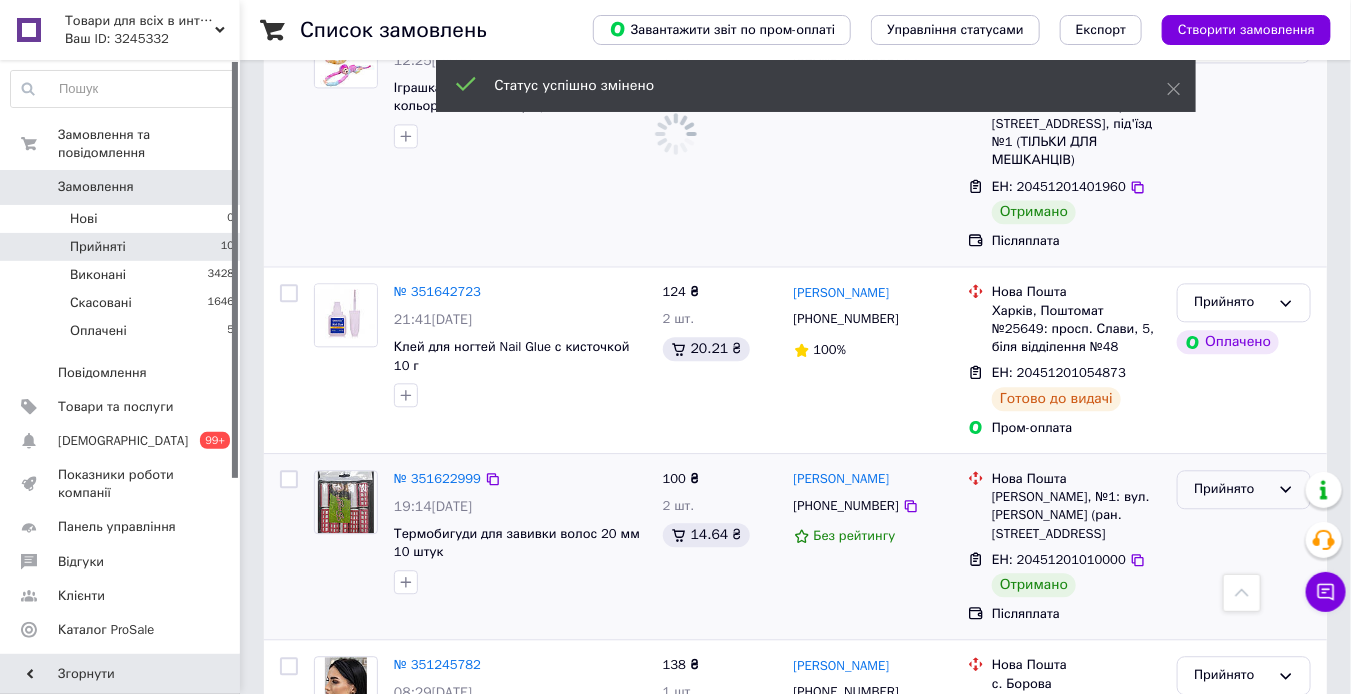click on "Прийнято" at bounding box center [1244, 489] 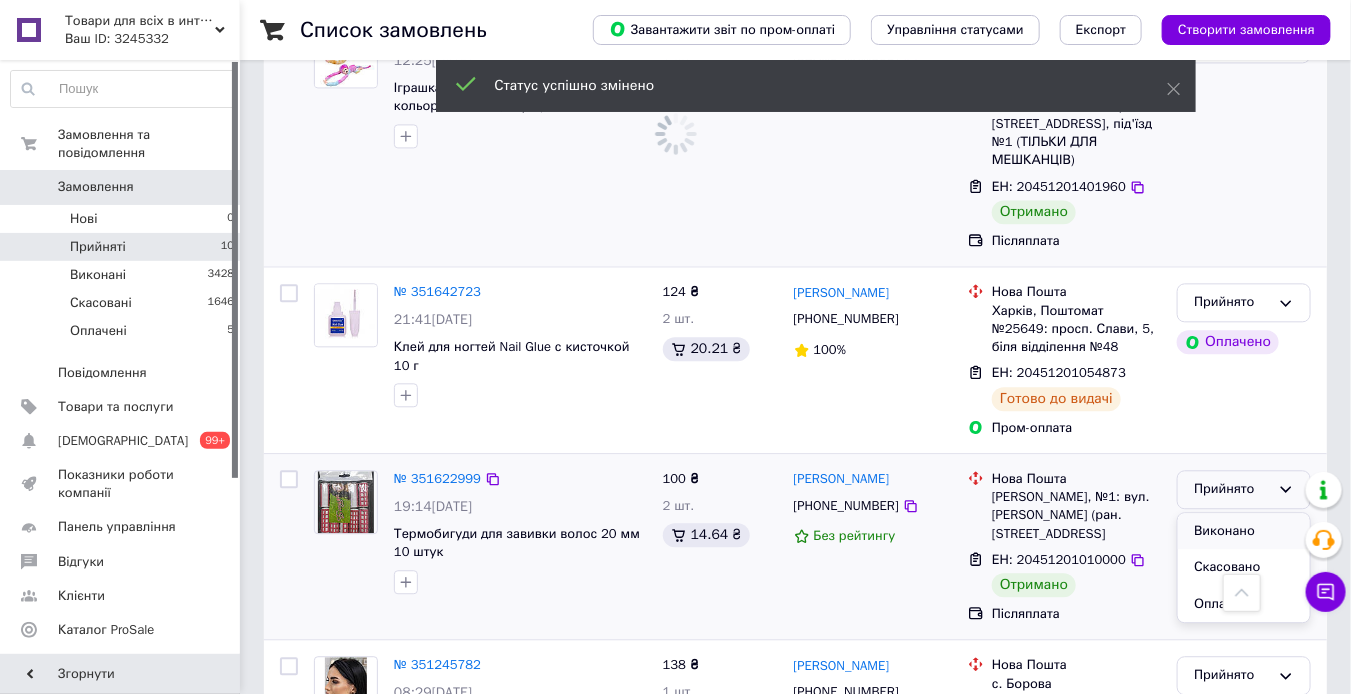 click on "Виконано" at bounding box center (1244, 531) 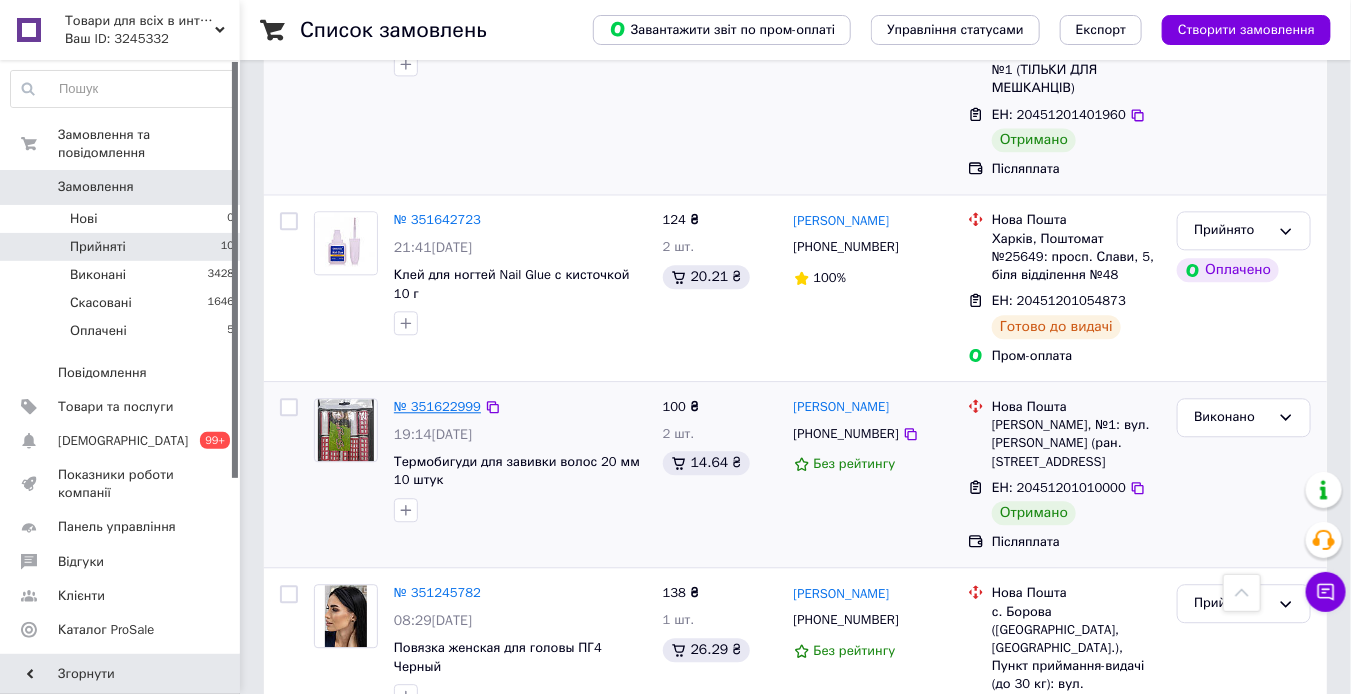 click on "№ 351622999" at bounding box center [437, 406] 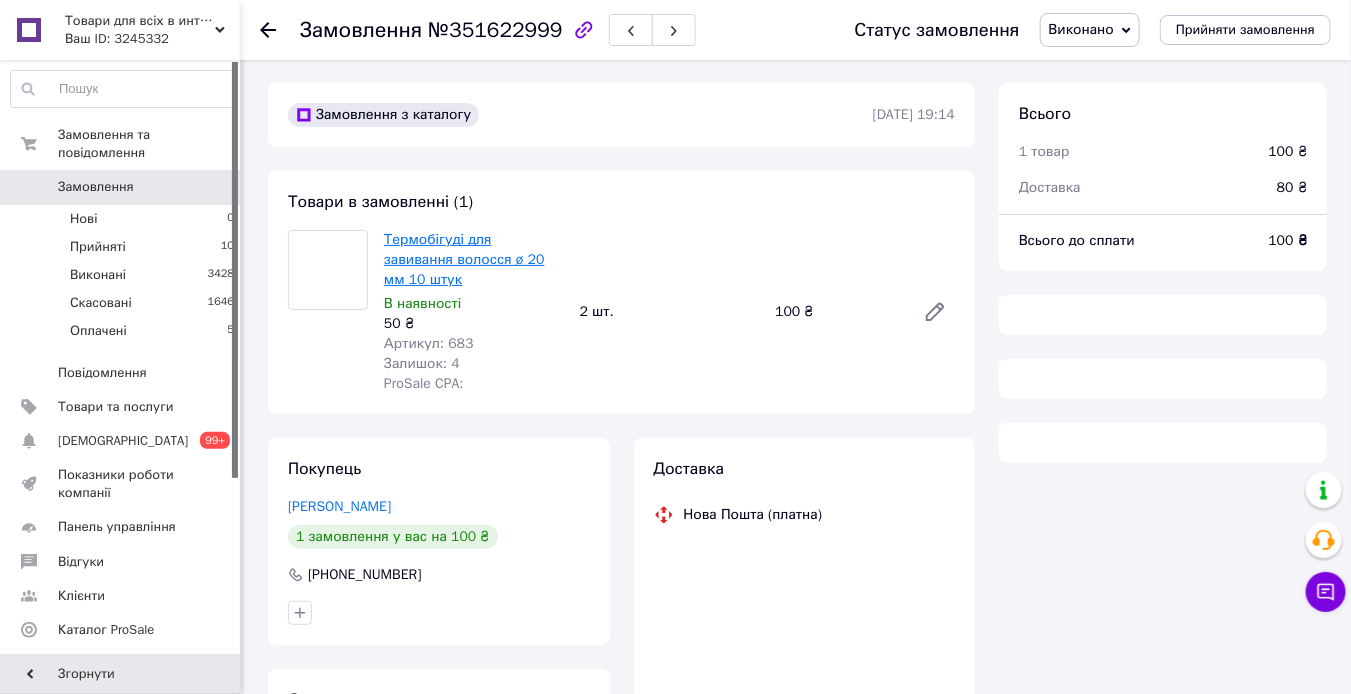 scroll, scrollTop: 0, scrollLeft: 0, axis: both 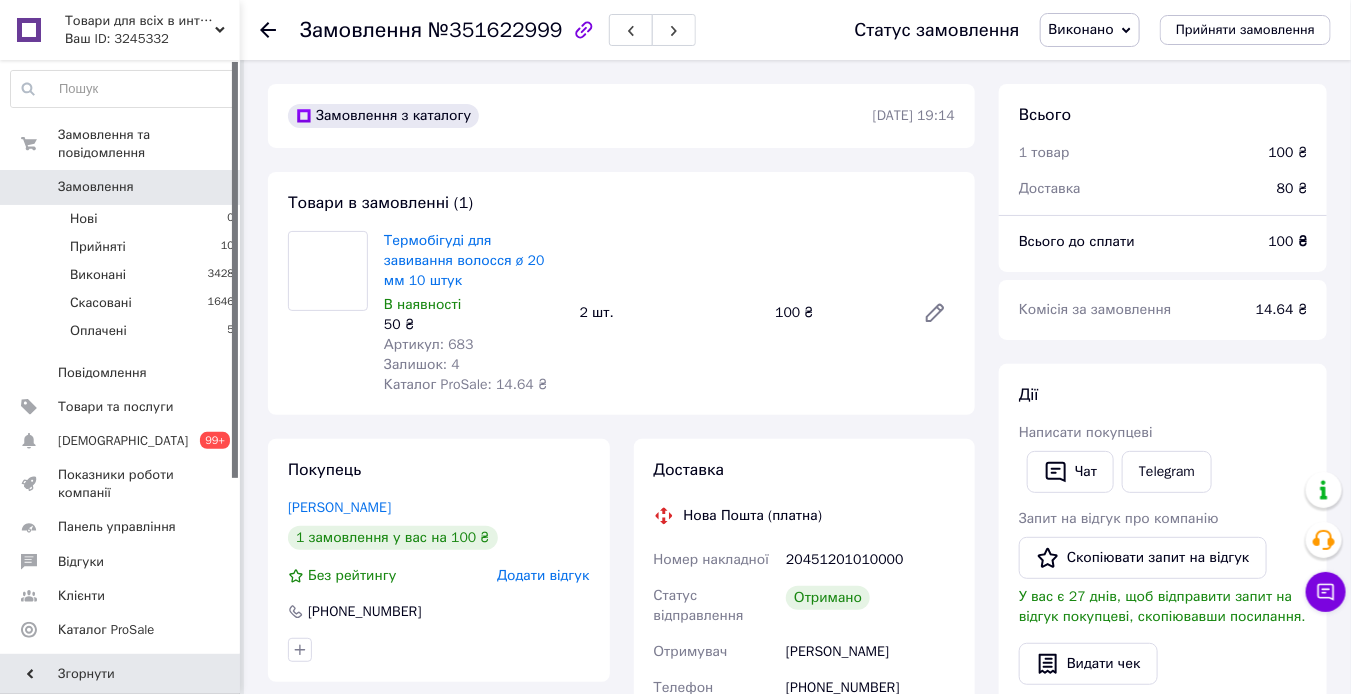click on "Замовлення" at bounding box center (96, 187) 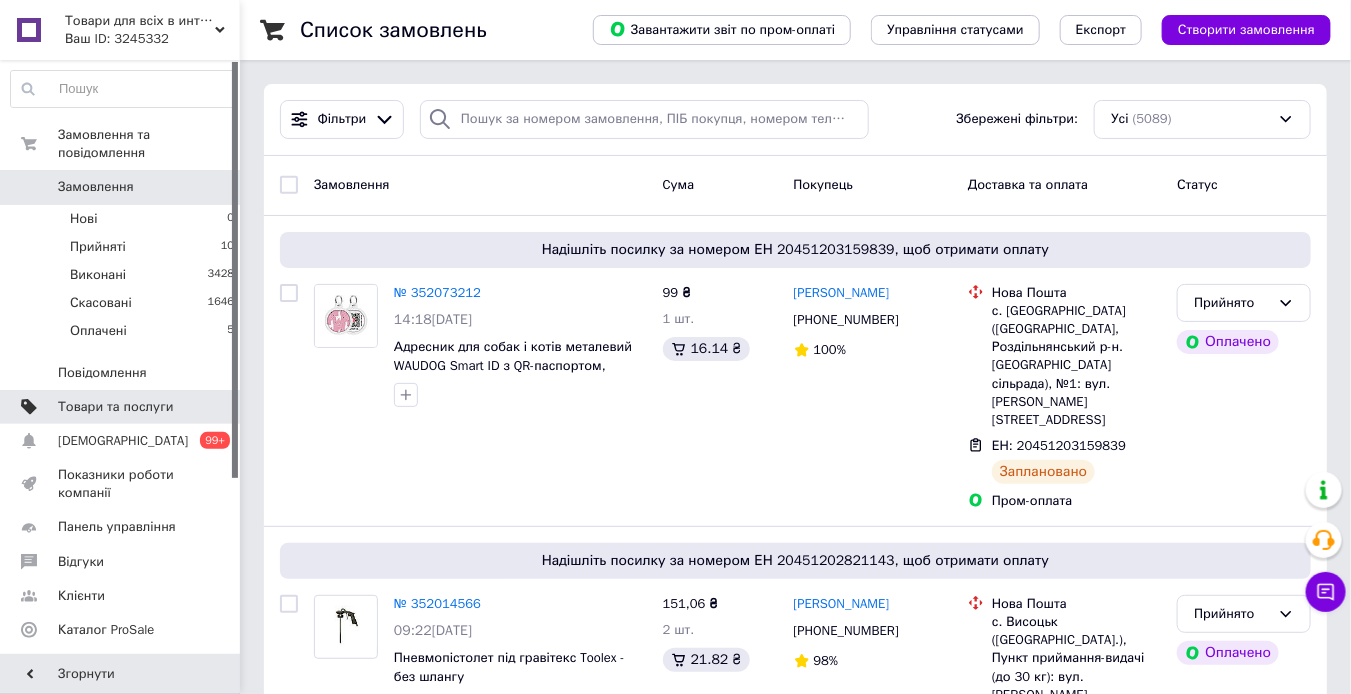 click on "Товари та послуги" at bounding box center [121, 407] 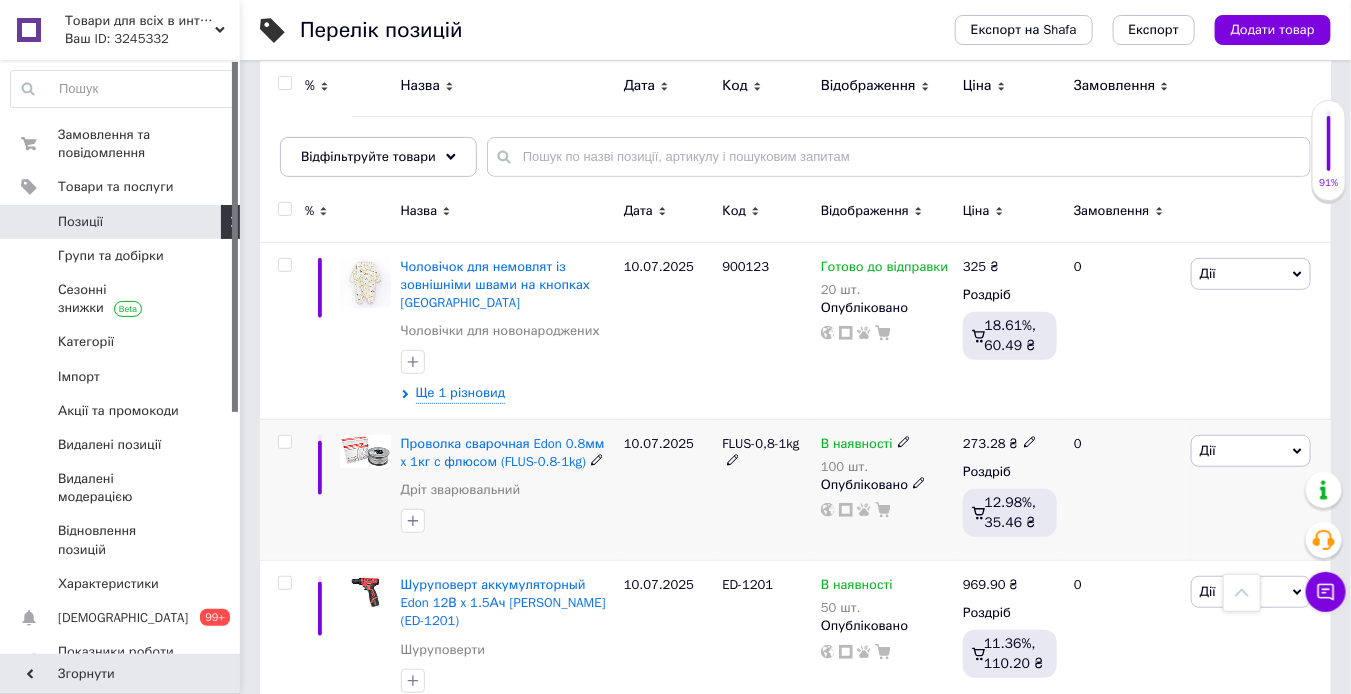 scroll, scrollTop: 200, scrollLeft: 0, axis: vertical 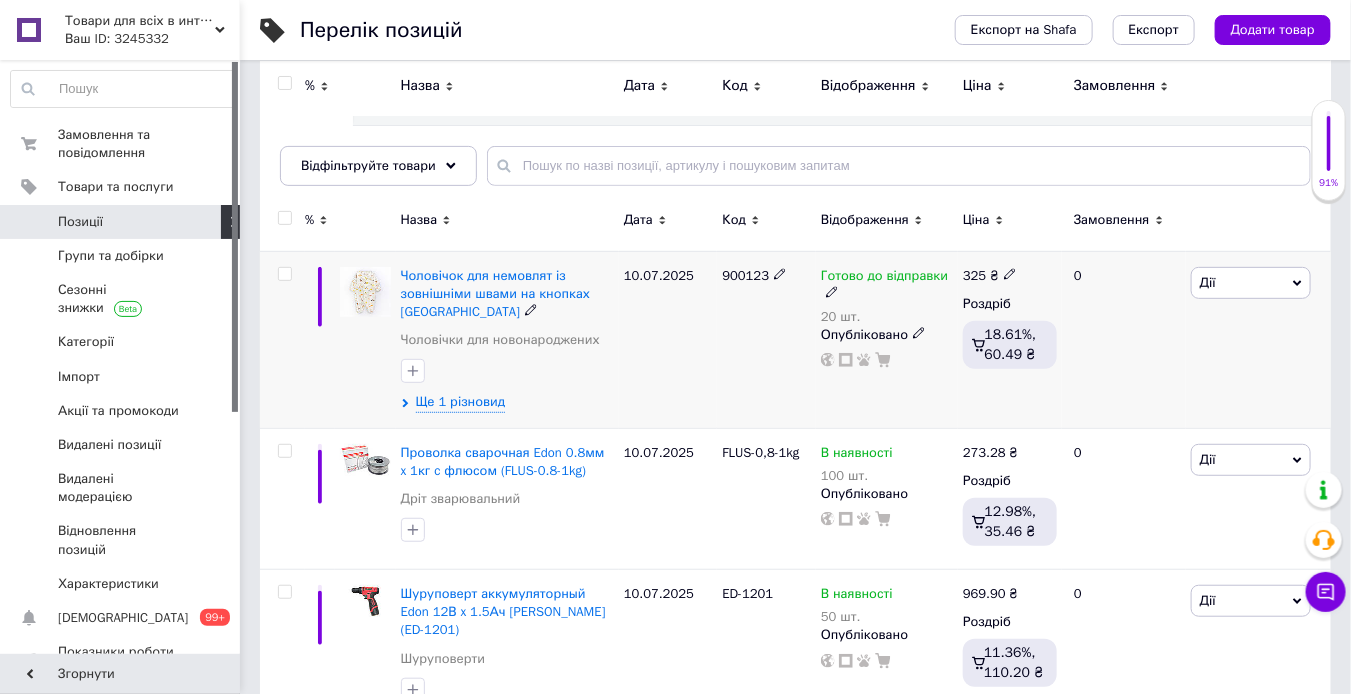 click 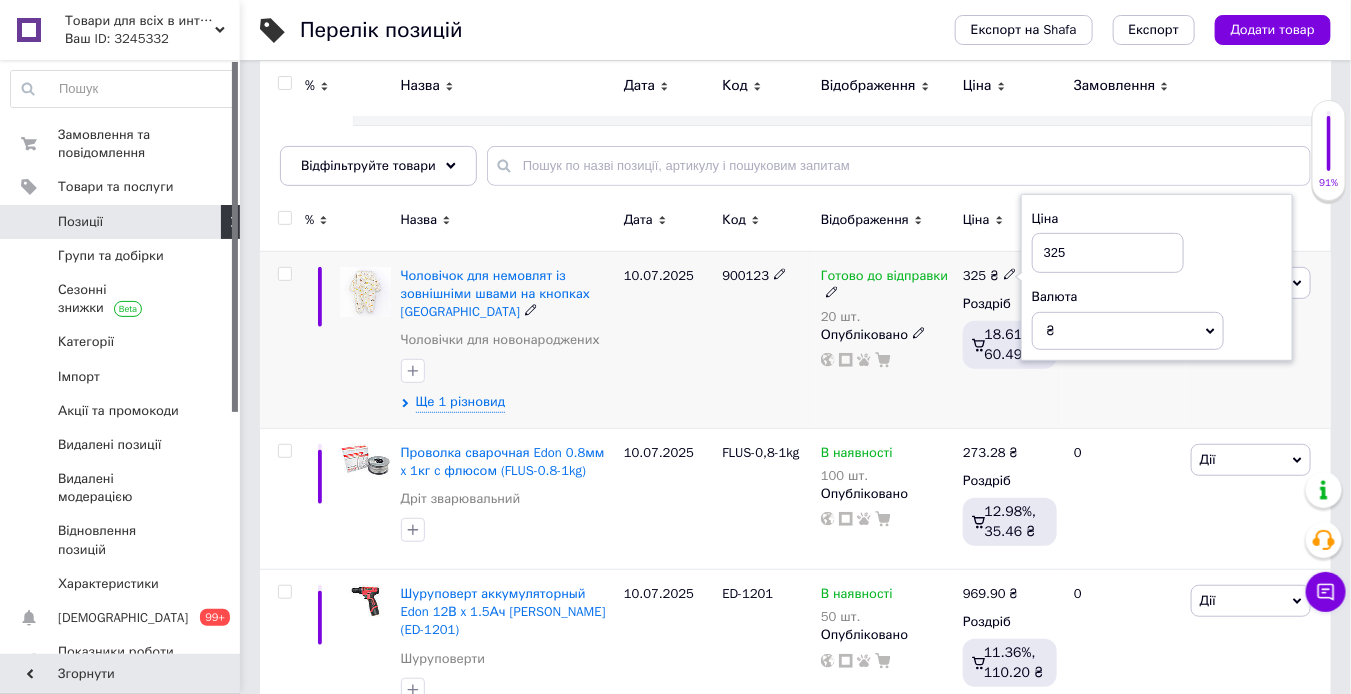 drag, startPoint x: 1073, startPoint y: 227, endPoint x: 1051, endPoint y: 225, distance: 22.090721 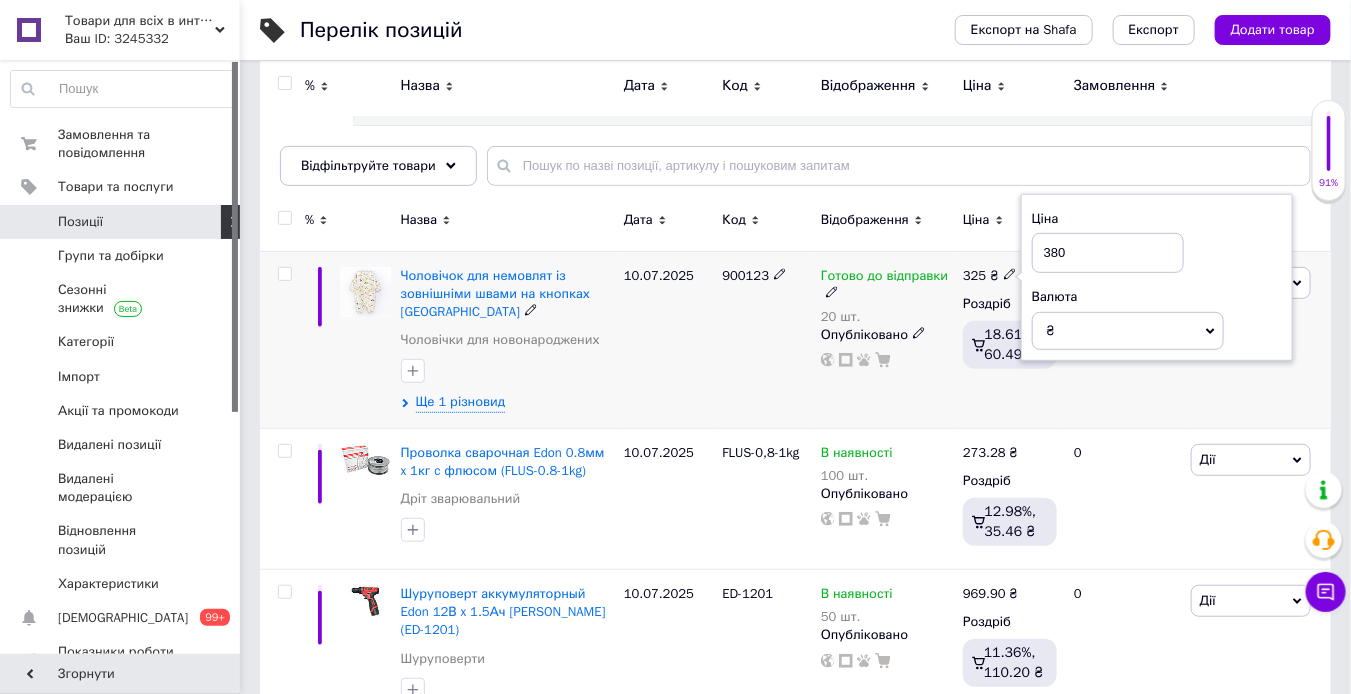 type on "380" 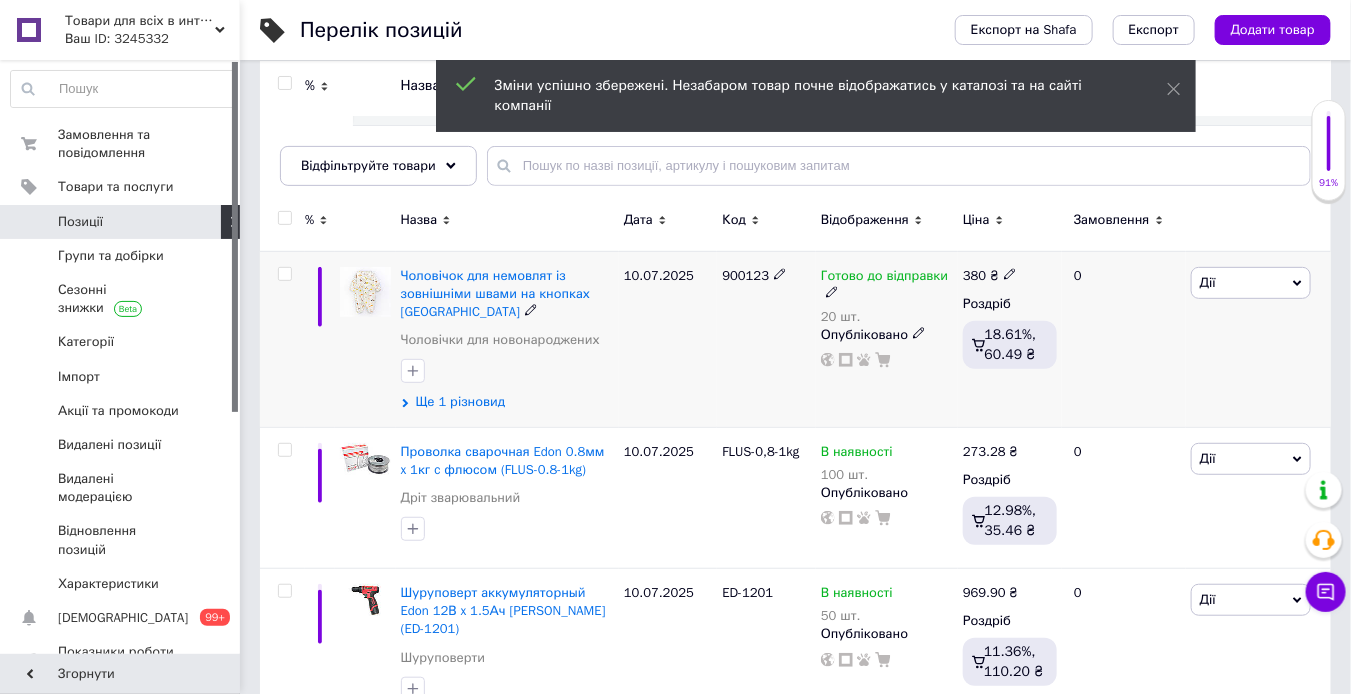 drag, startPoint x: 473, startPoint y: 379, endPoint x: 490, endPoint y: 384, distance: 17.720045 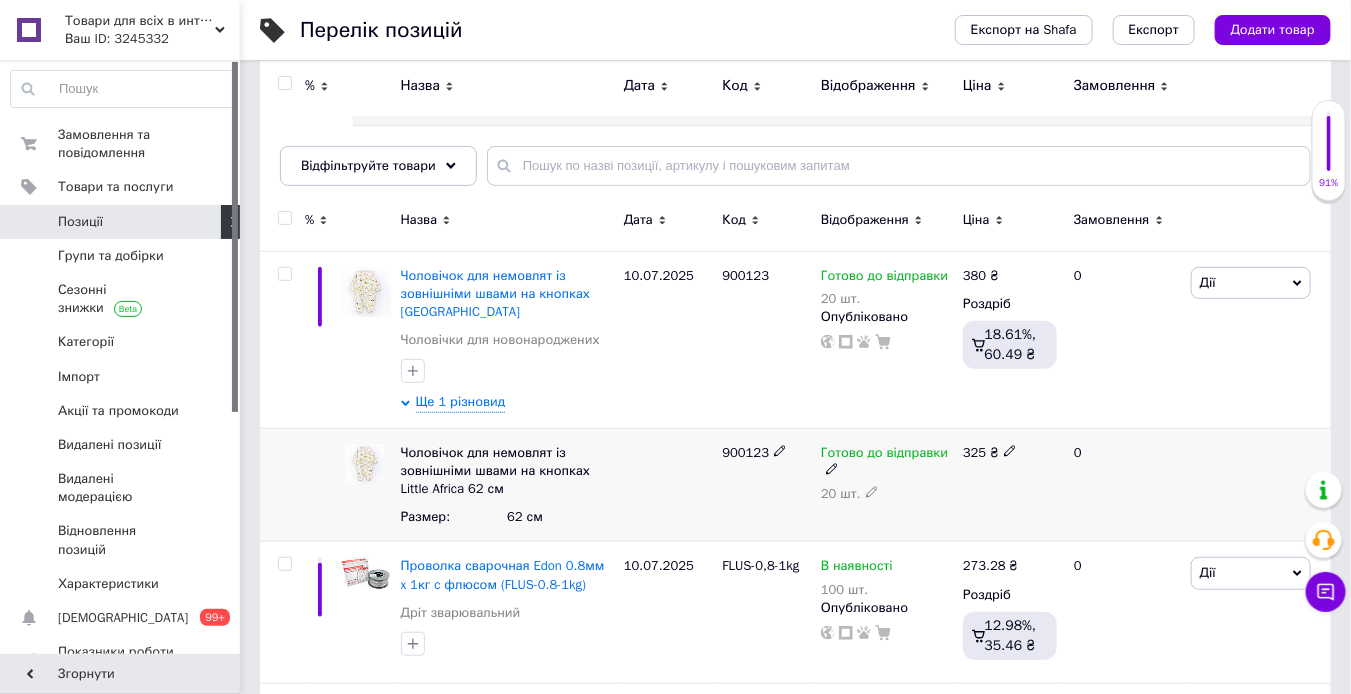 click 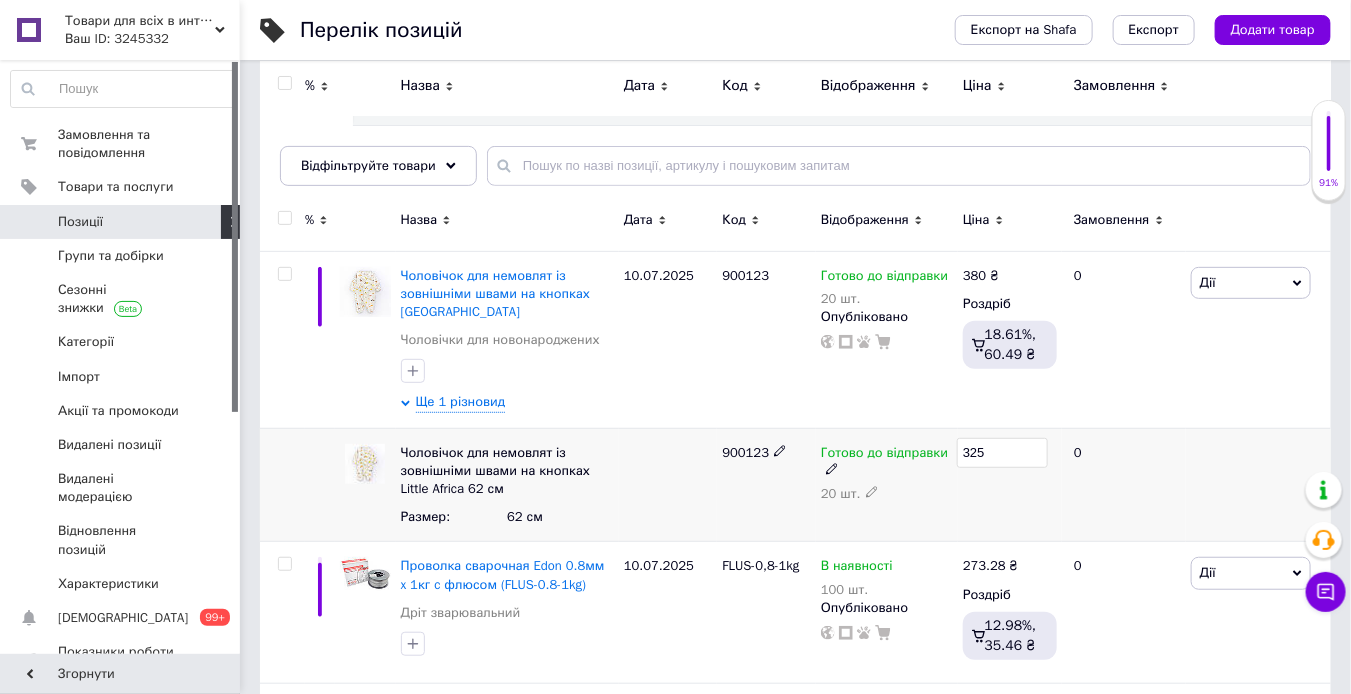 drag, startPoint x: 984, startPoint y: 428, endPoint x: 972, endPoint y: 426, distance: 12.165525 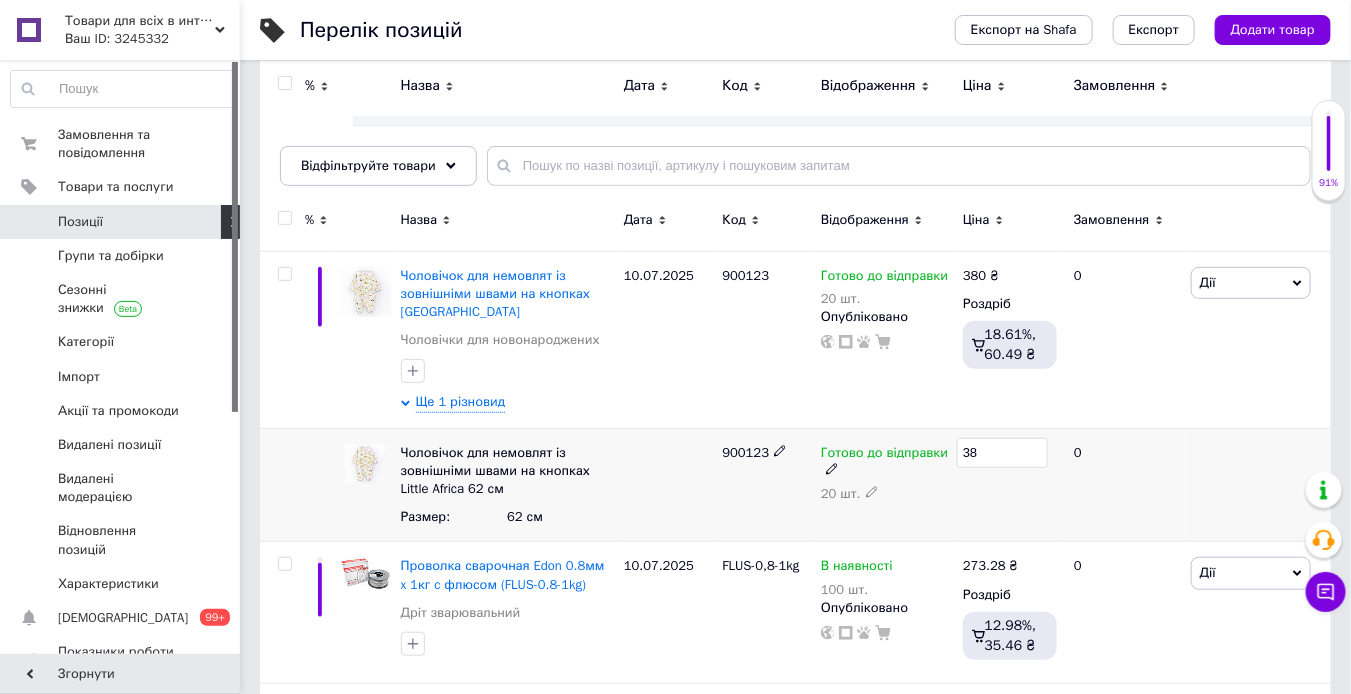 type on "0" 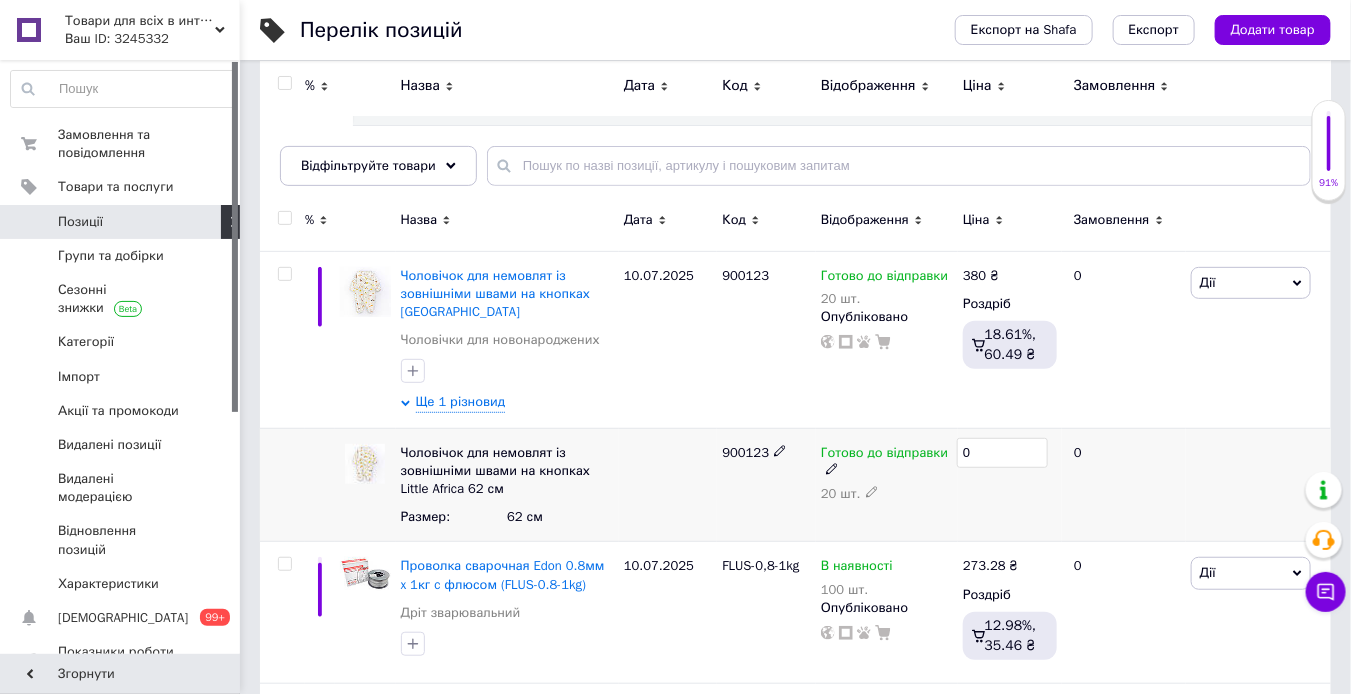 drag, startPoint x: 951, startPoint y: 450, endPoint x: 929, endPoint y: 481, distance: 38.013157 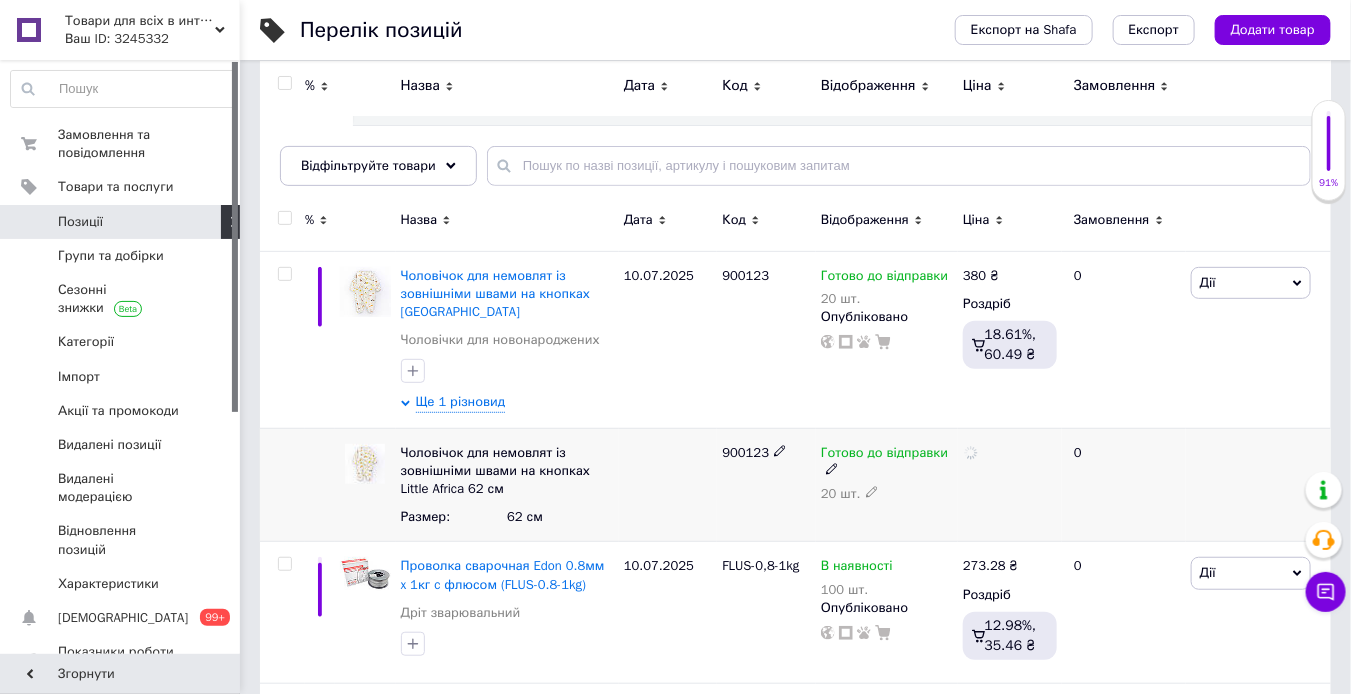 click on "Готово до відправки 20 шт." at bounding box center (887, 485) 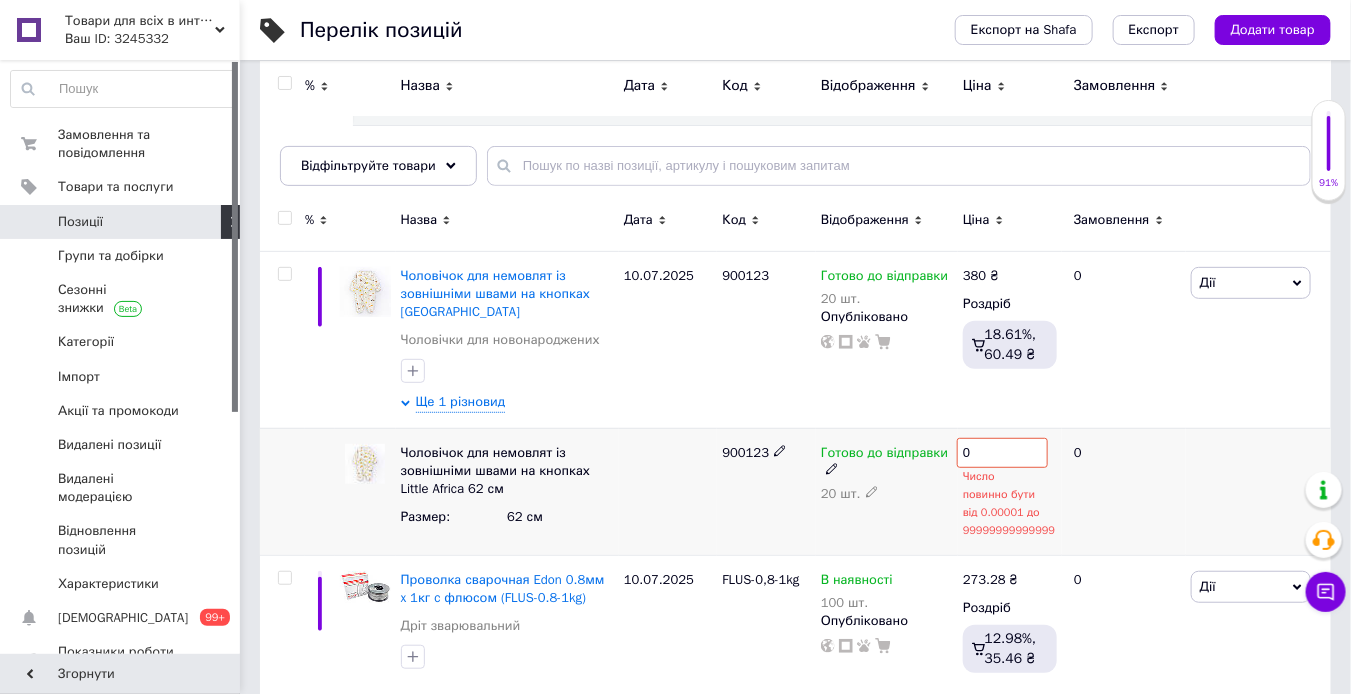 click on "0" at bounding box center [1002, 453] 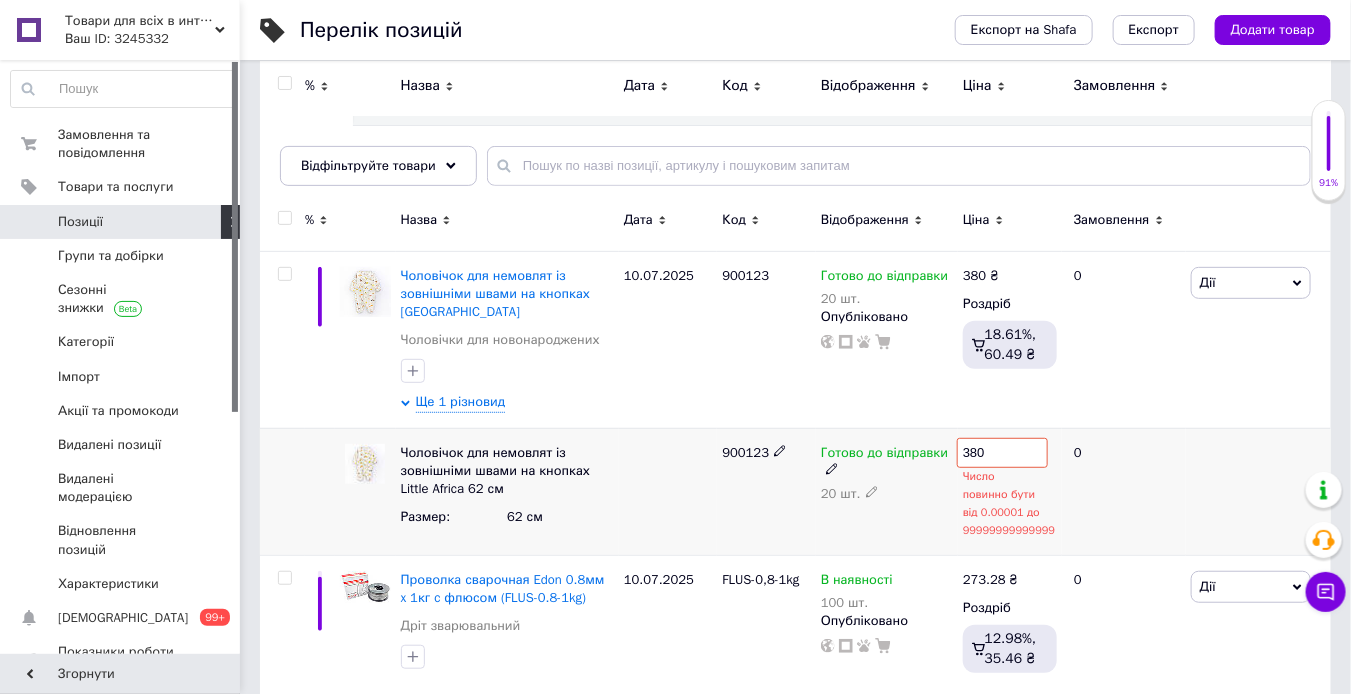 type on "380" 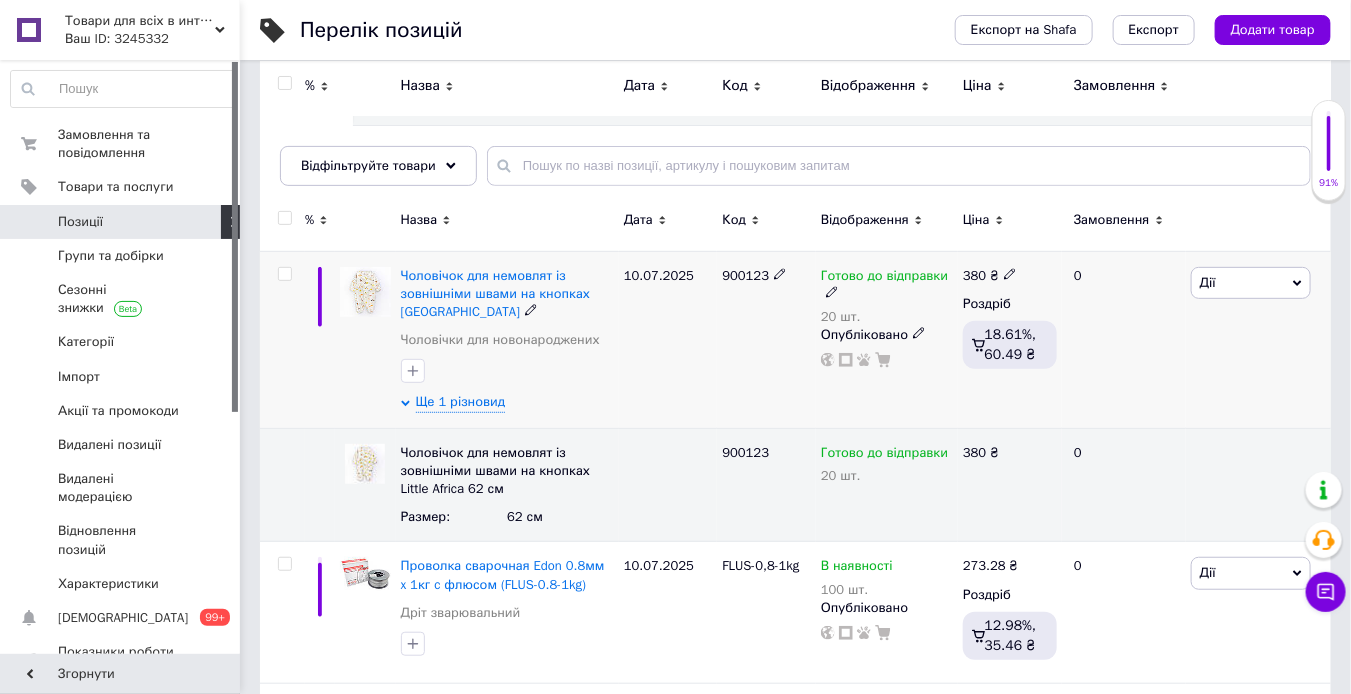 click on "10.07.2025" at bounding box center (668, 339) 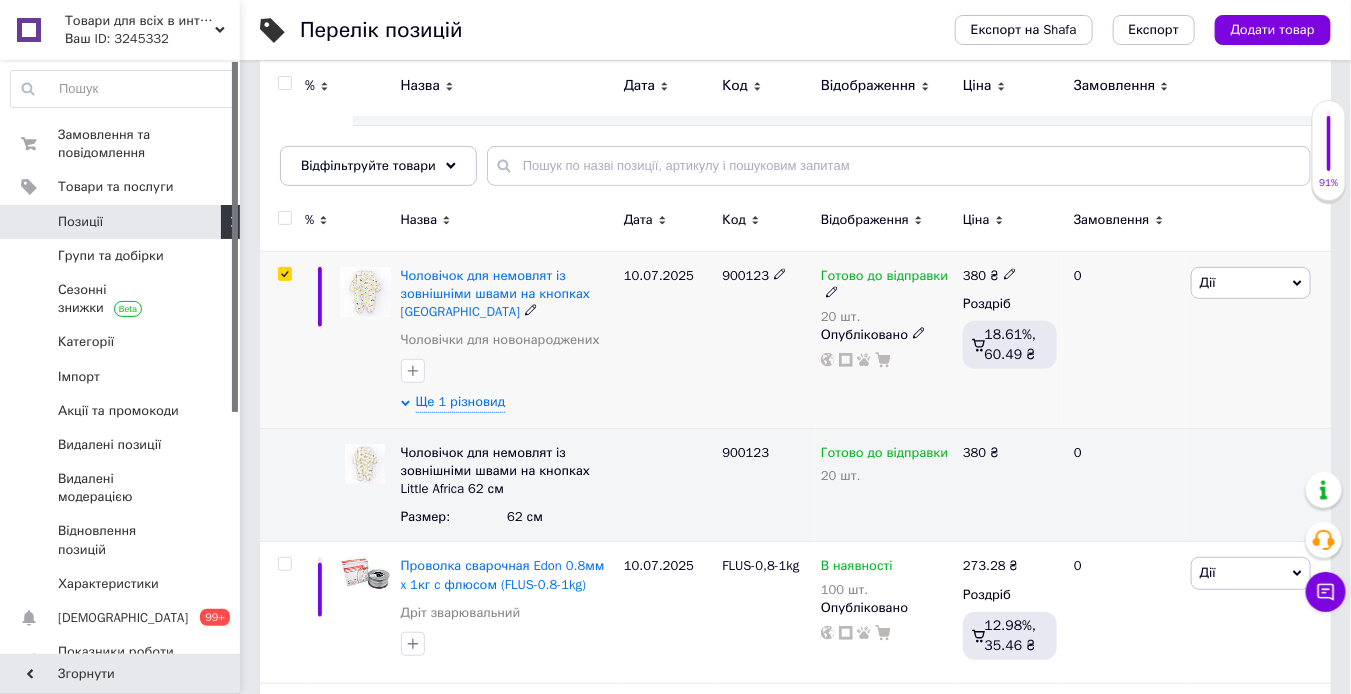 checkbox on "true" 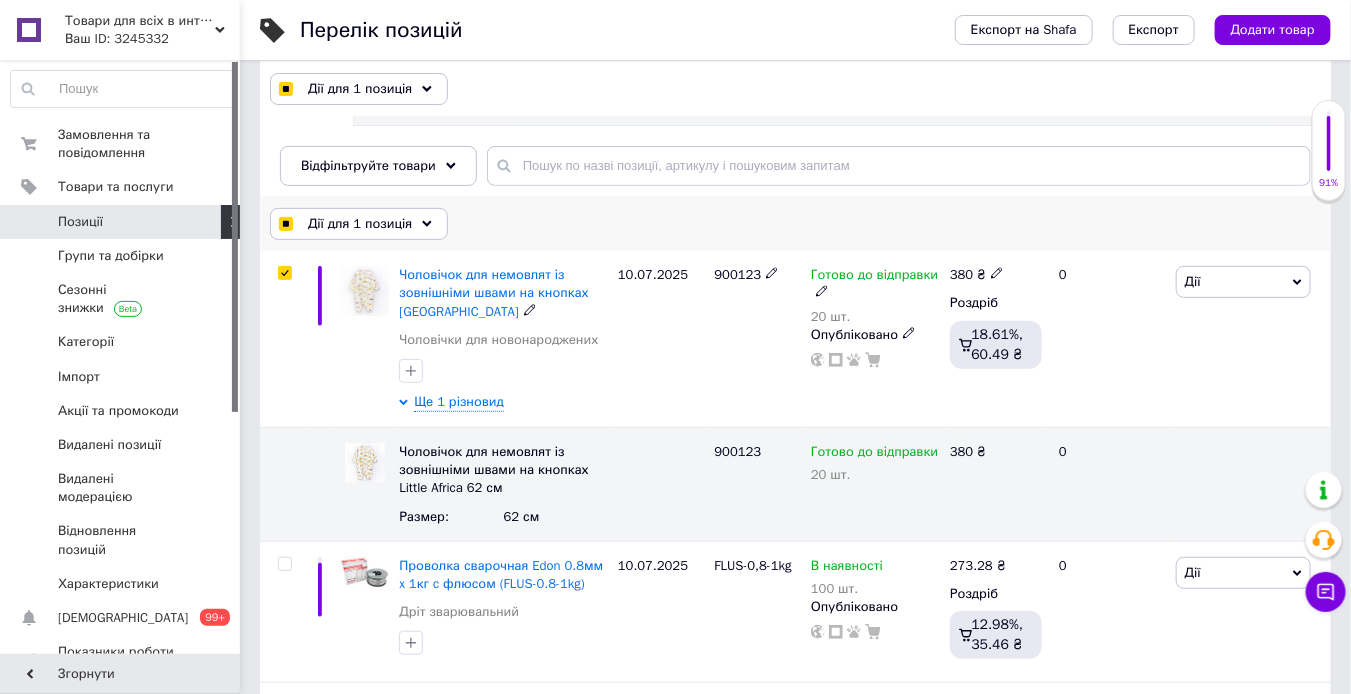click on "Дії для 1 позиція" at bounding box center [359, 224] 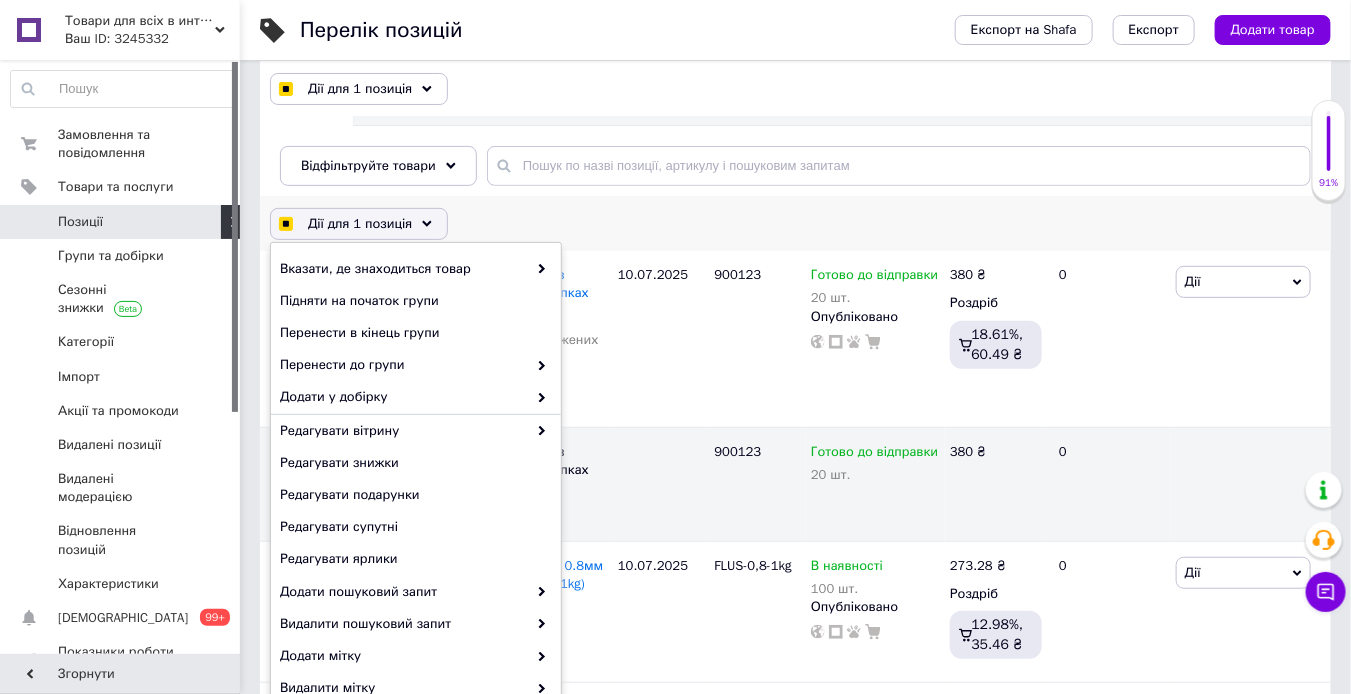 checkbox on "true" 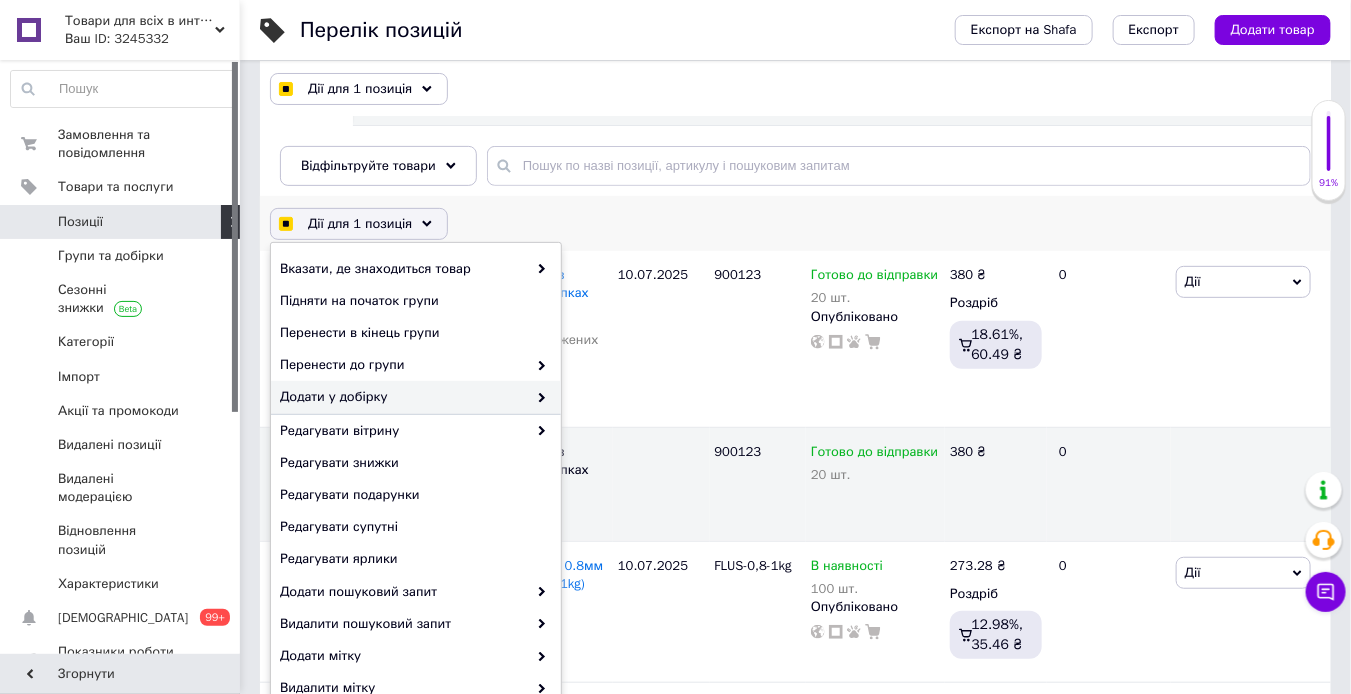 checkbox on "true" 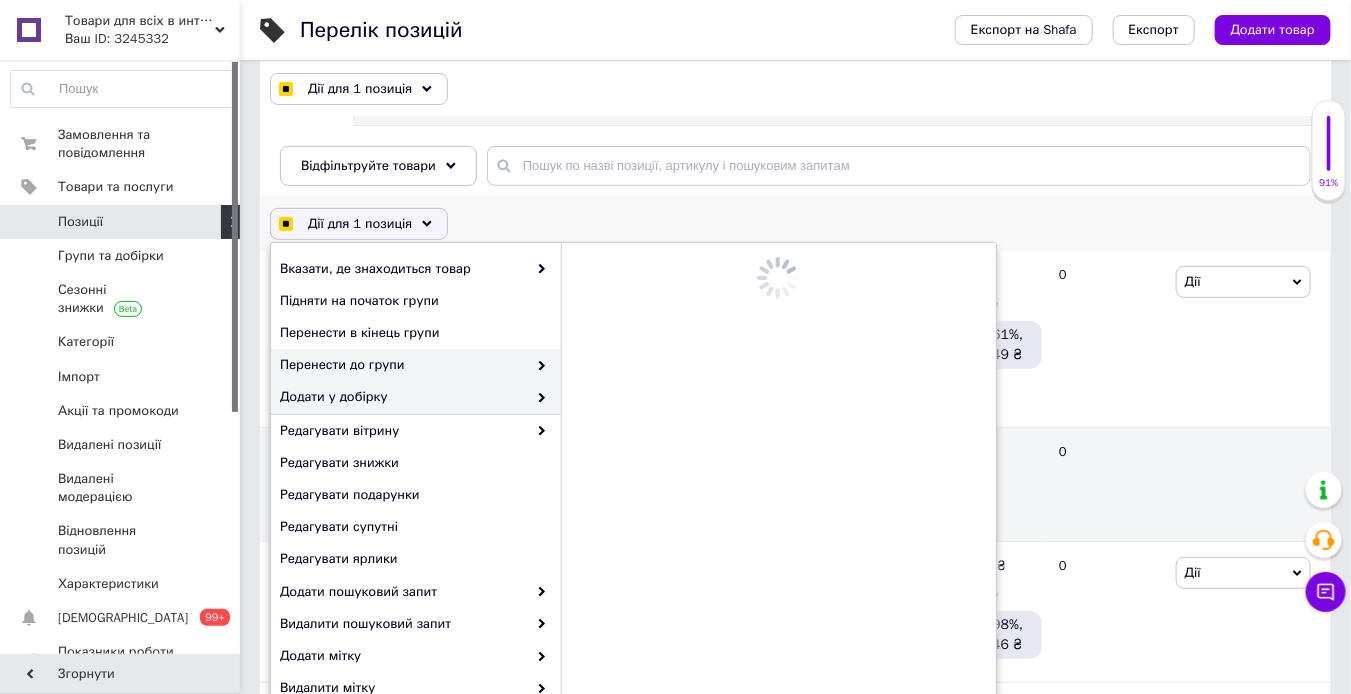 checkbox on "true" 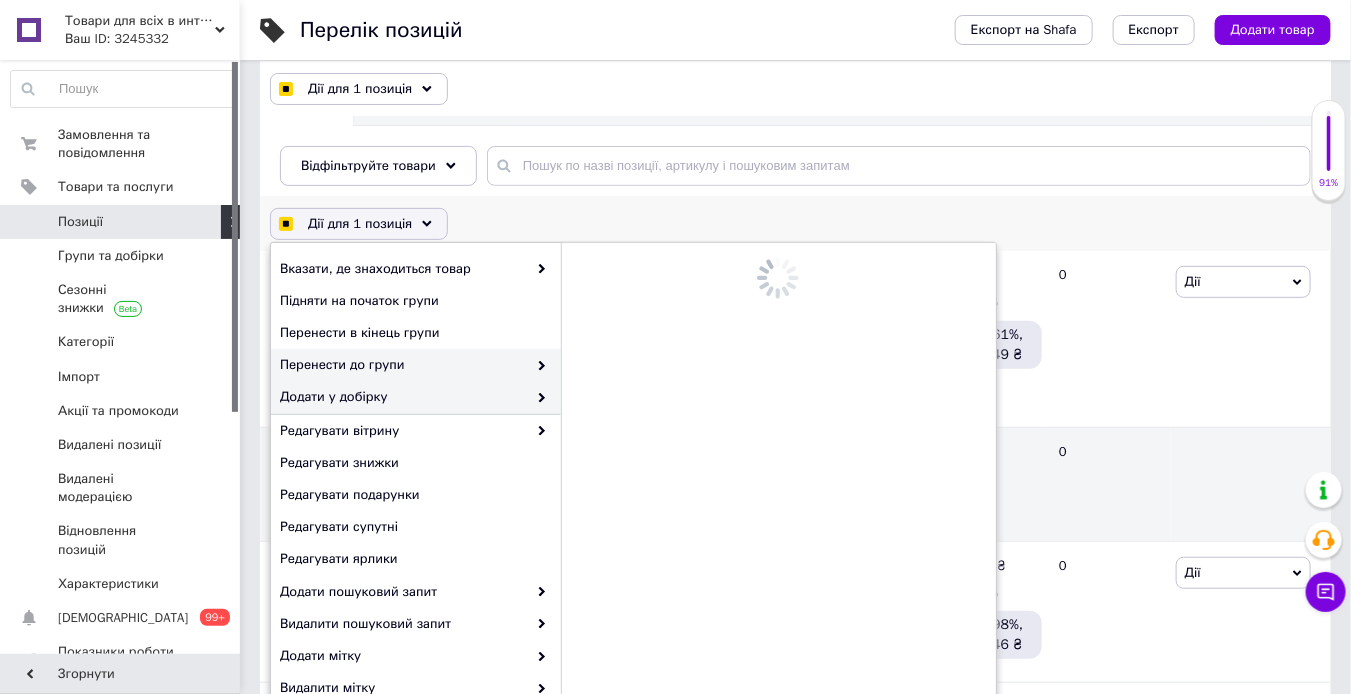 checkbox on "true" 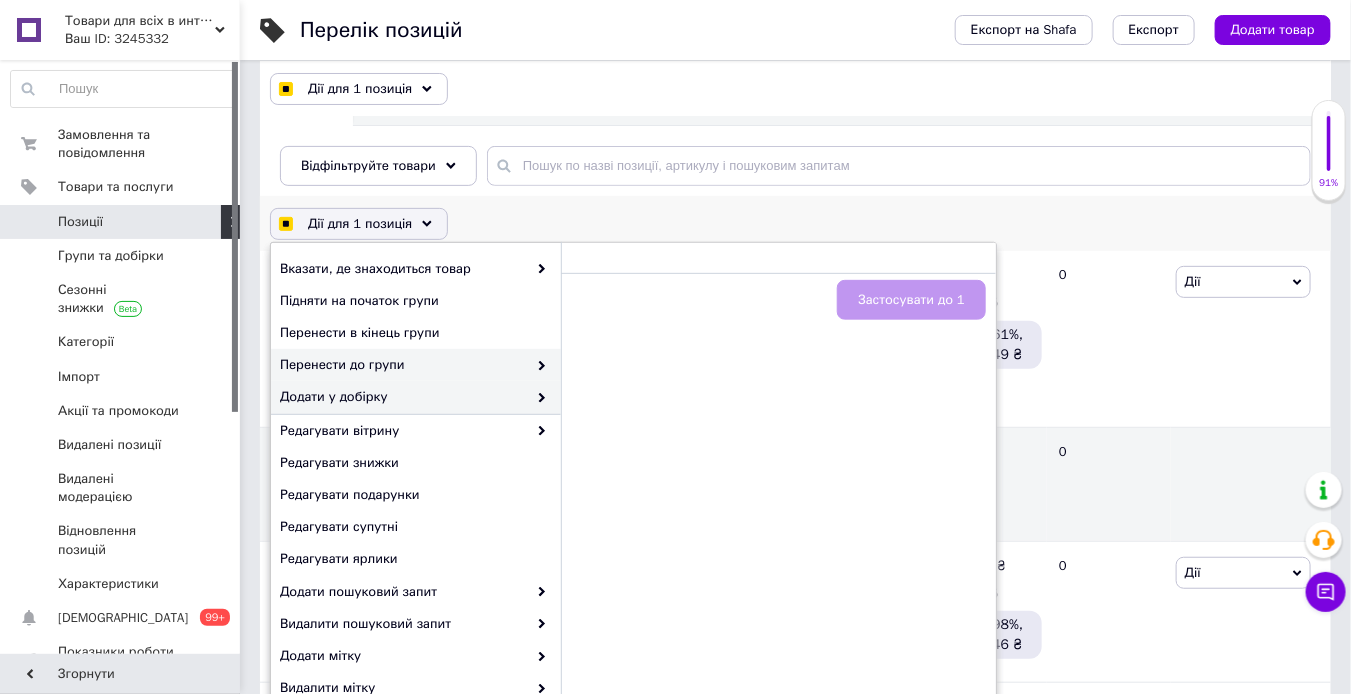 click at bounding box center [537, 365] 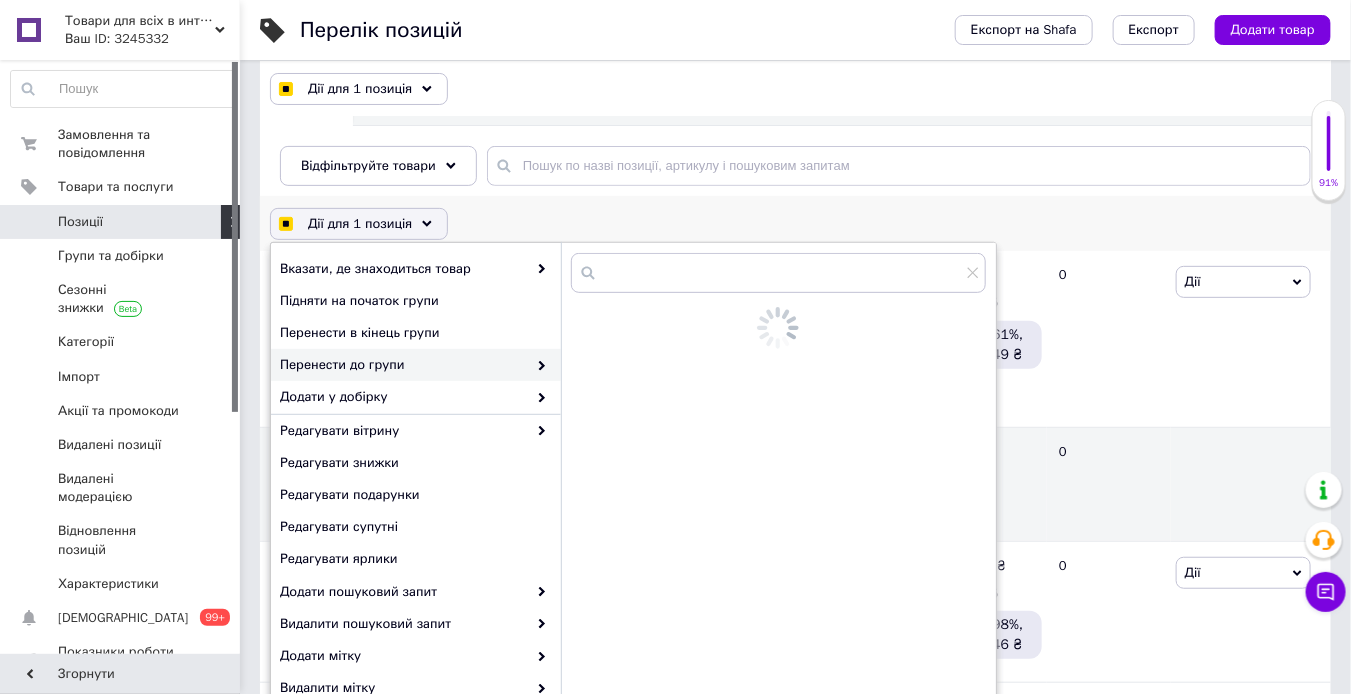 checkbox on "true" 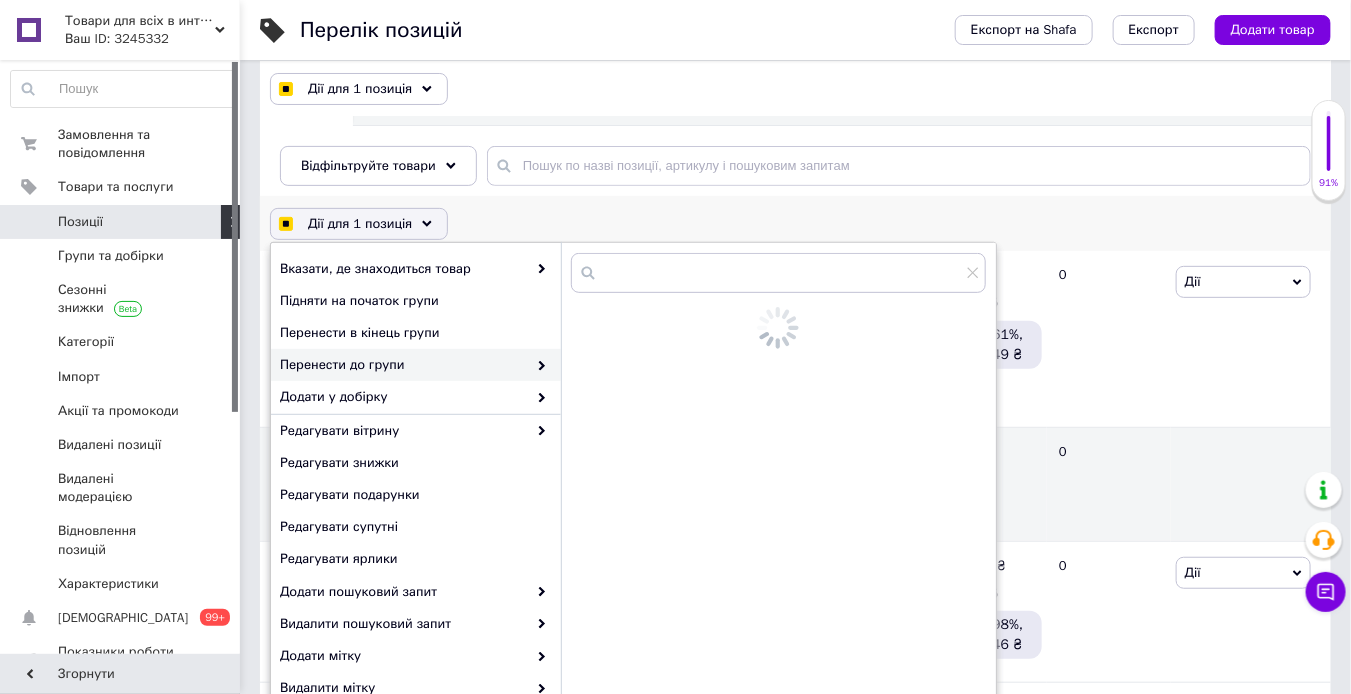 checkbox on "true" 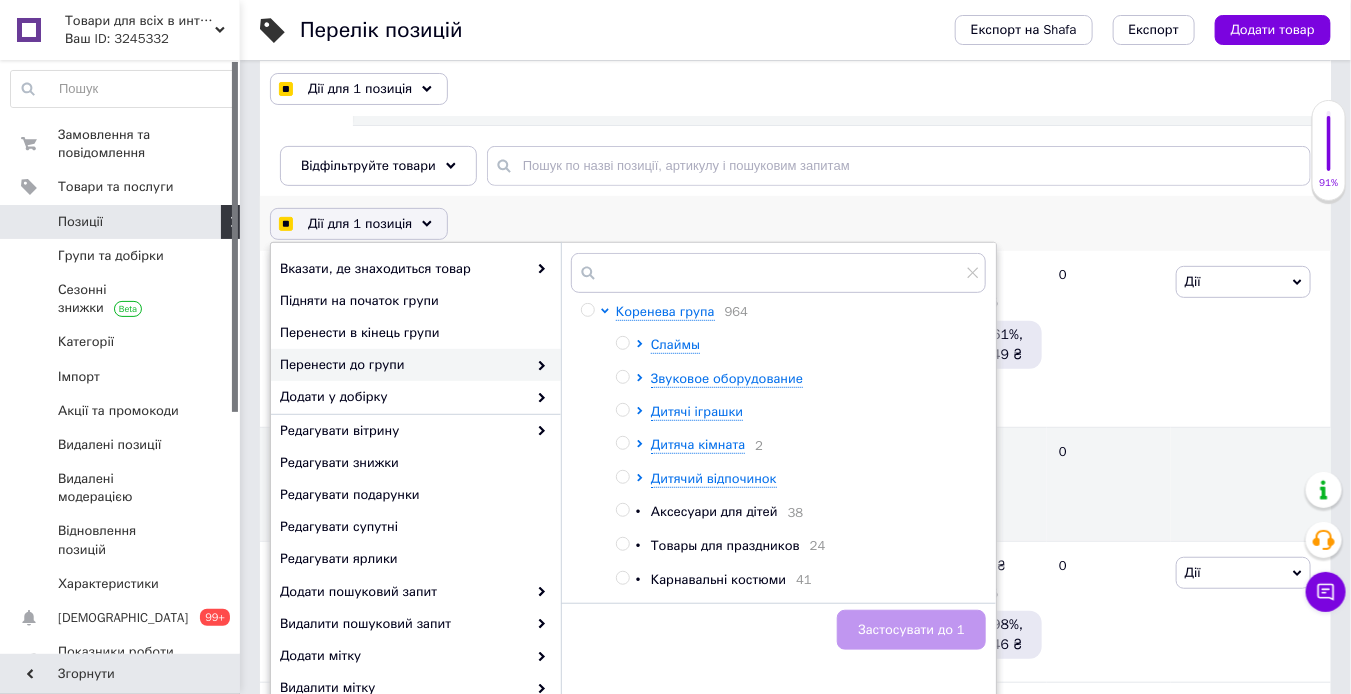 checkbox on "true" 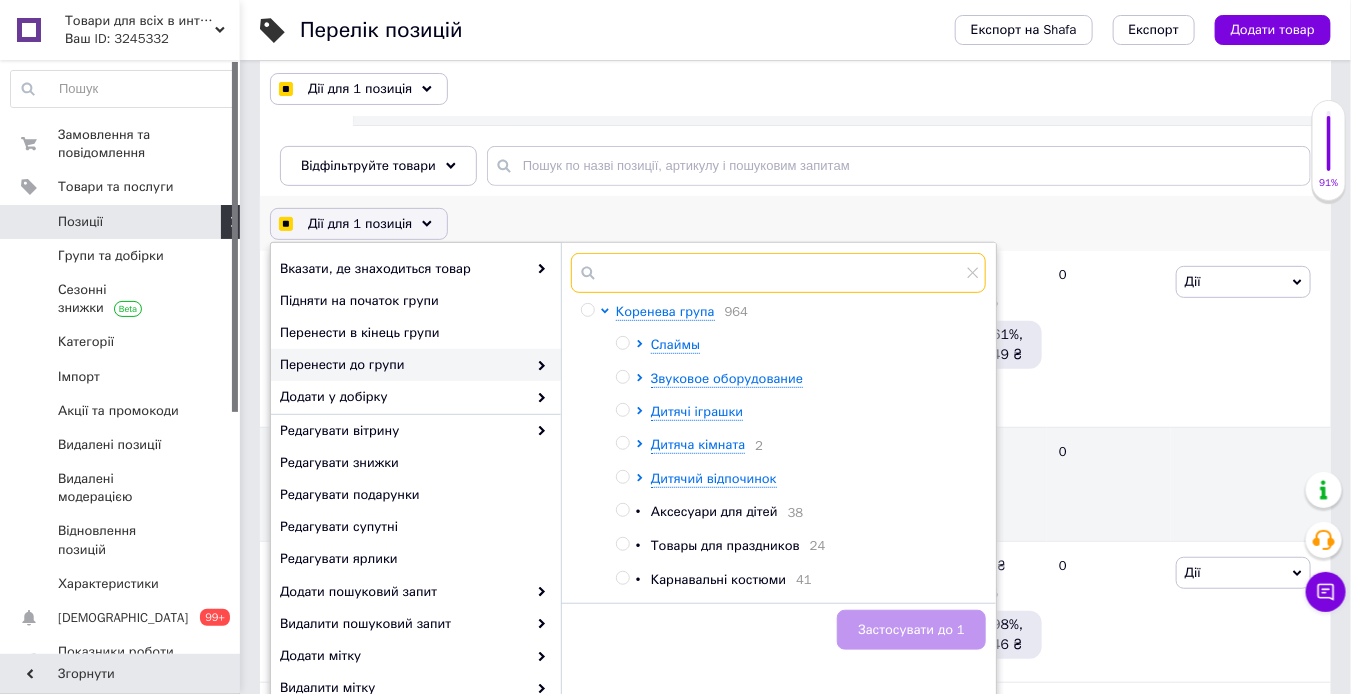 click at bounding box center (778, 273) 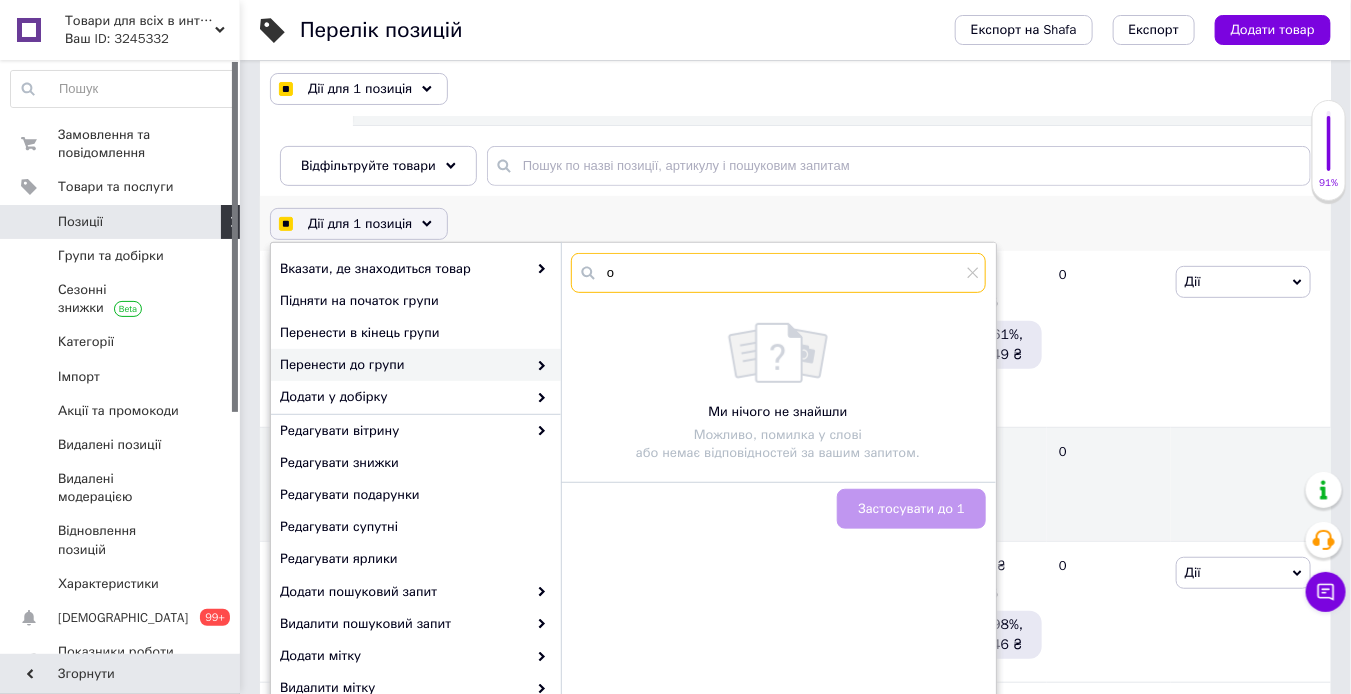 checkbox on "true" 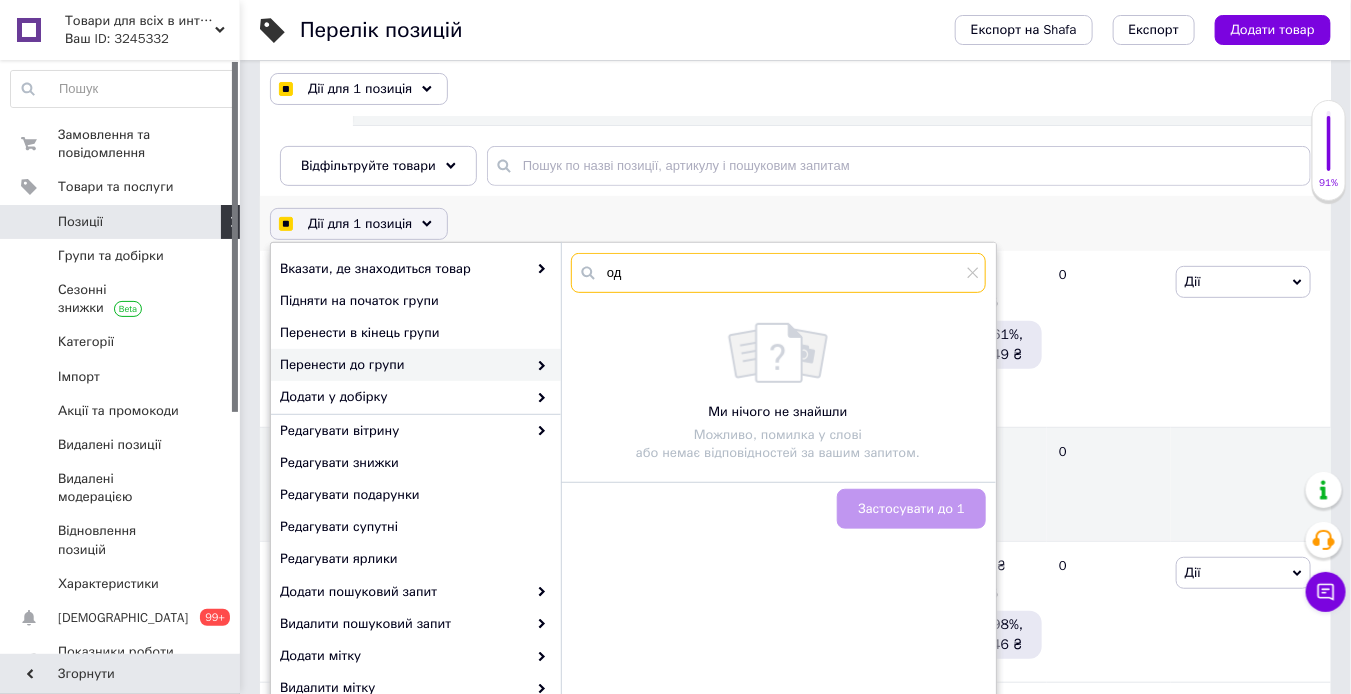checkbox on "true" 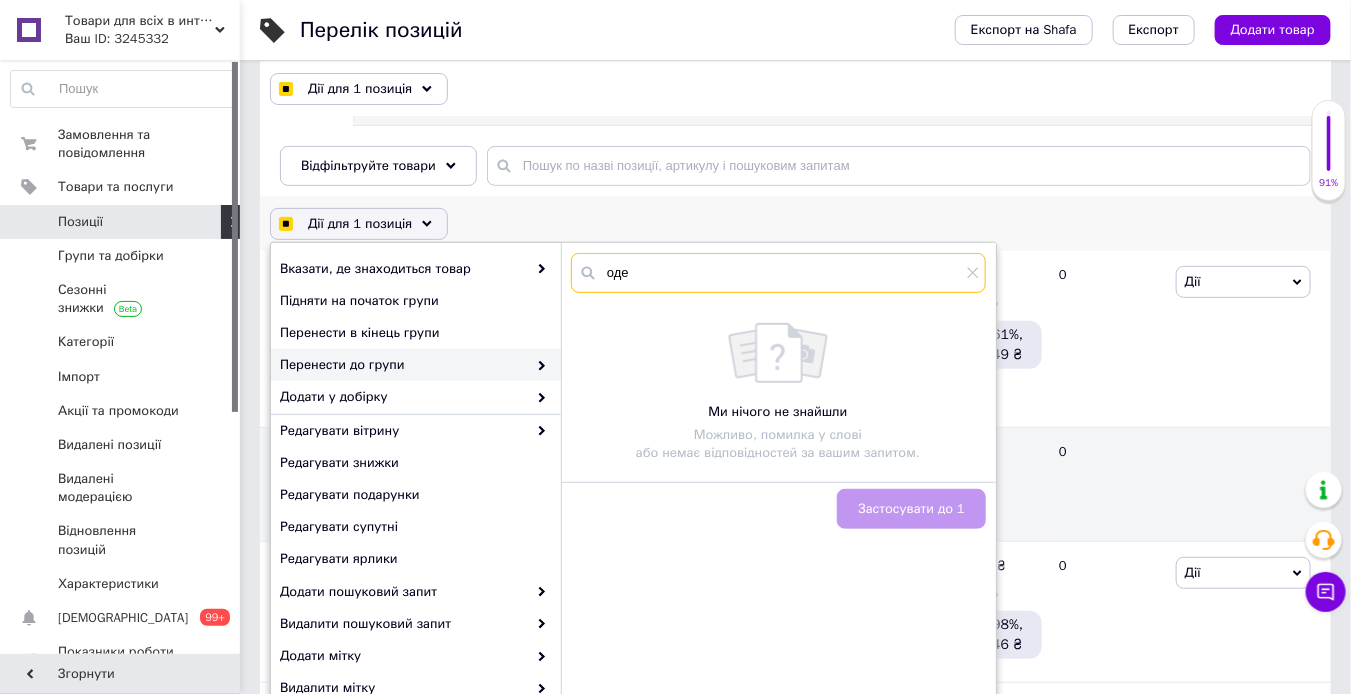 checkbox on "true" 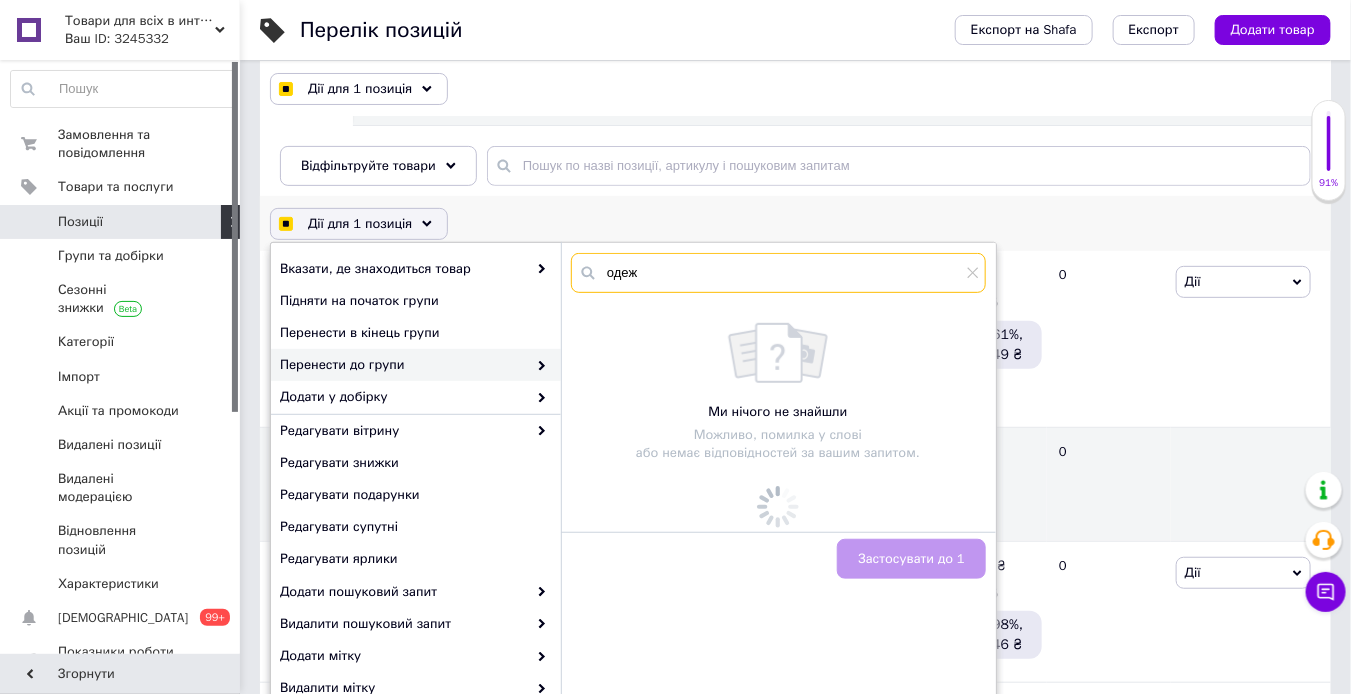 checkbox on "true" 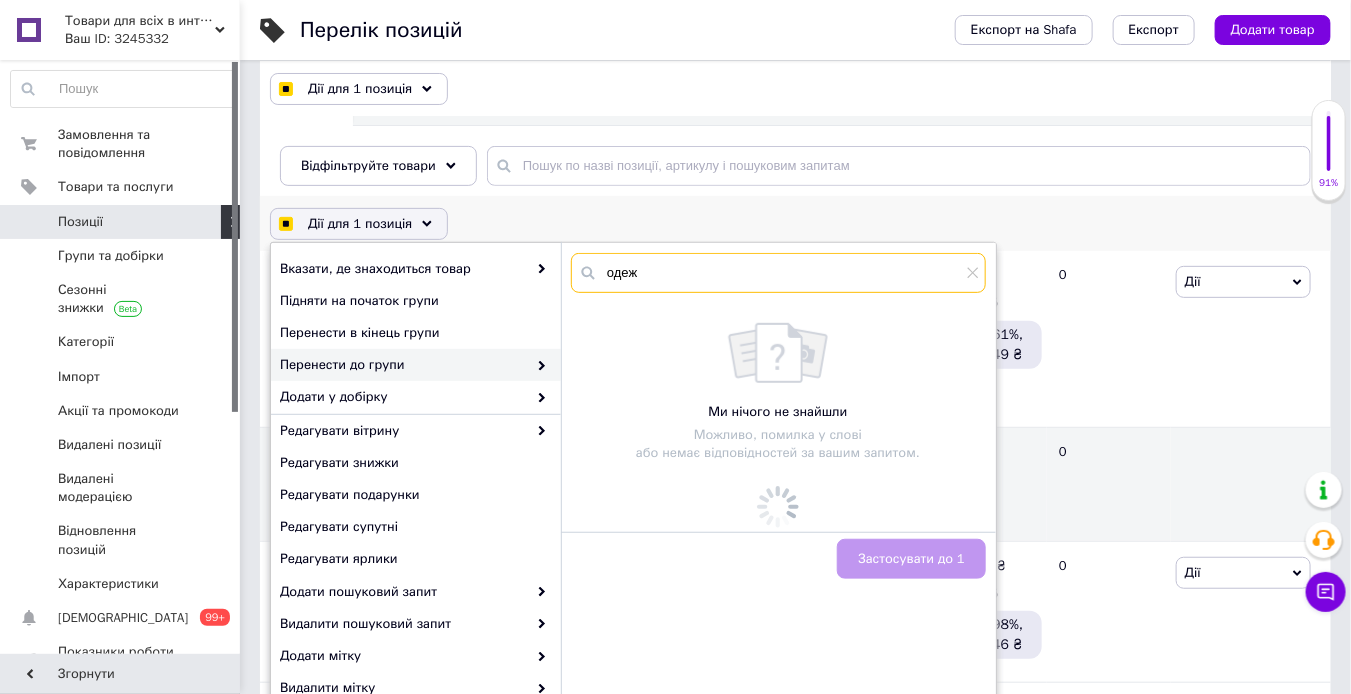 checkbox on "true" 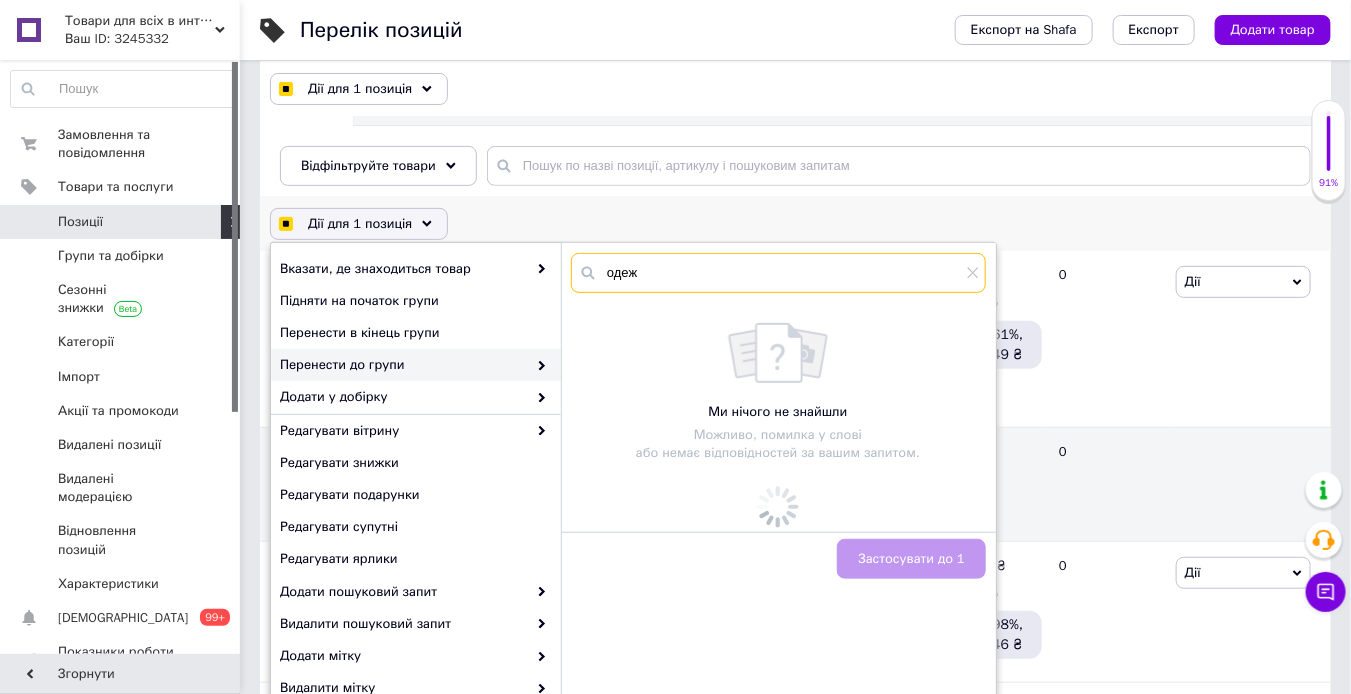 type on "одежд" 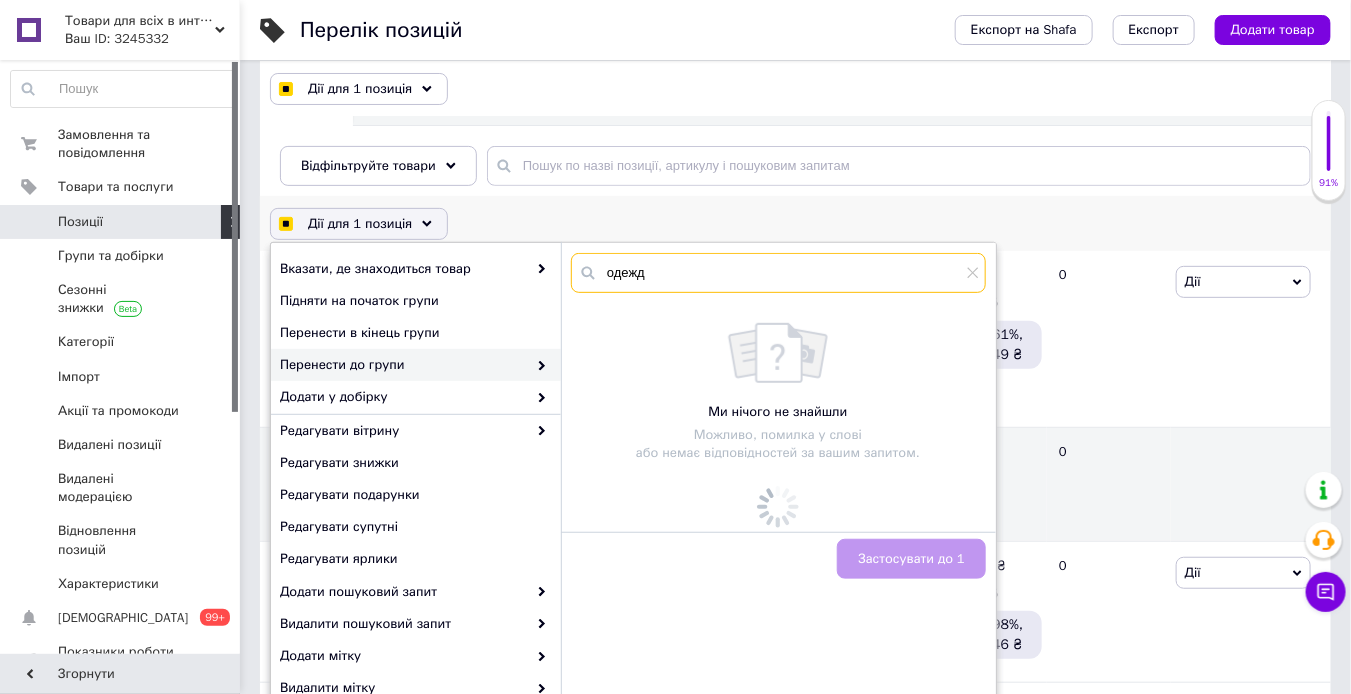 checkbox on "true" 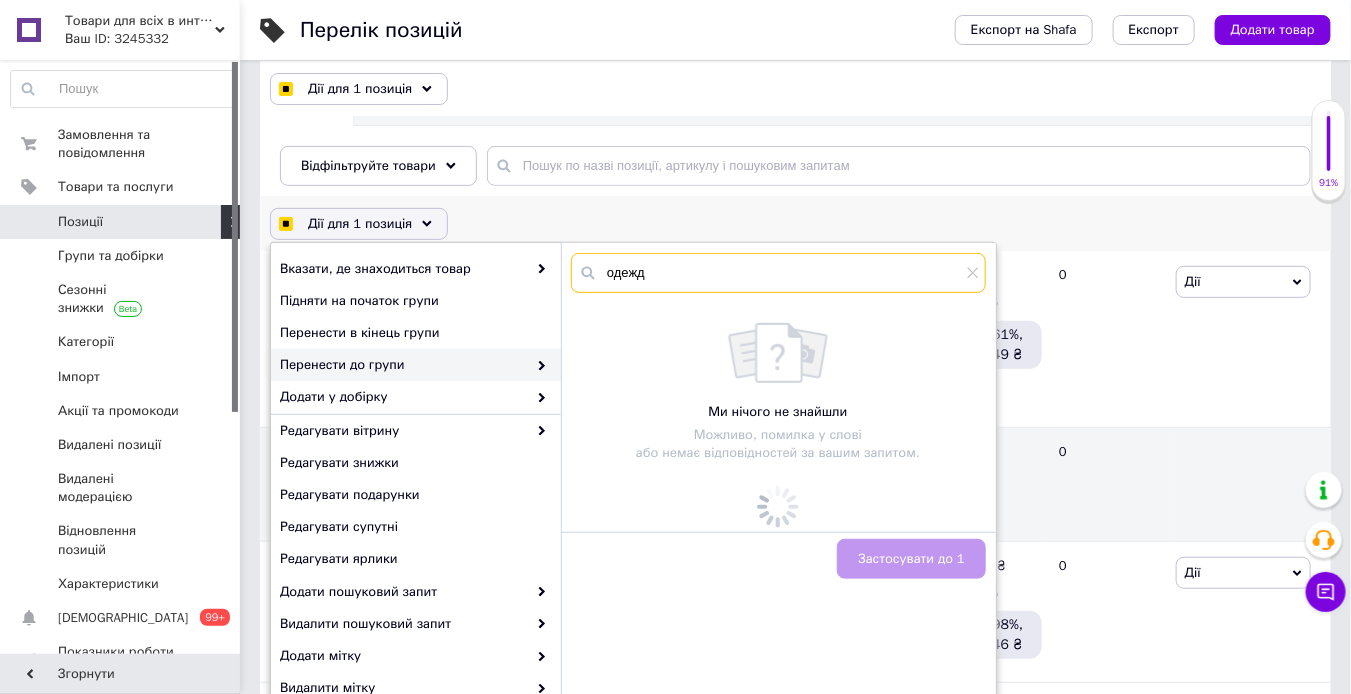 checkbox on "true" 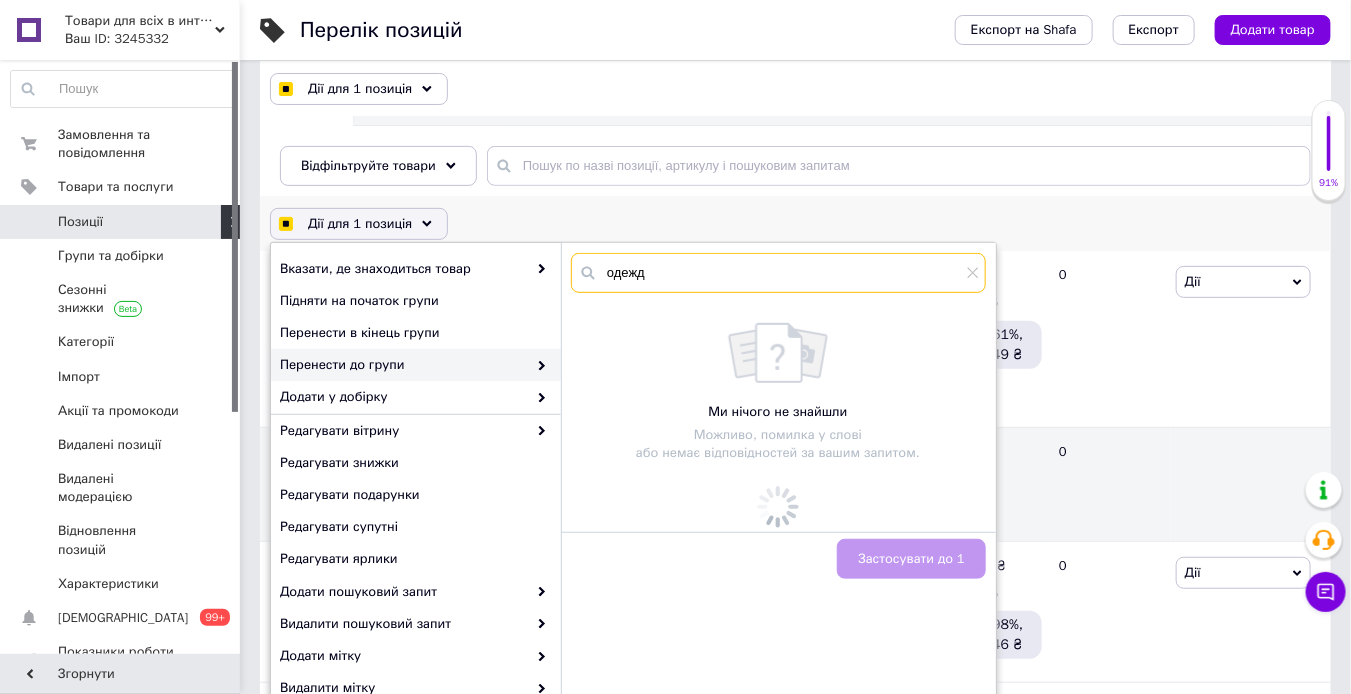 checkbox on "true" 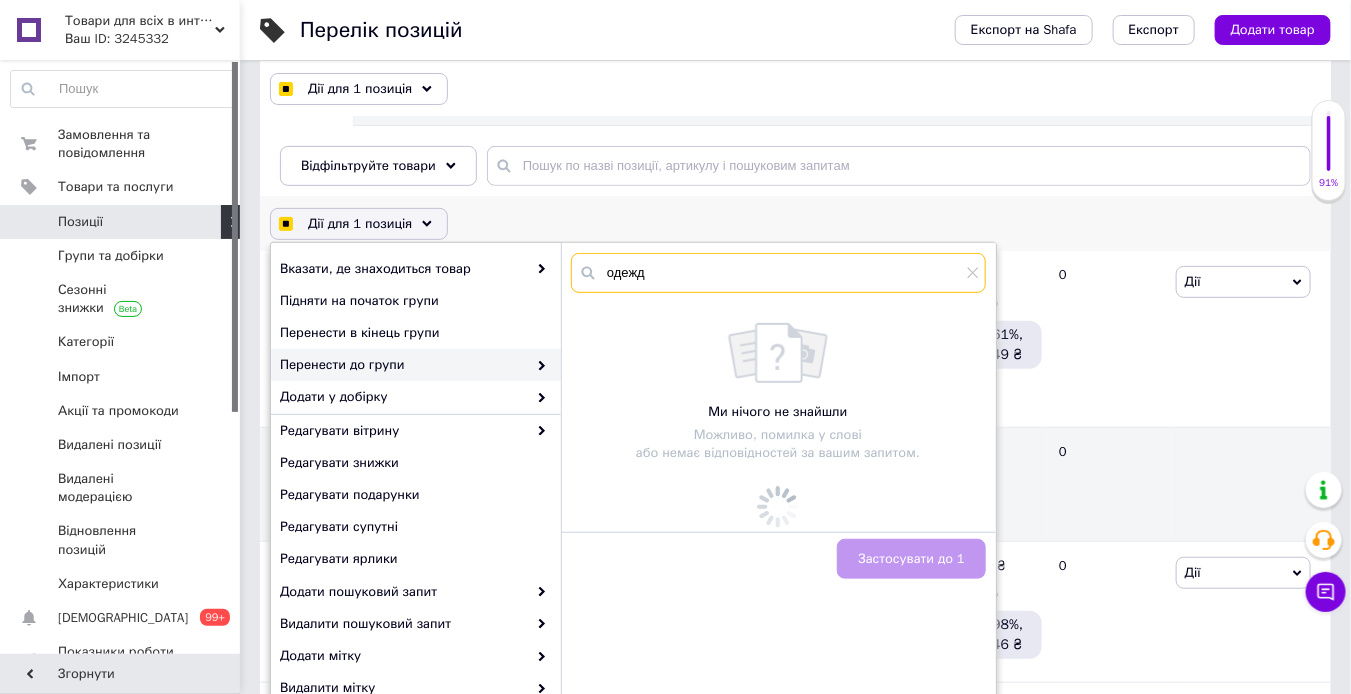 checkbox on "true" 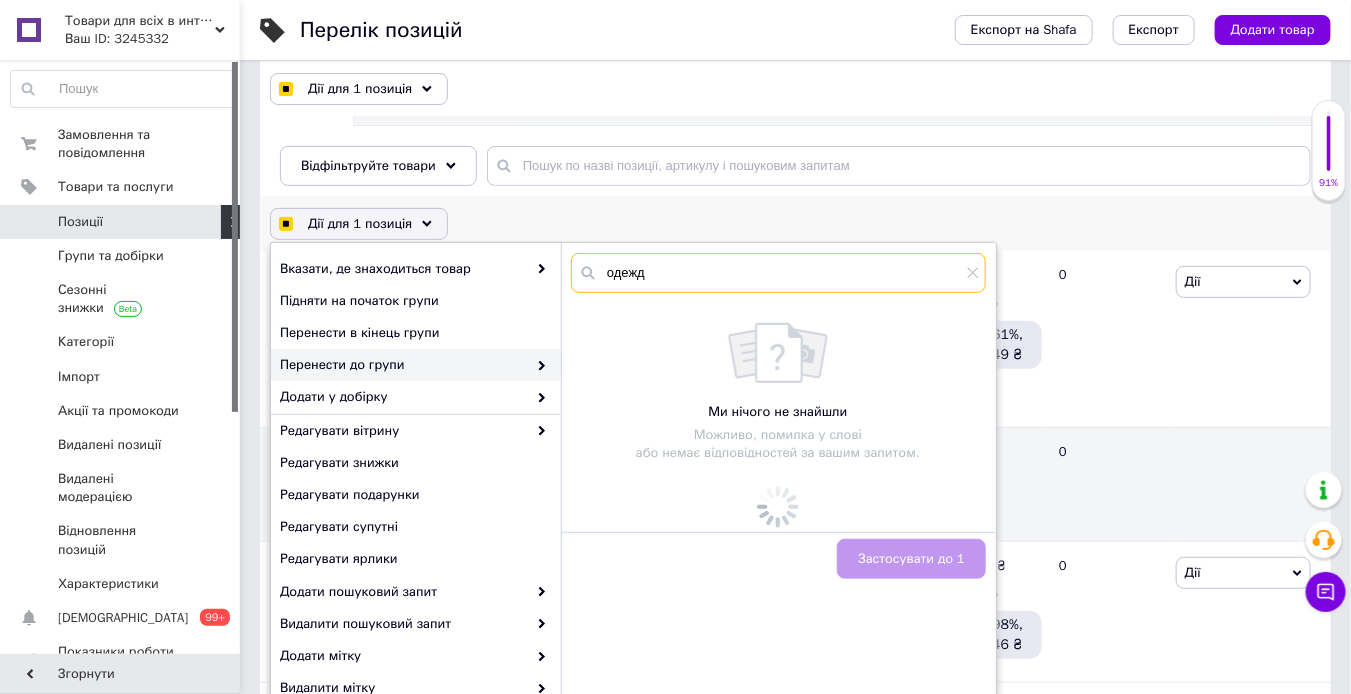 checkbox on "true" 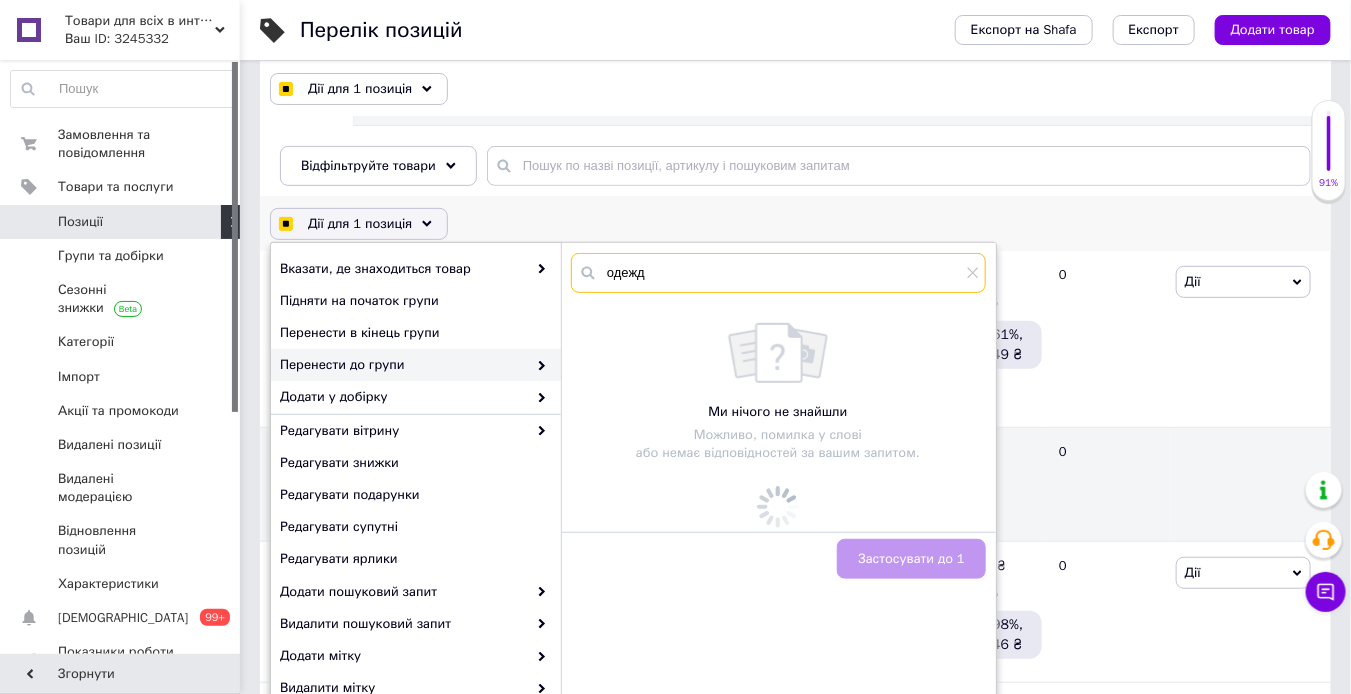 checkbox on "true" 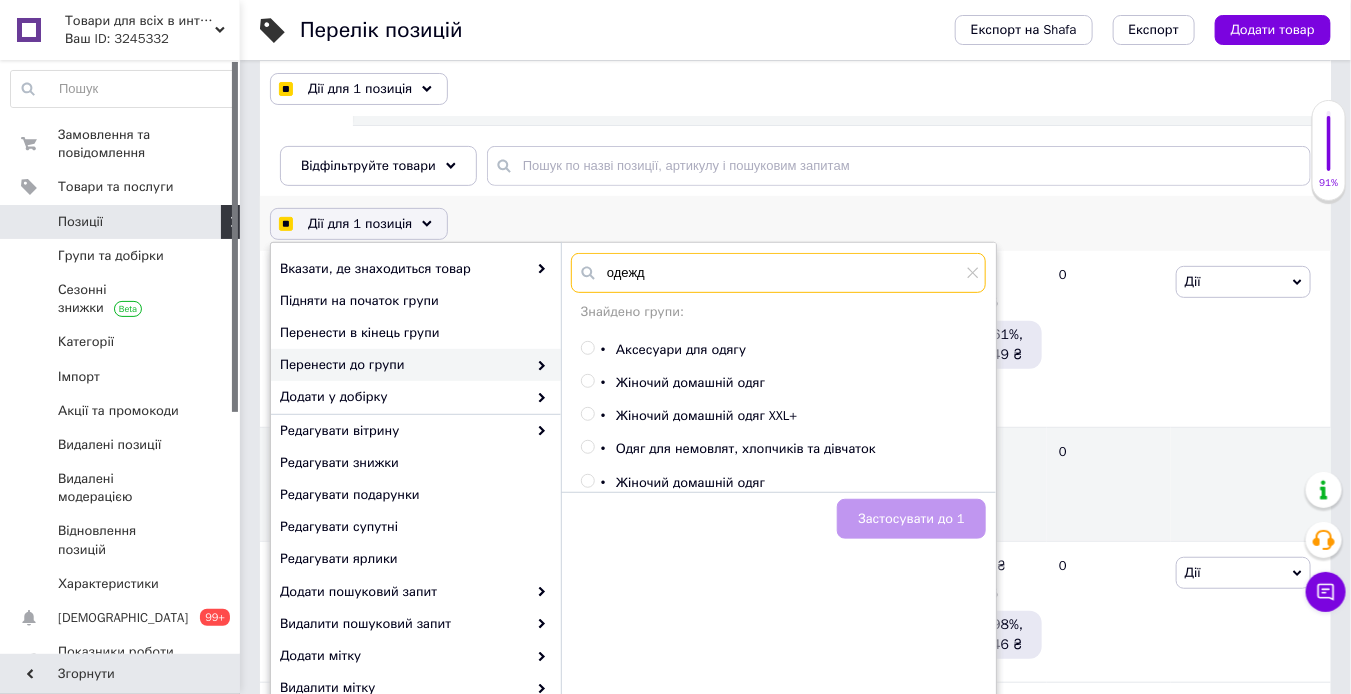 type on "одежд" 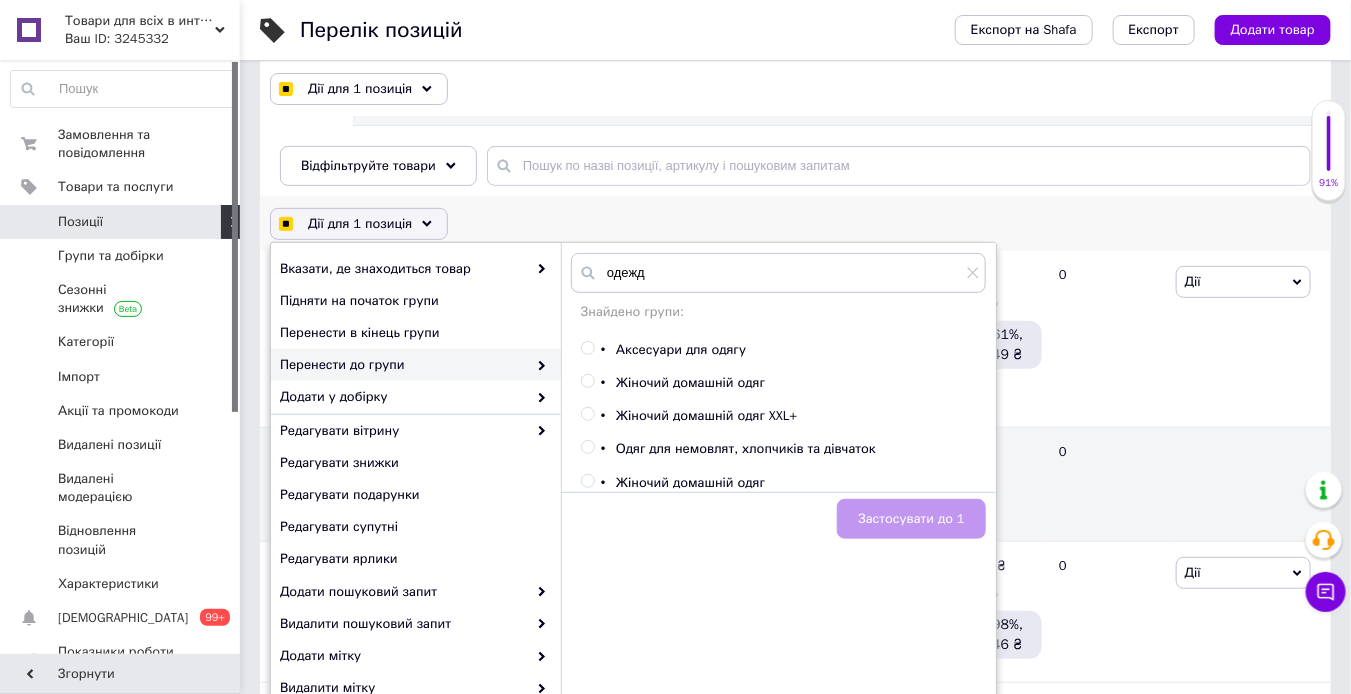 click at bounding box center [587, 447] 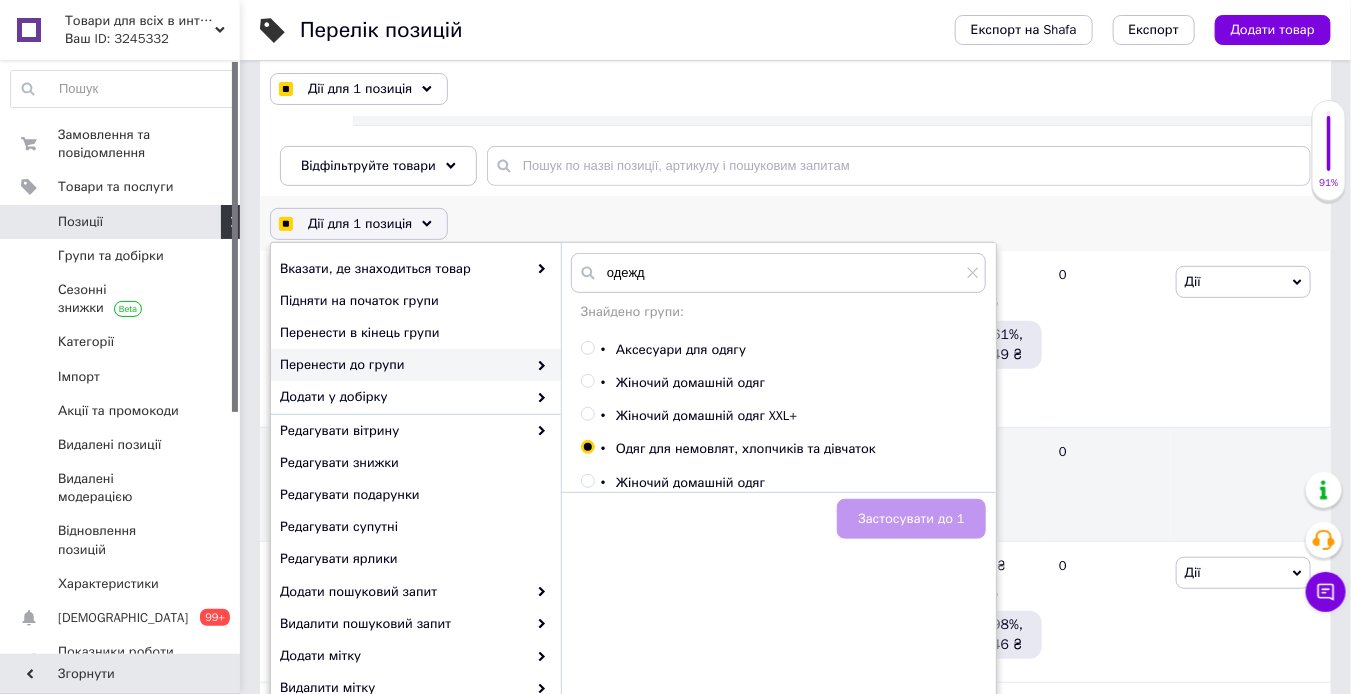radio on "true" 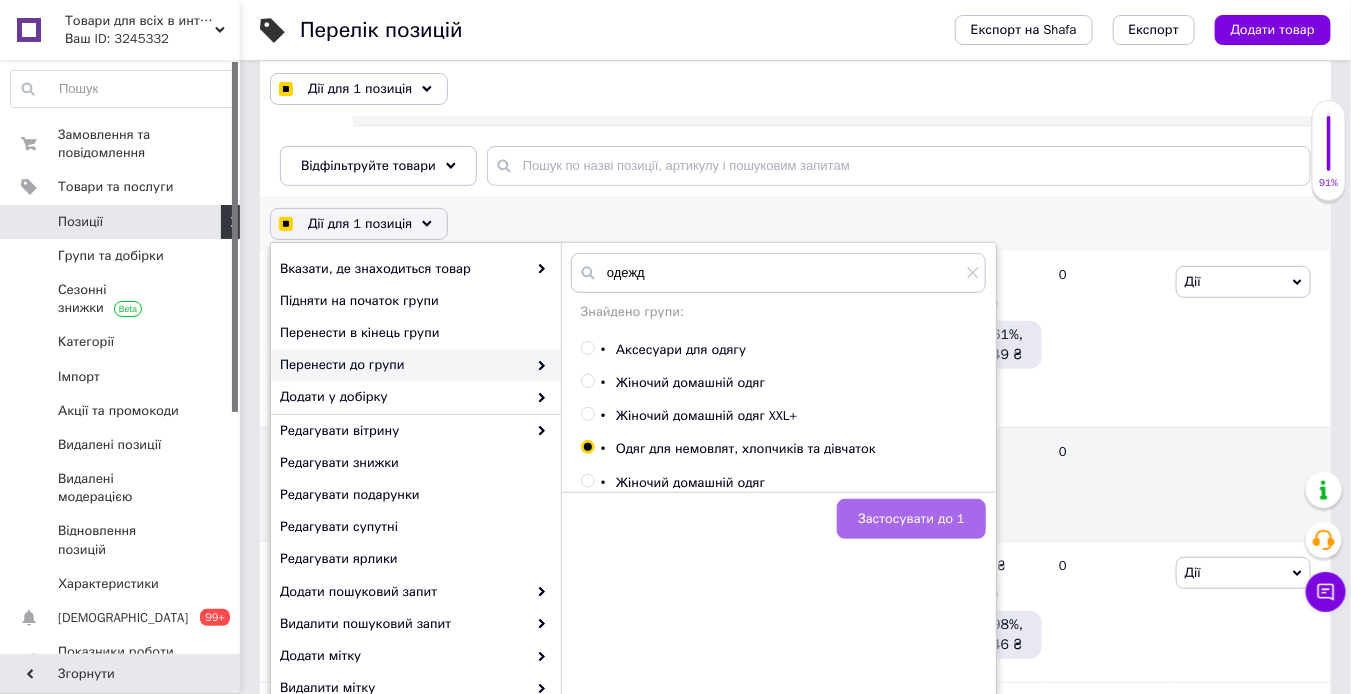 click on "Застосувати до 1" at bounding box center (911, 519) 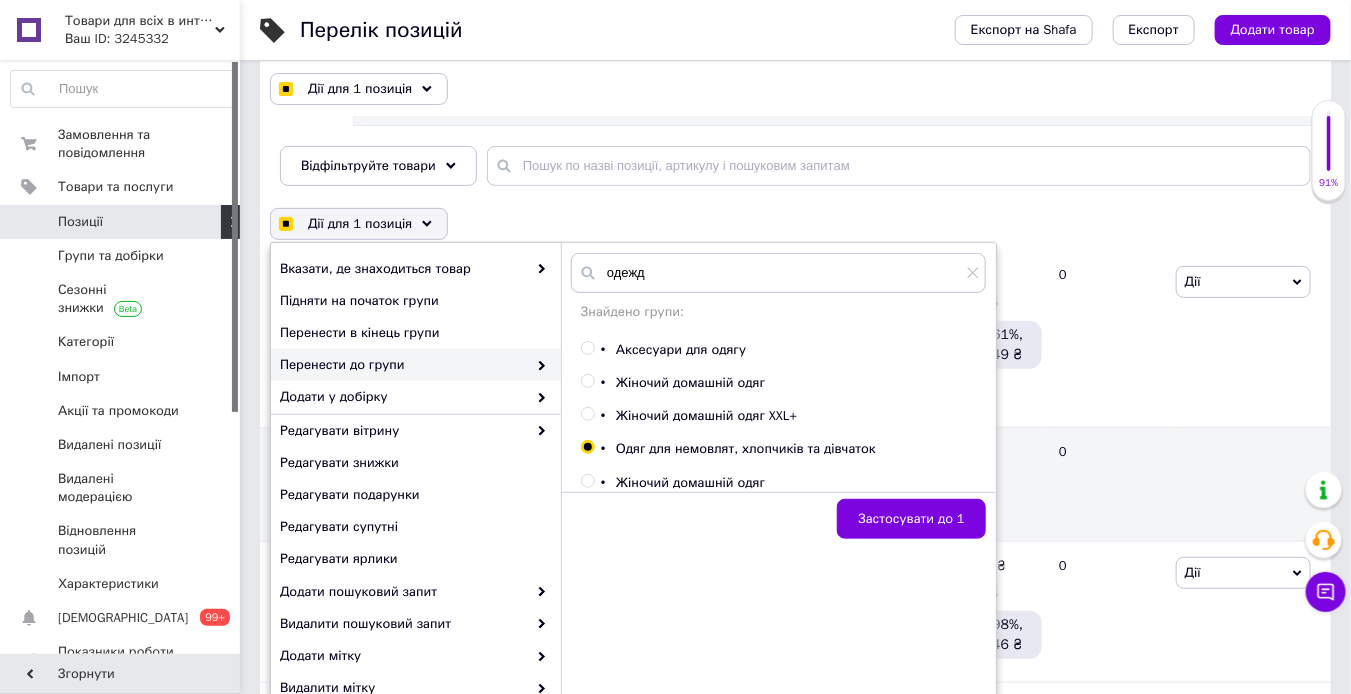 checkbox on "true" 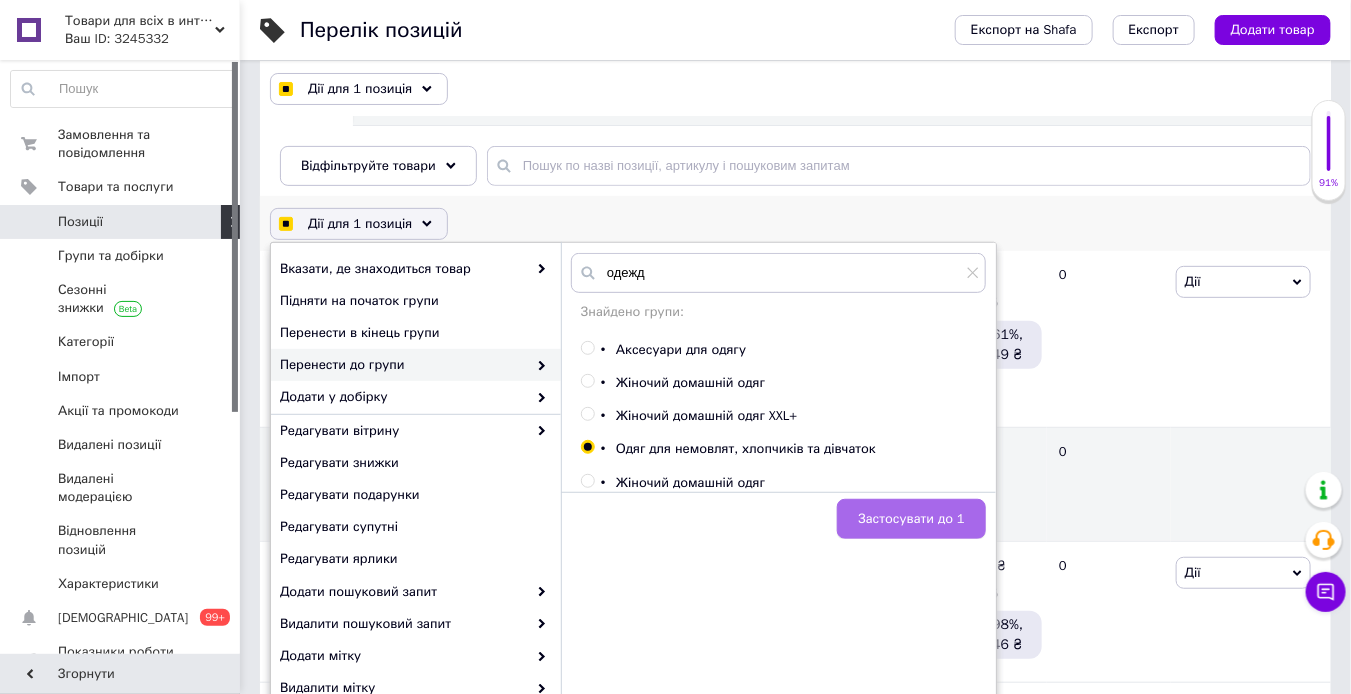 checkbox on "false" 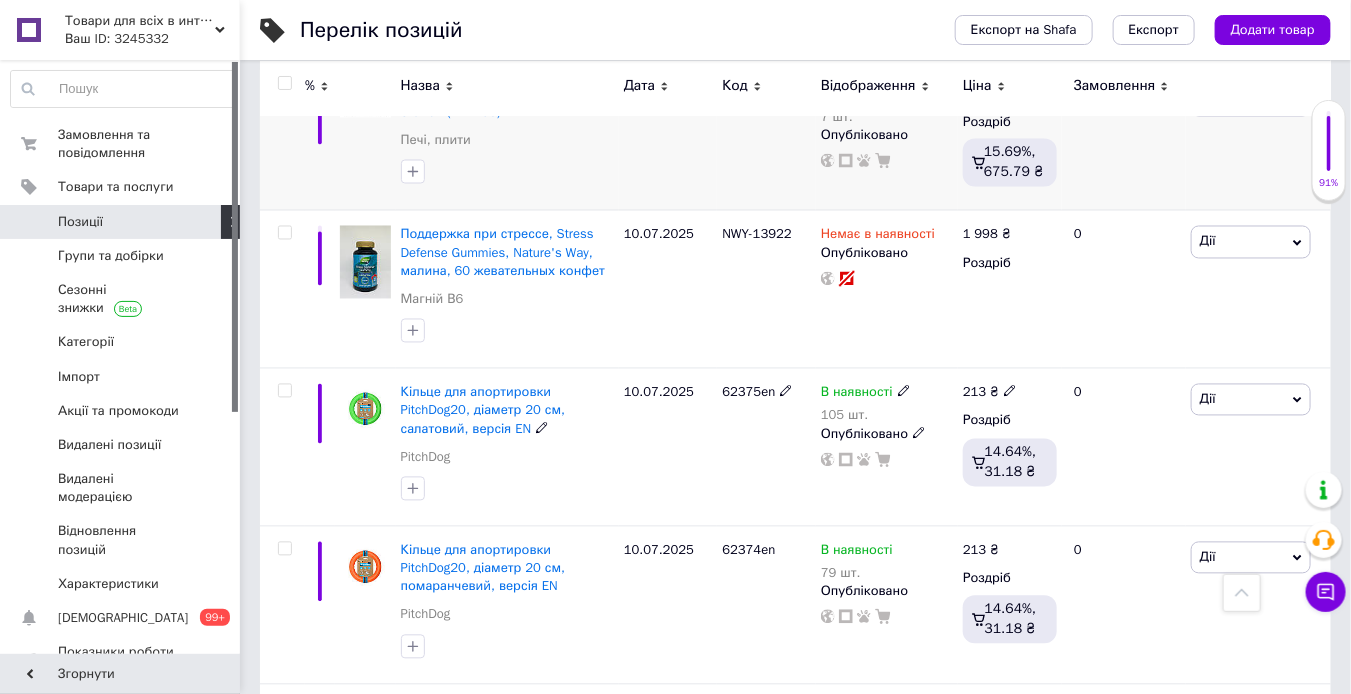 scroll, scrollTop: 1200, scrollLeft: 0, axis: vertical 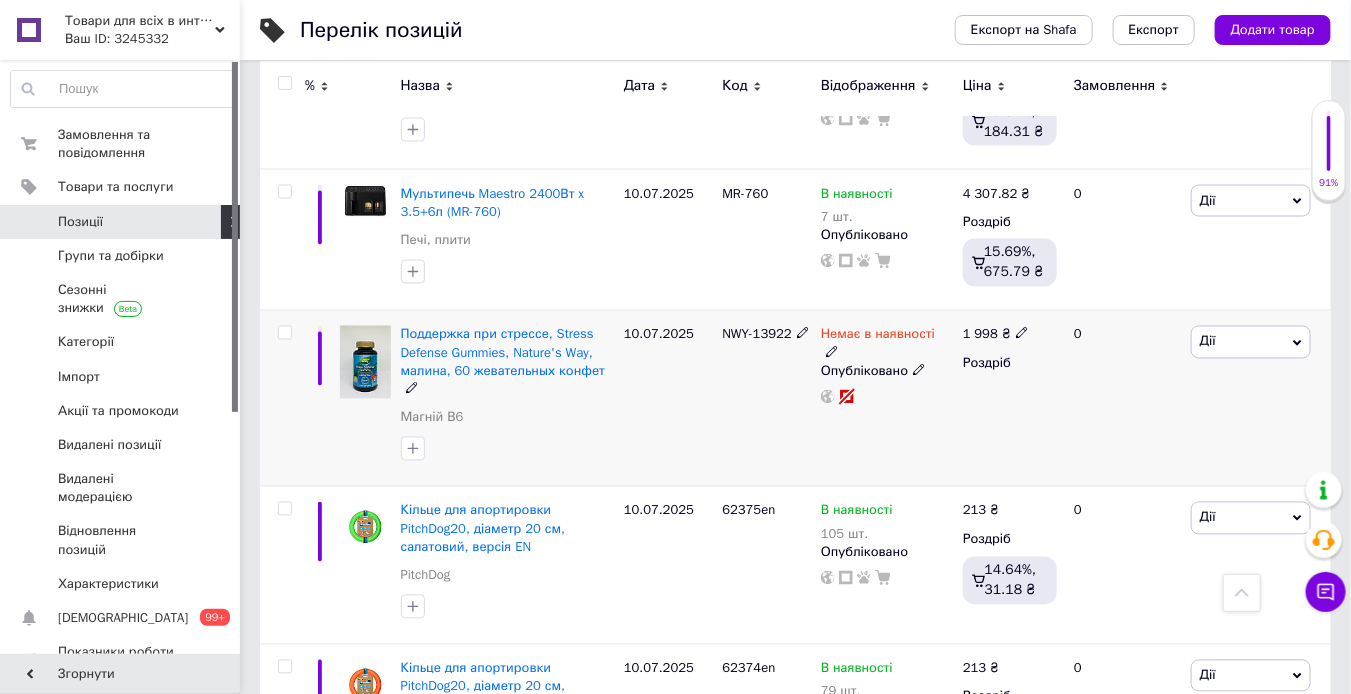 click at bounding box center [284, 333] 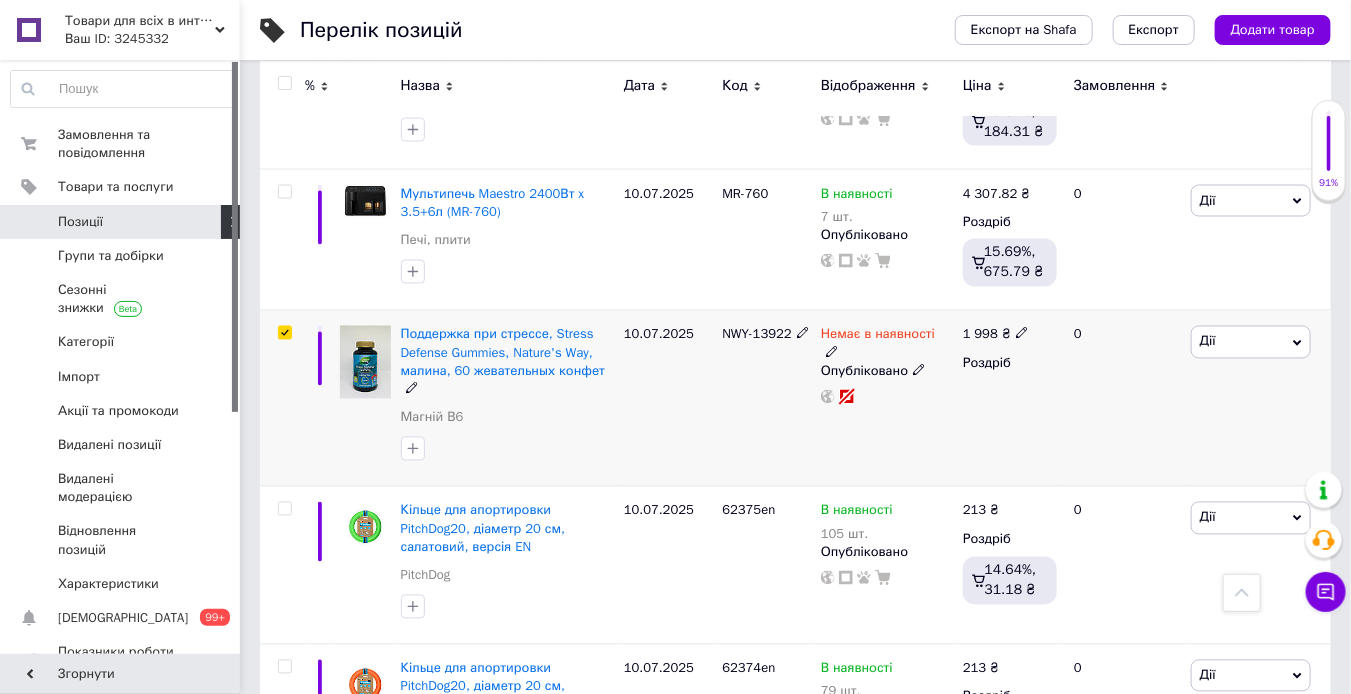 checkbox on "true" 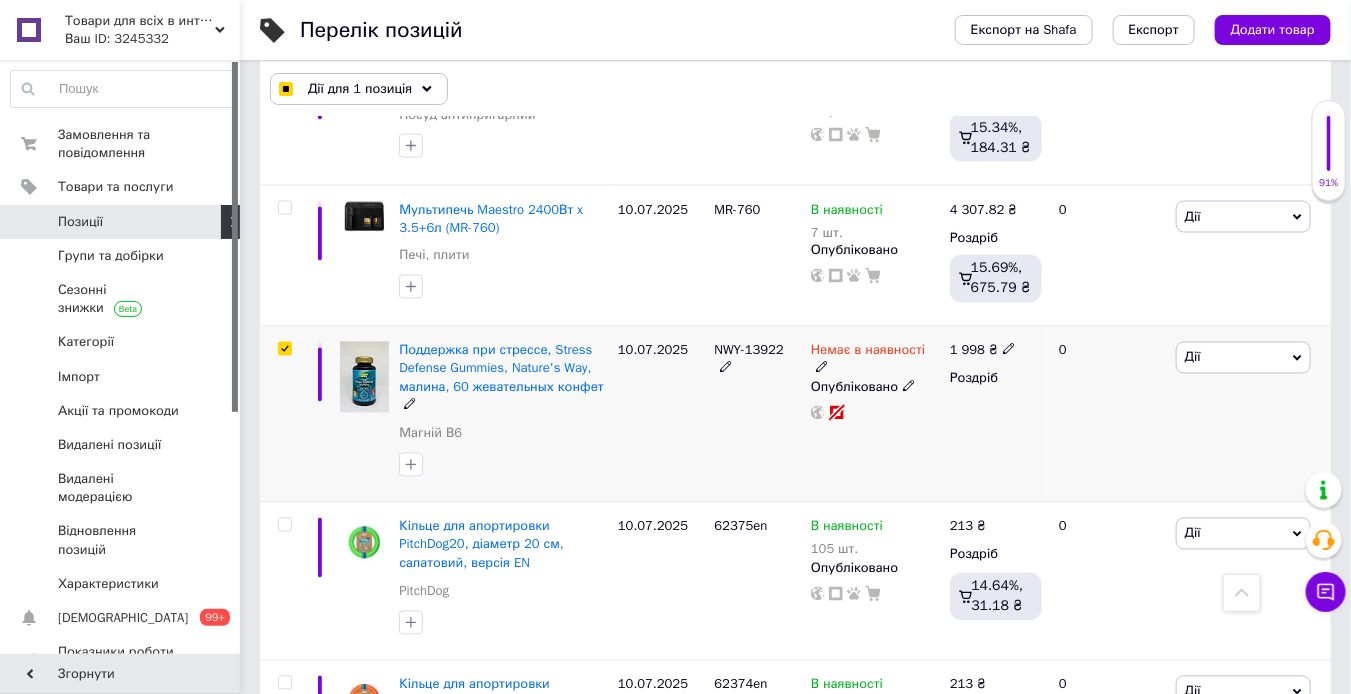 scroll, scrollTop: 1199, scrollLeft: 0, axis: vertical 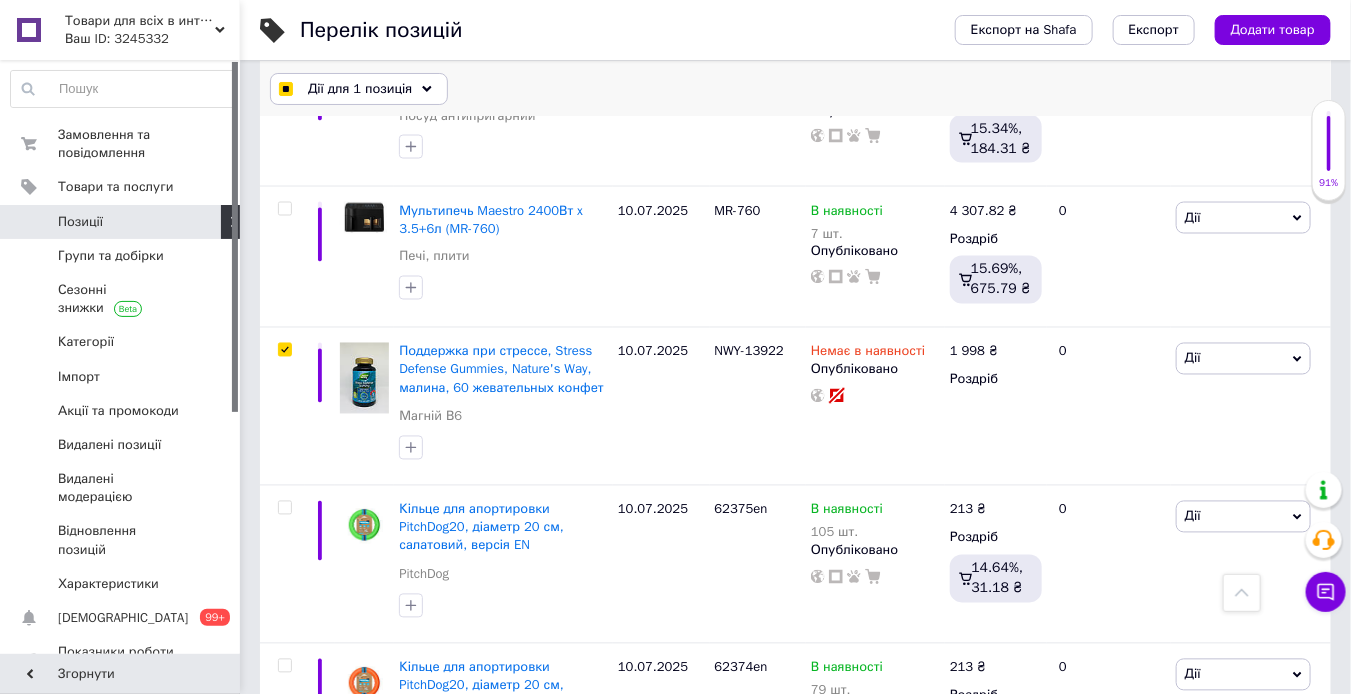 click 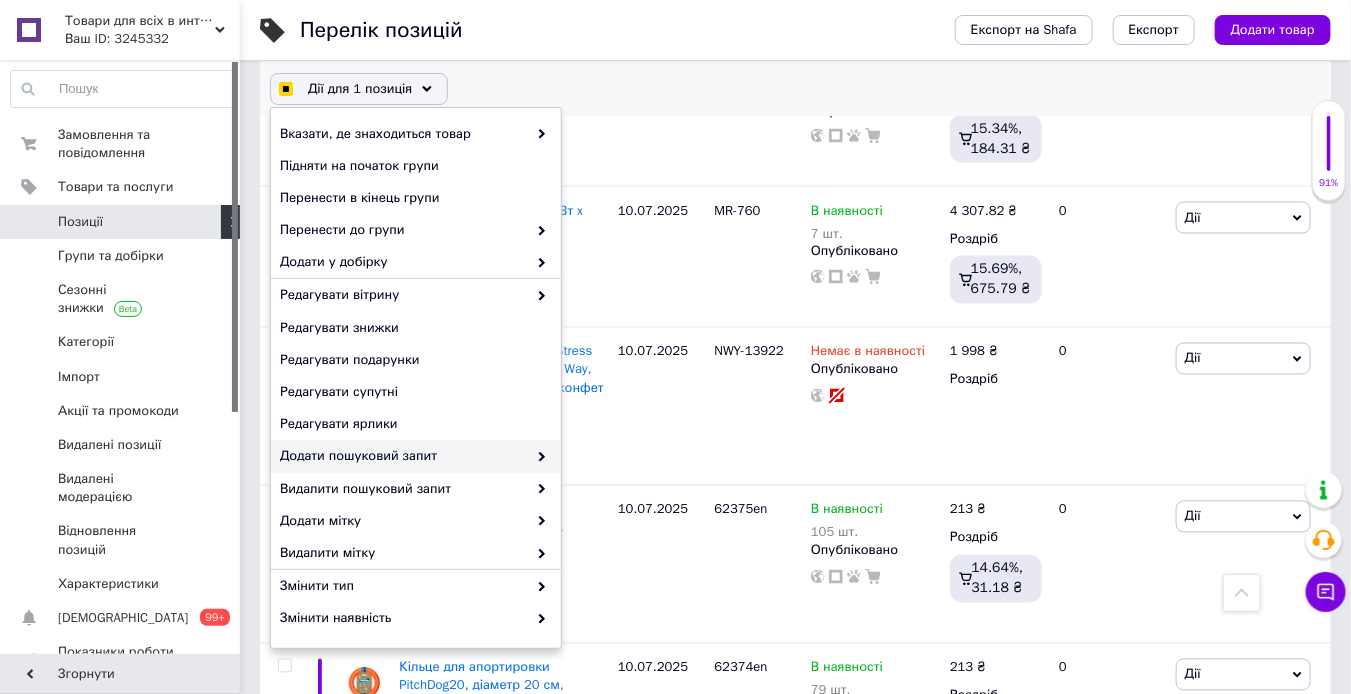 checkbox on "true" 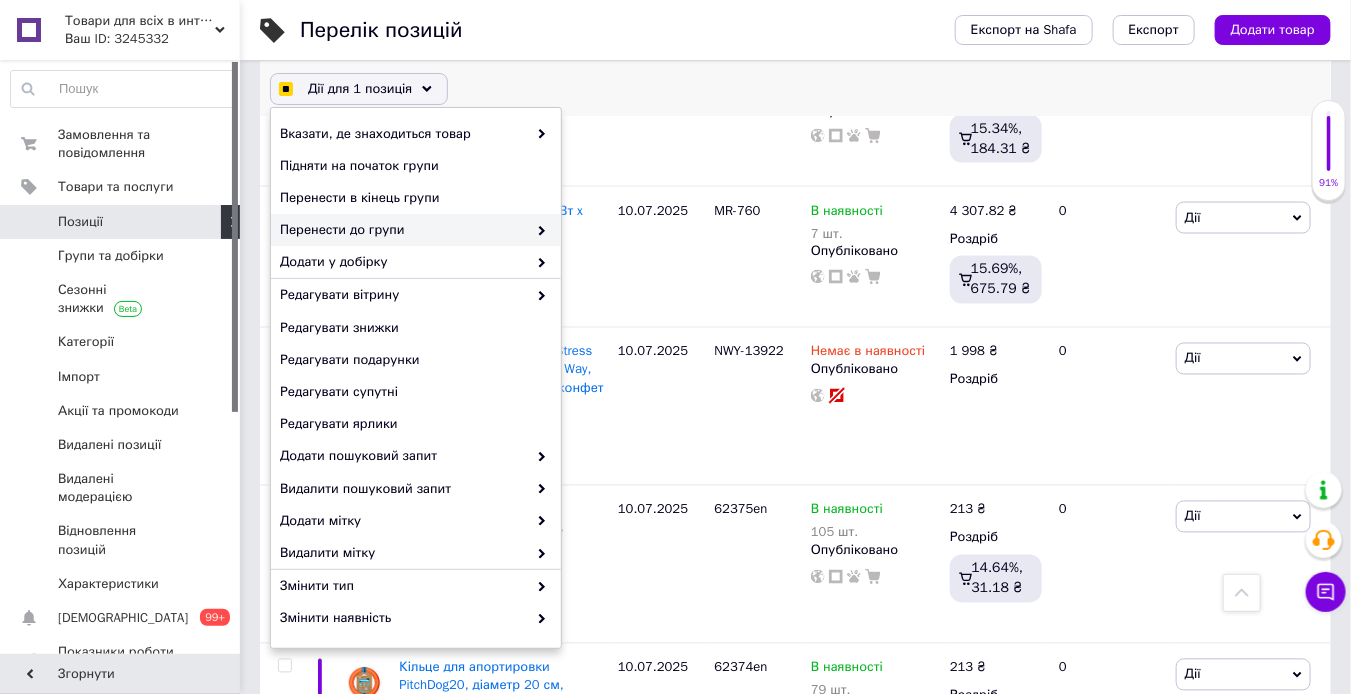 checkbox on "true" 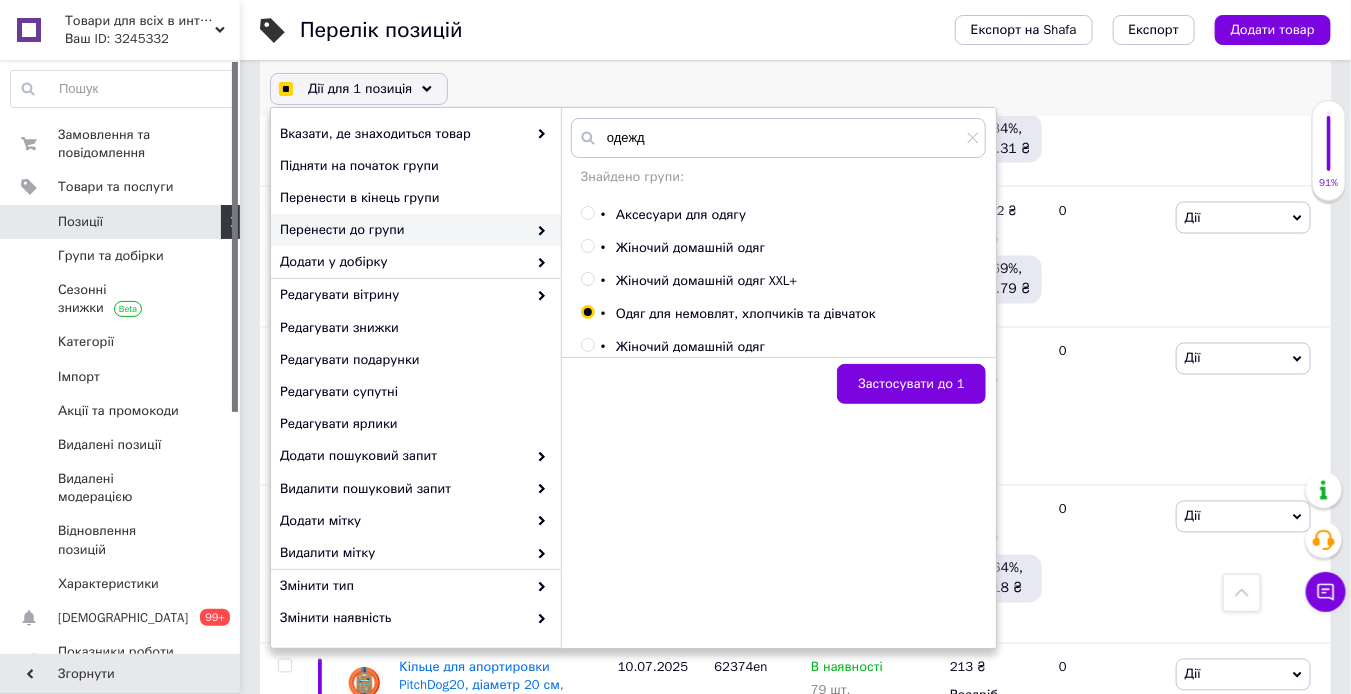 checkbox on "true" 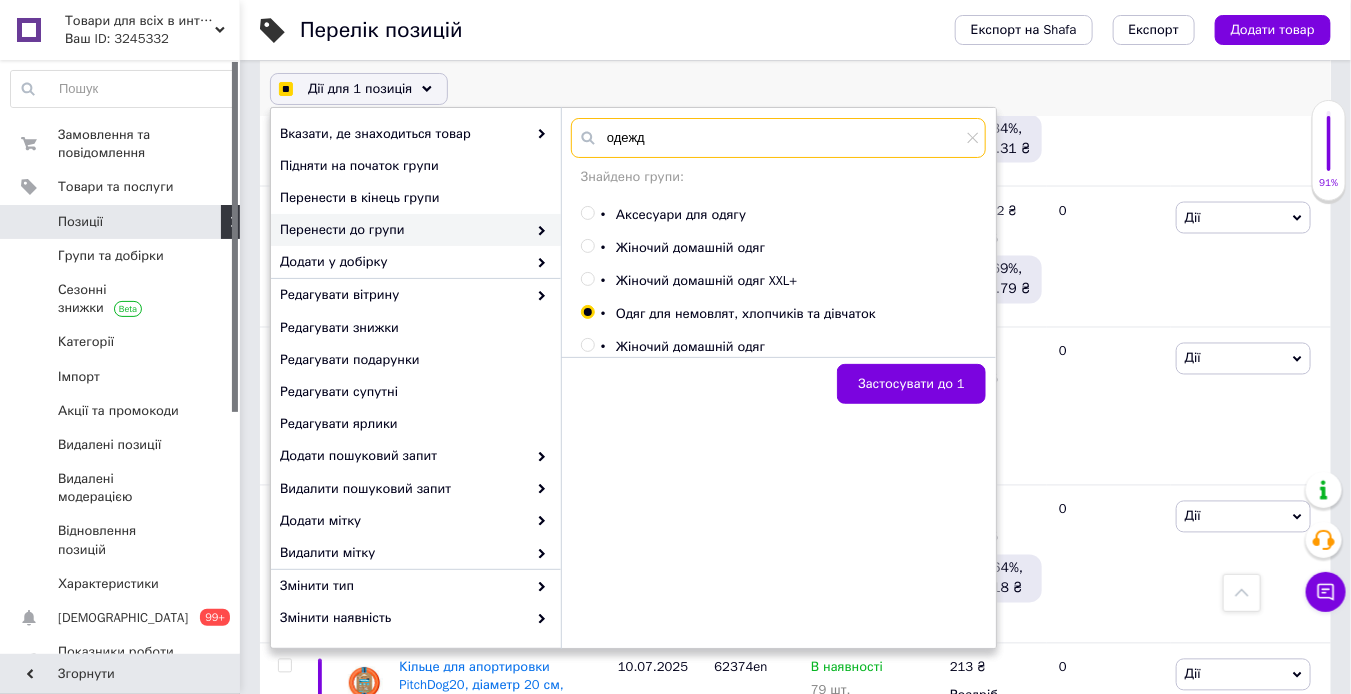 drag, startPoint x: 648, startPoint y: 132, endPoint x: 605, endPoint y: 130, distance: 43.046486 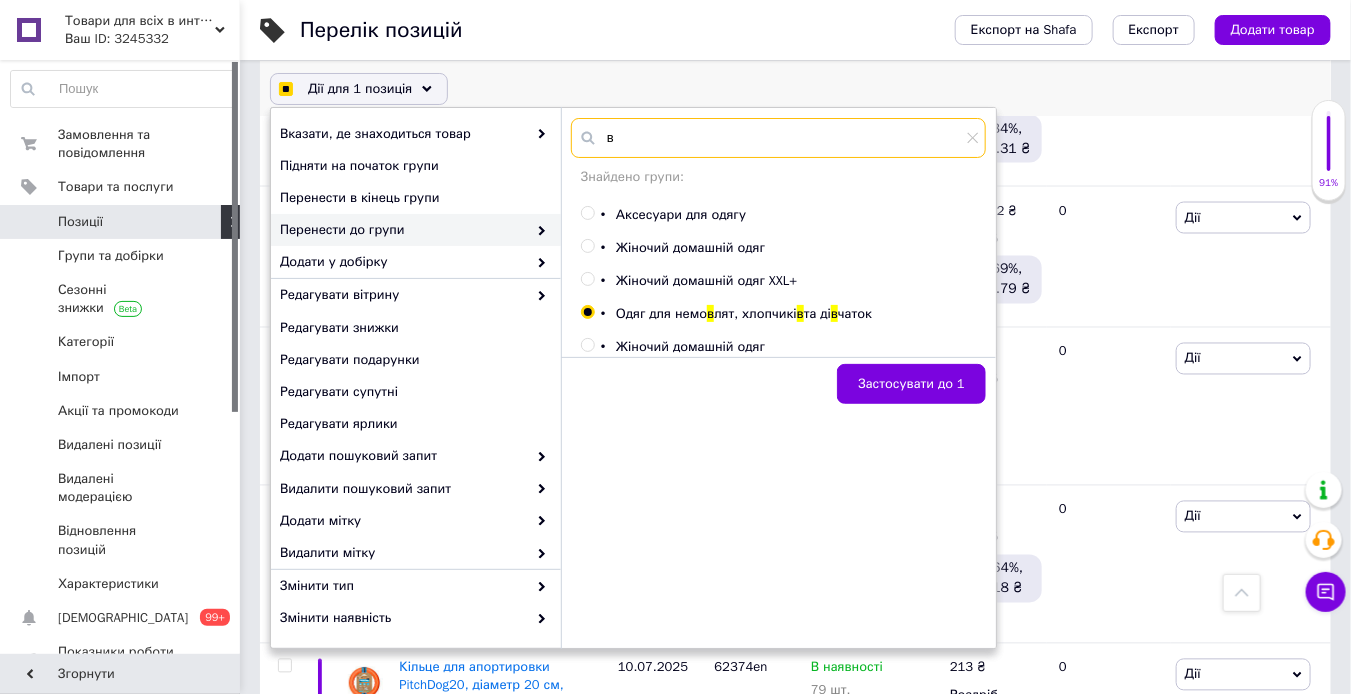 checkbox on "true" 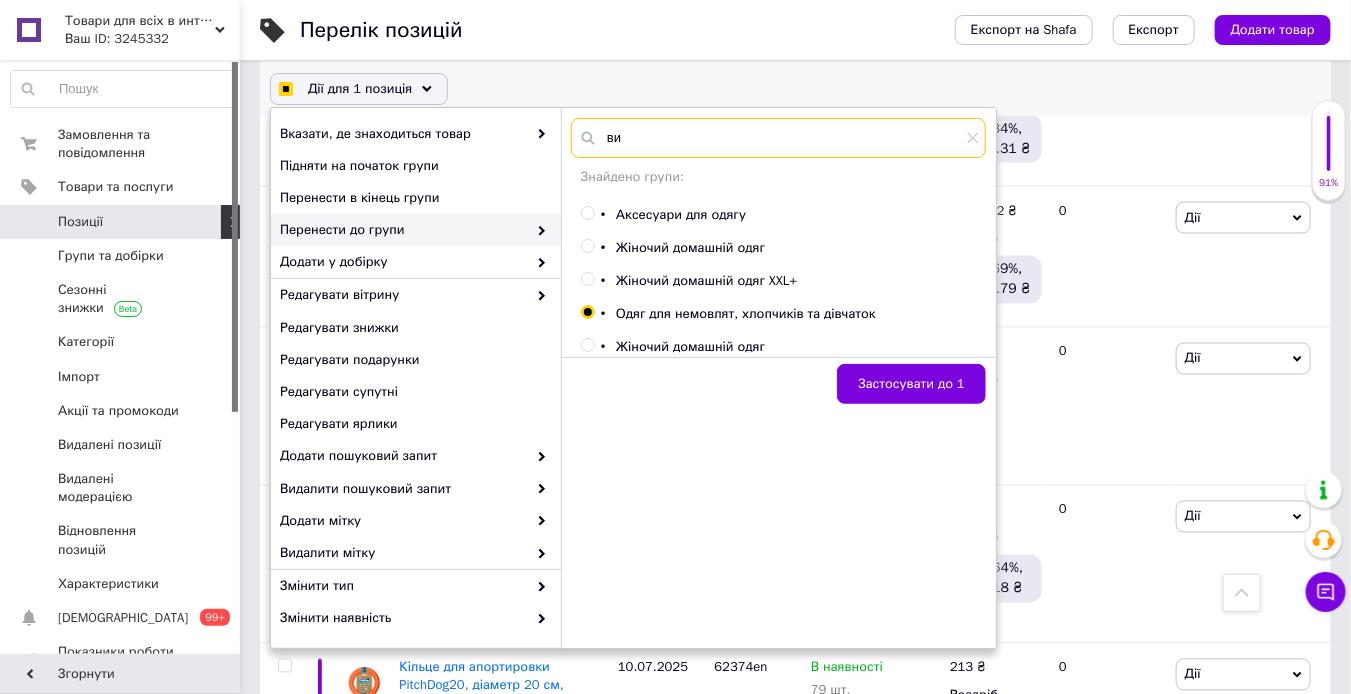 checkbox on "true" 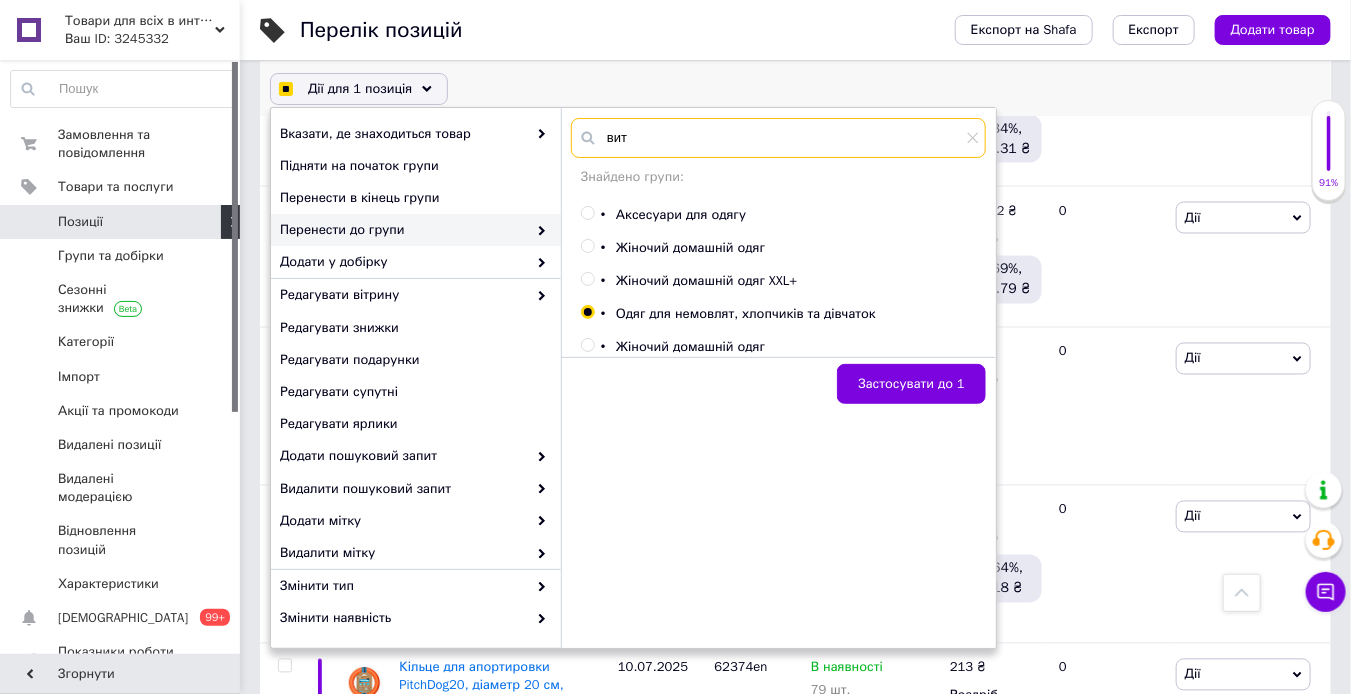 checkbox on "true" 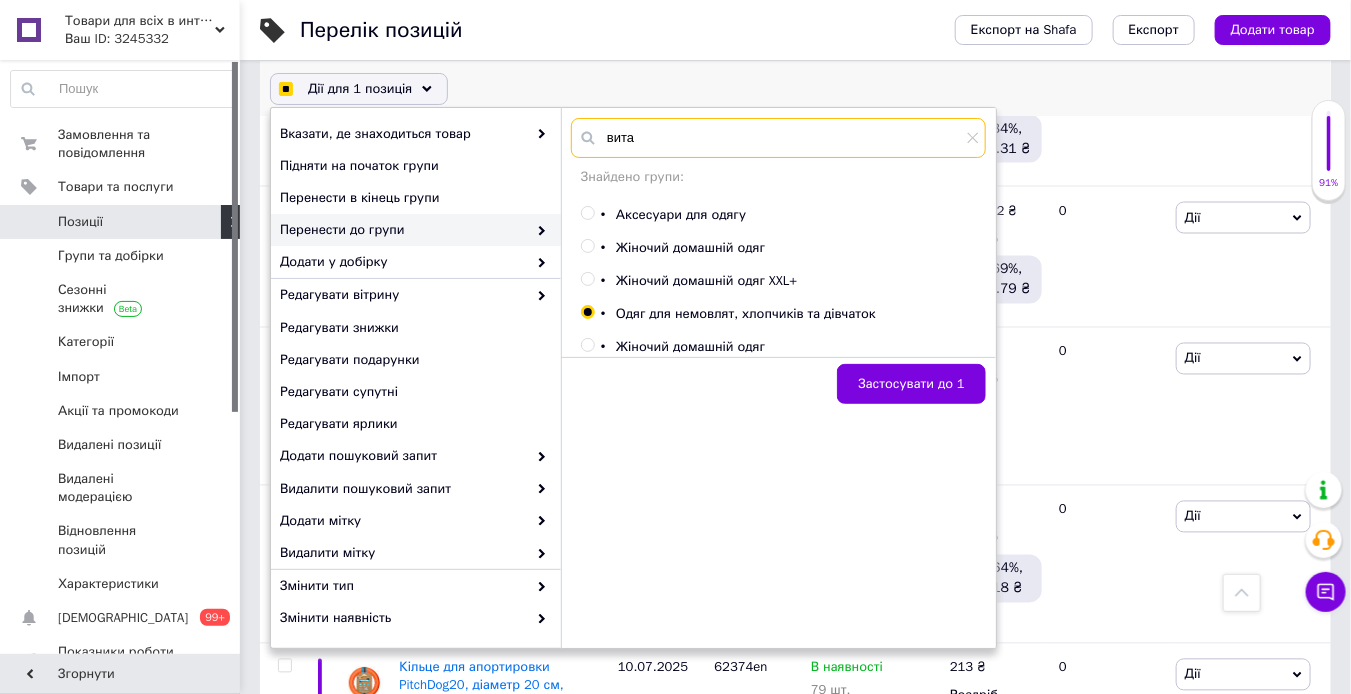 checkbox on "true" 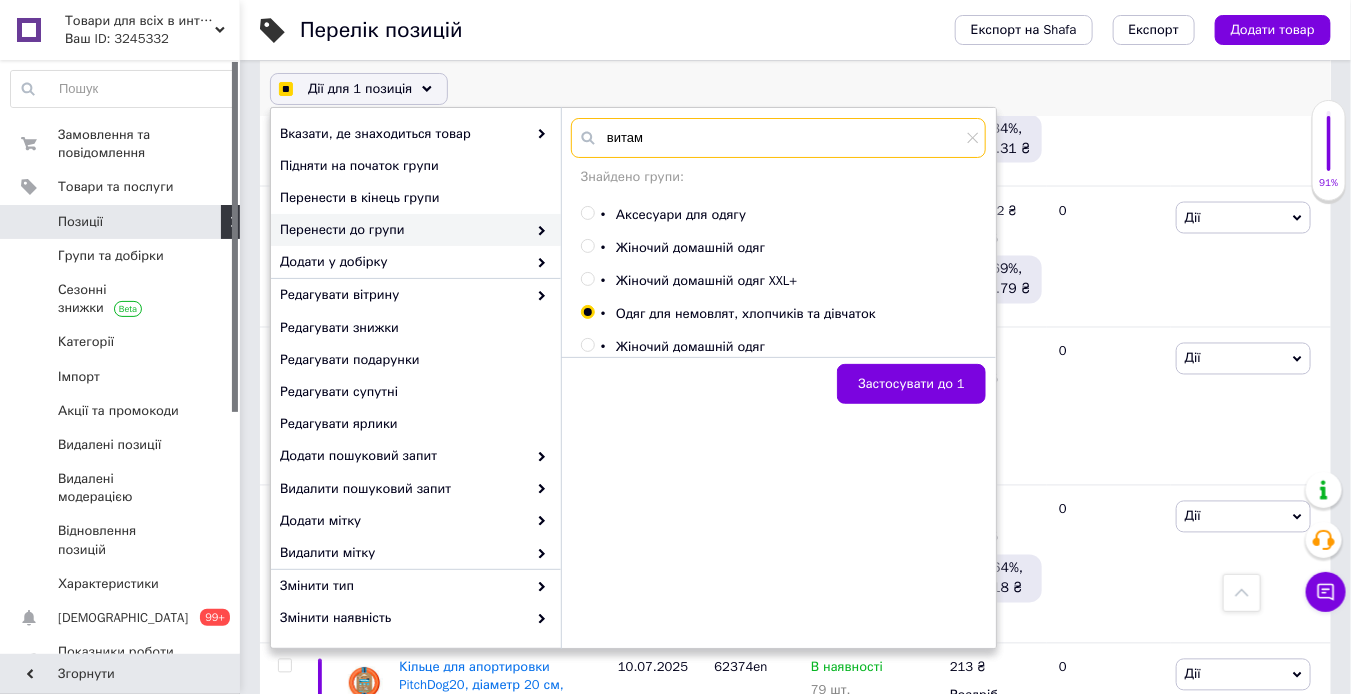 checkbox on "true" 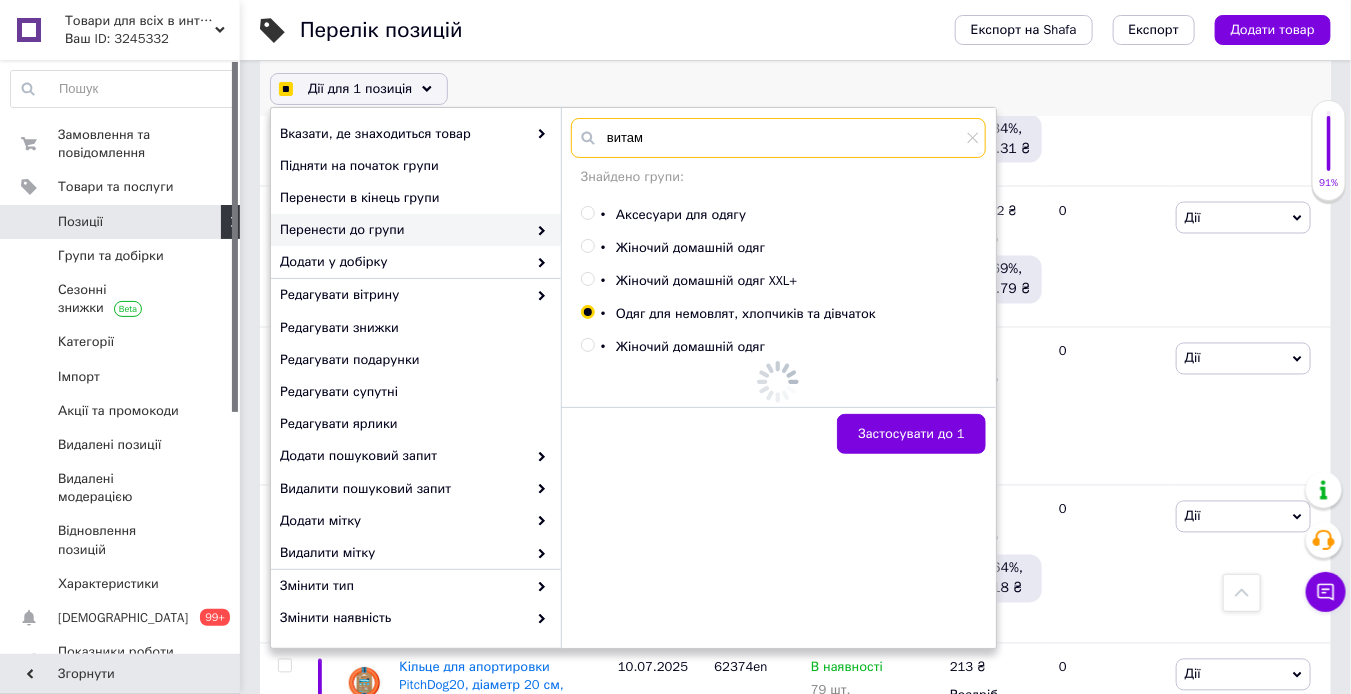 checkbox on "true" 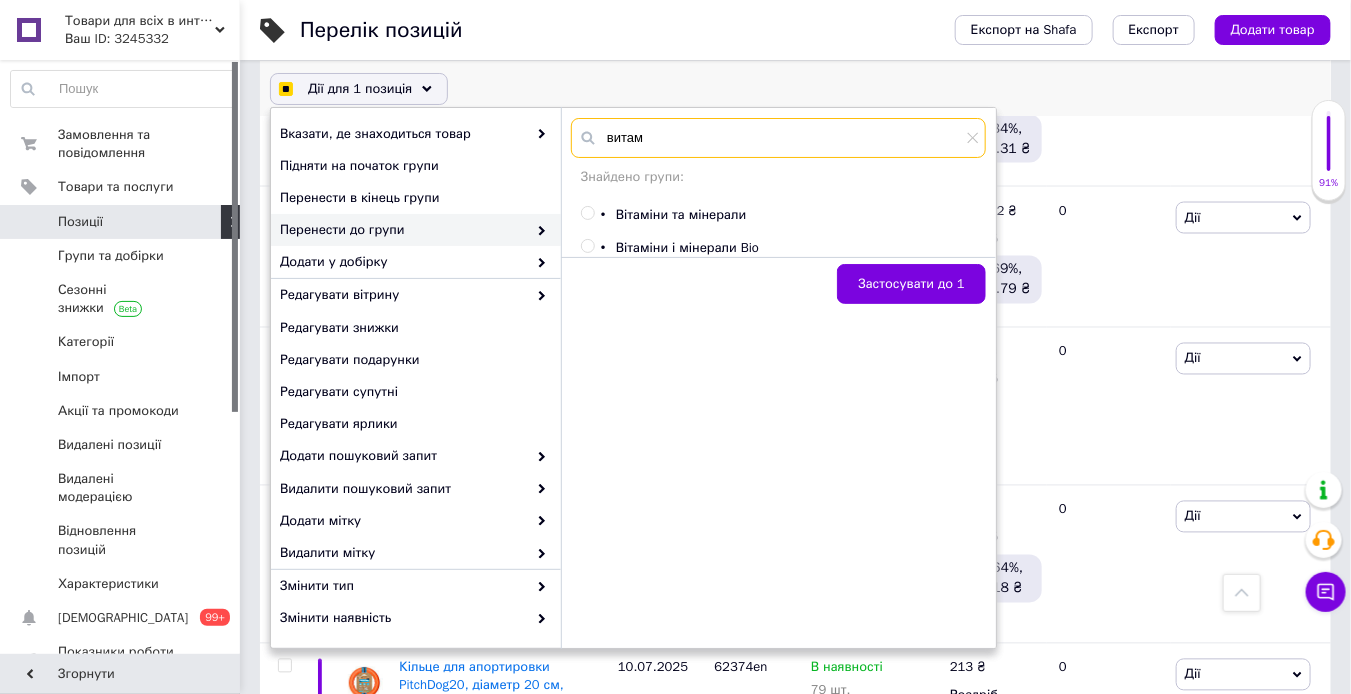 checkbox on "true" 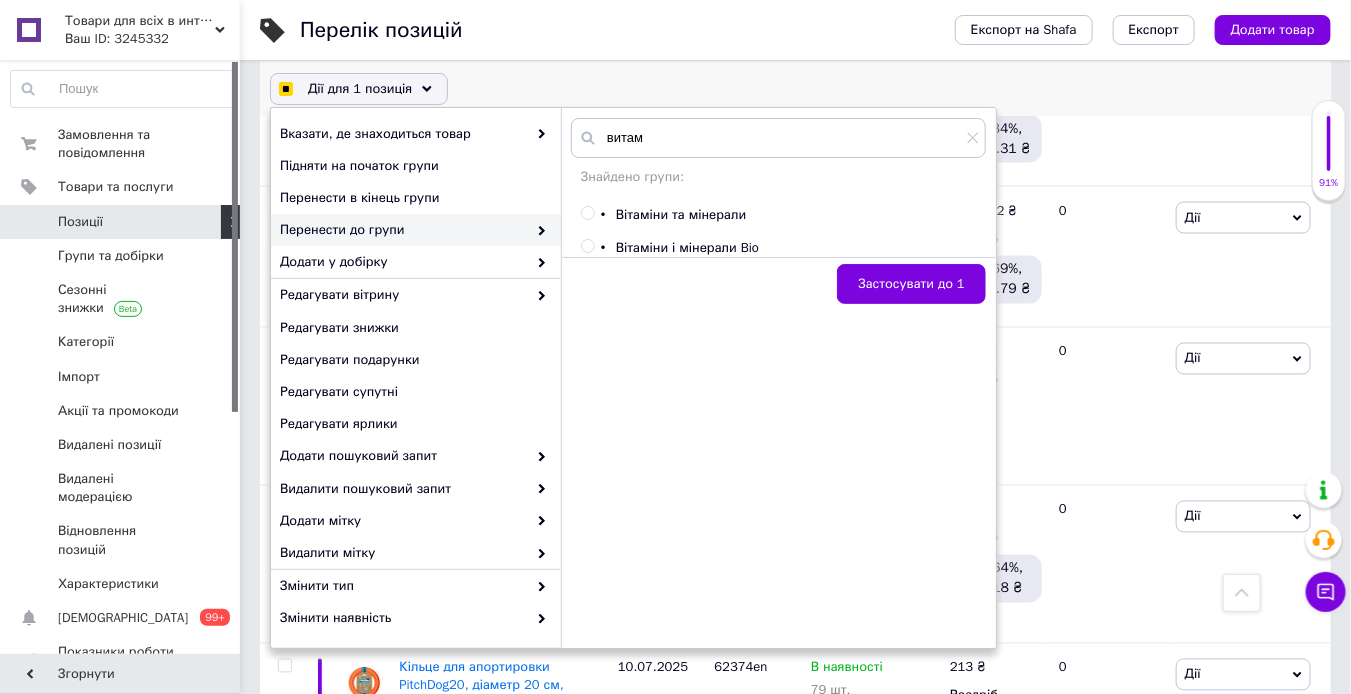 checkbox on "true" 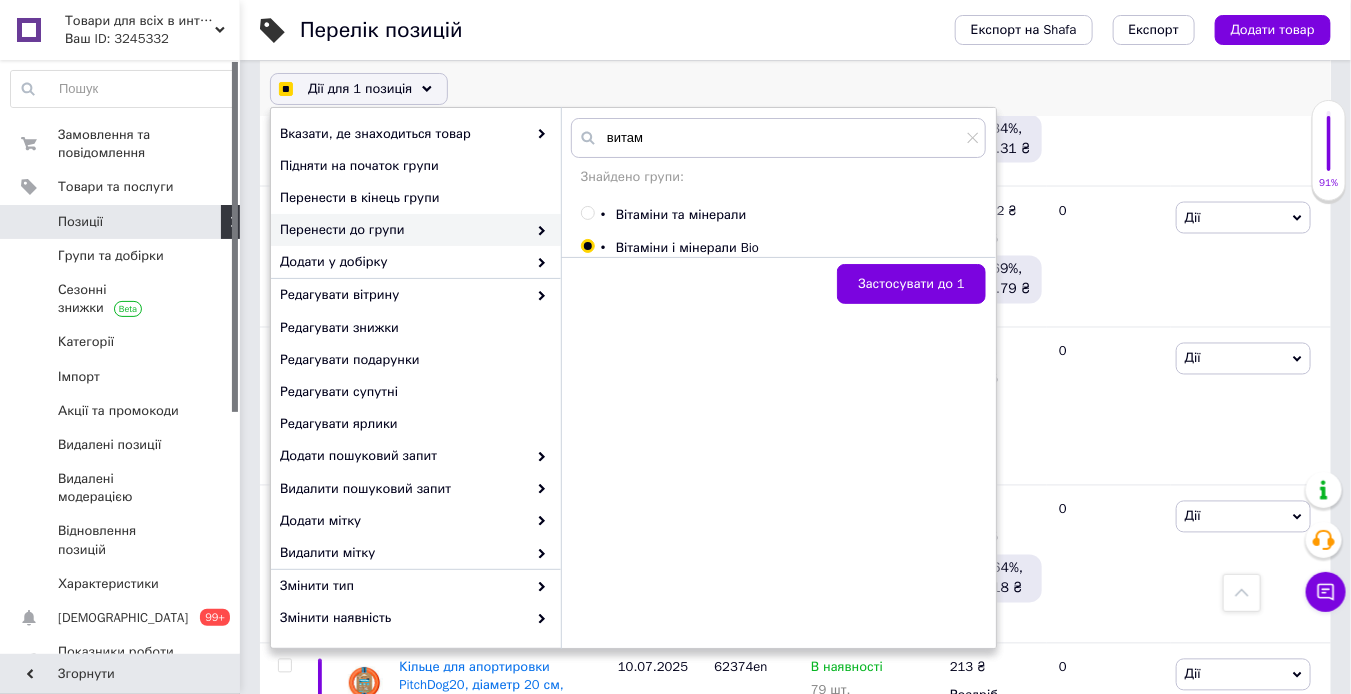 radio on "true" 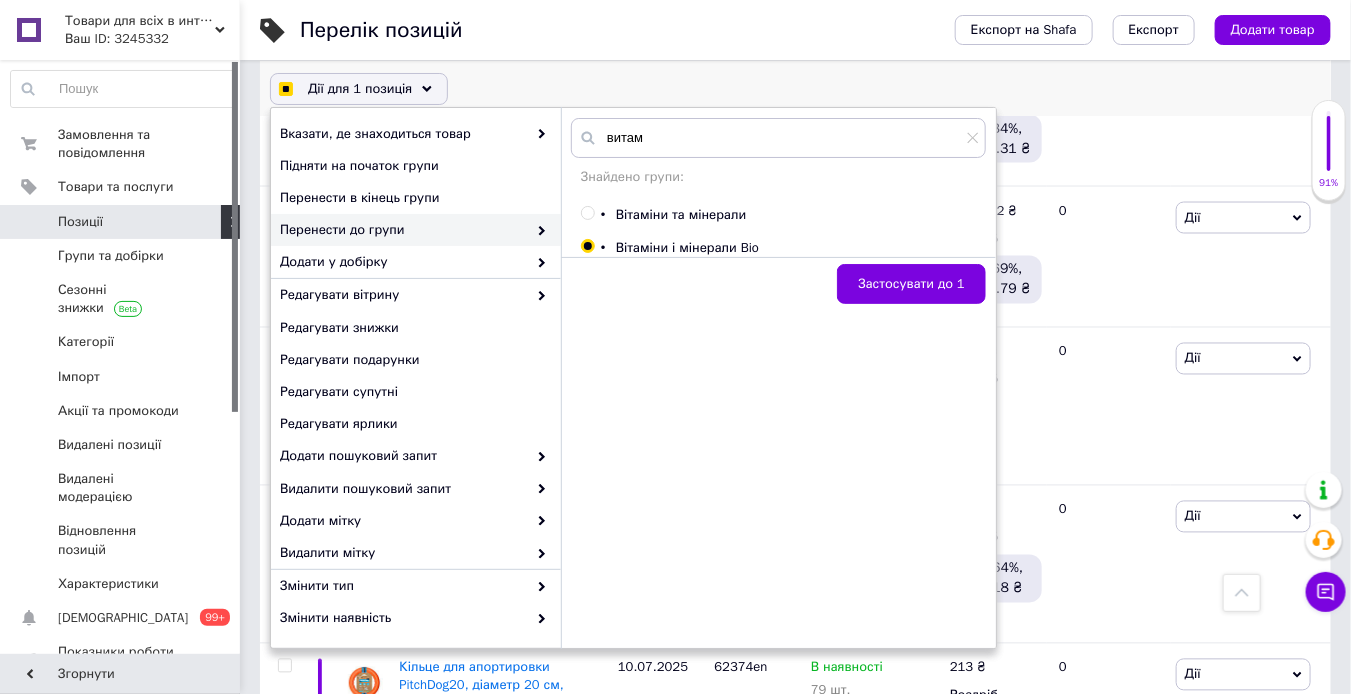 checkbox on "true" 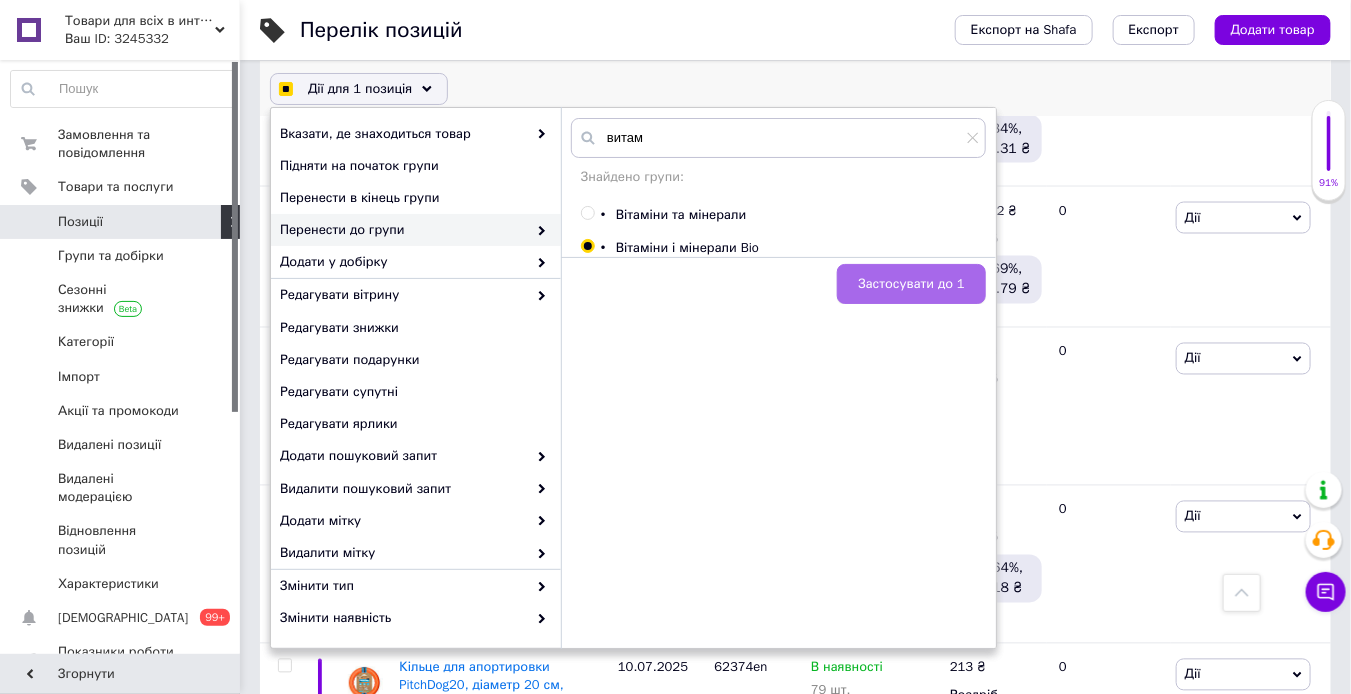 click on "Застосувати до 1" at bounding box center (911, 284) 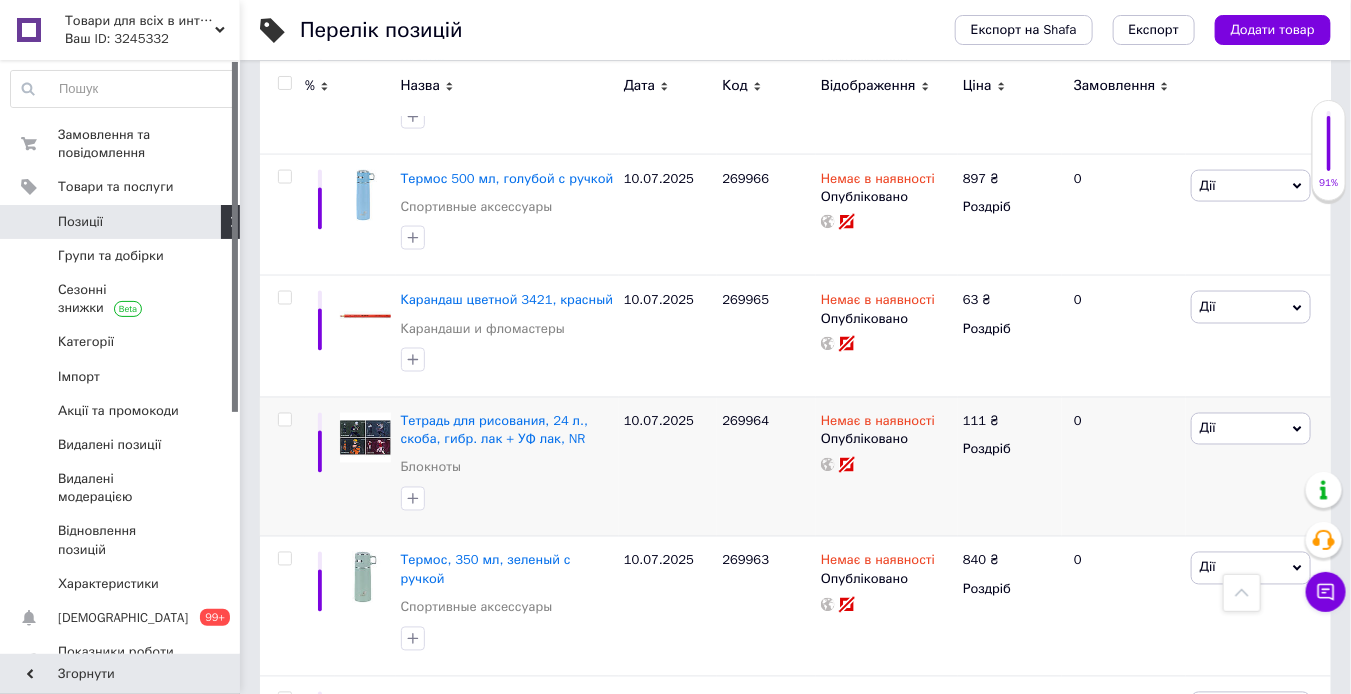 scroll, scrollTop: 6900, scrollLeft: 0, axis: vertical 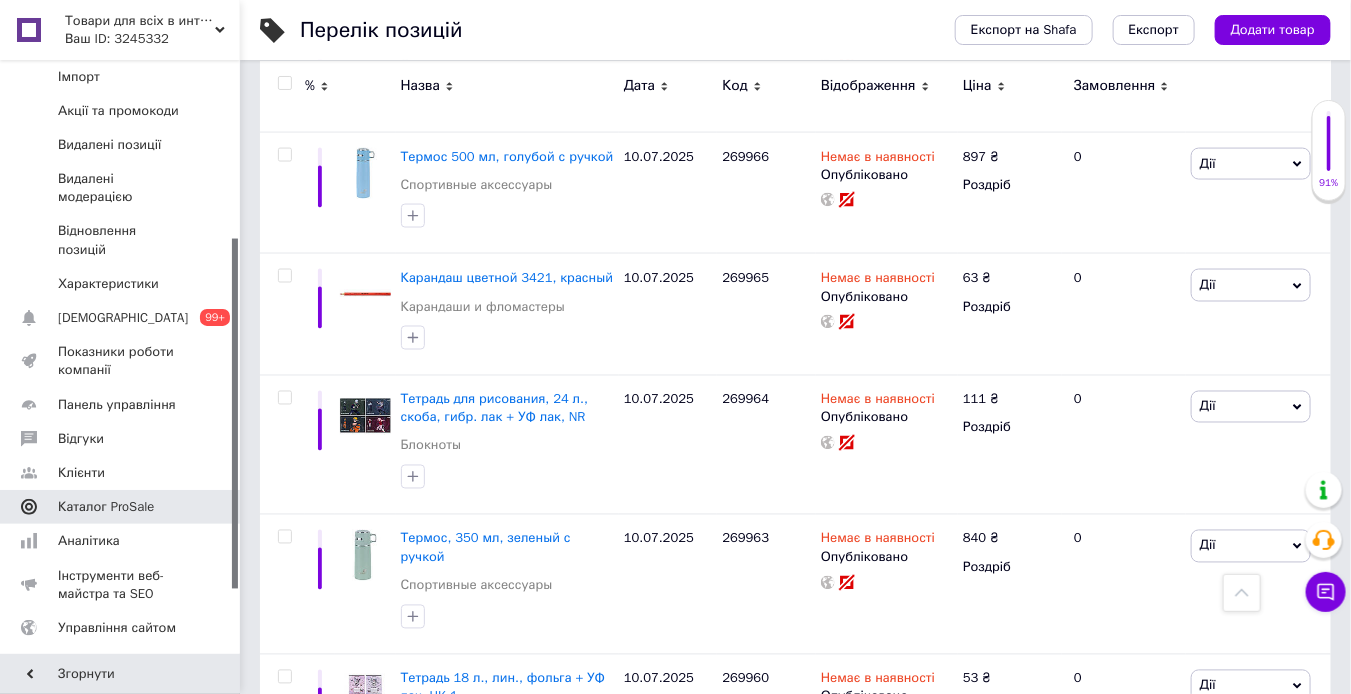 click on "Каталог ProSale" at bounding box center [106, 507] 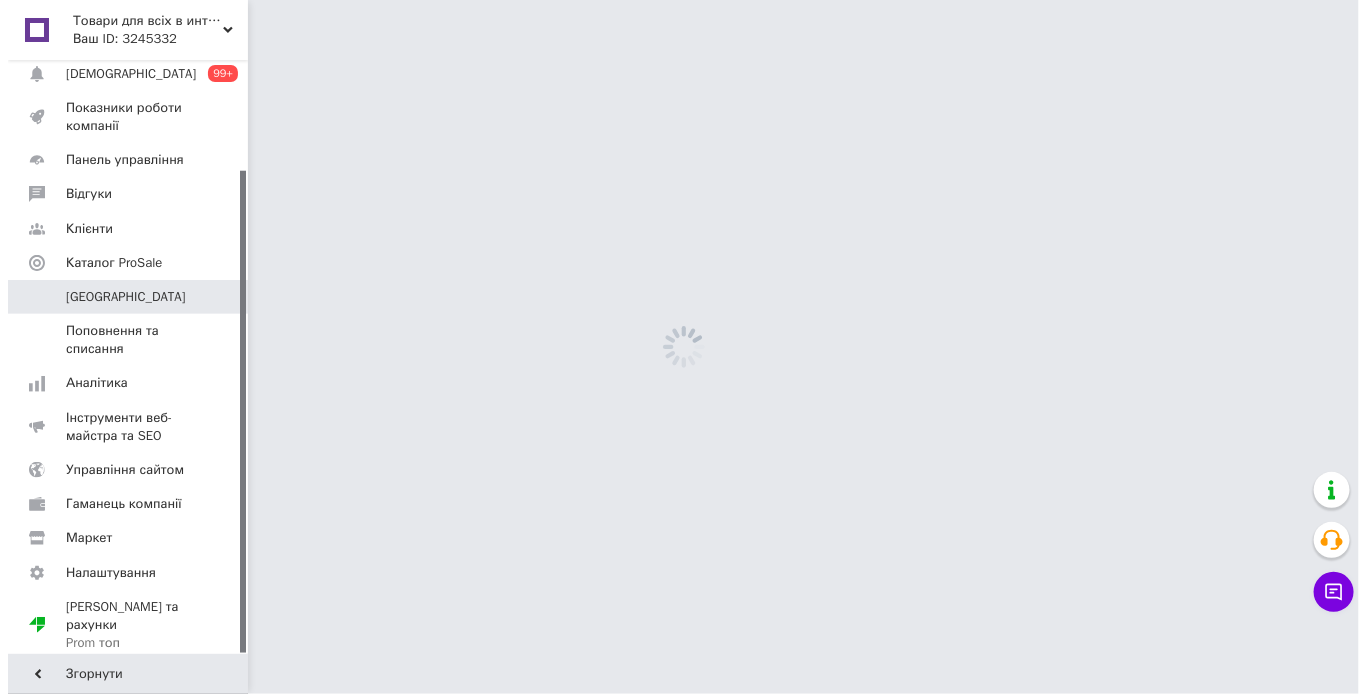 scroll, scrollTop: 0, scrollLeft: 0, axis: both 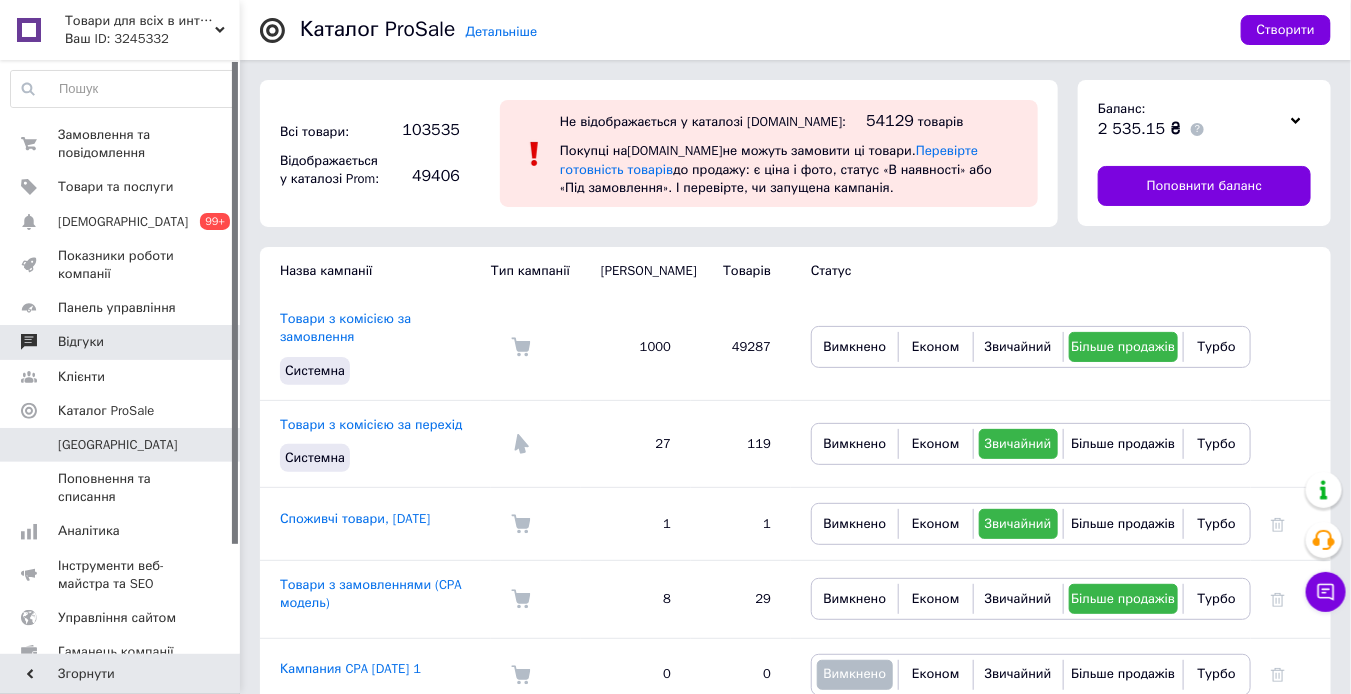 click on "Відгуки" at bounding box center [121, 342] 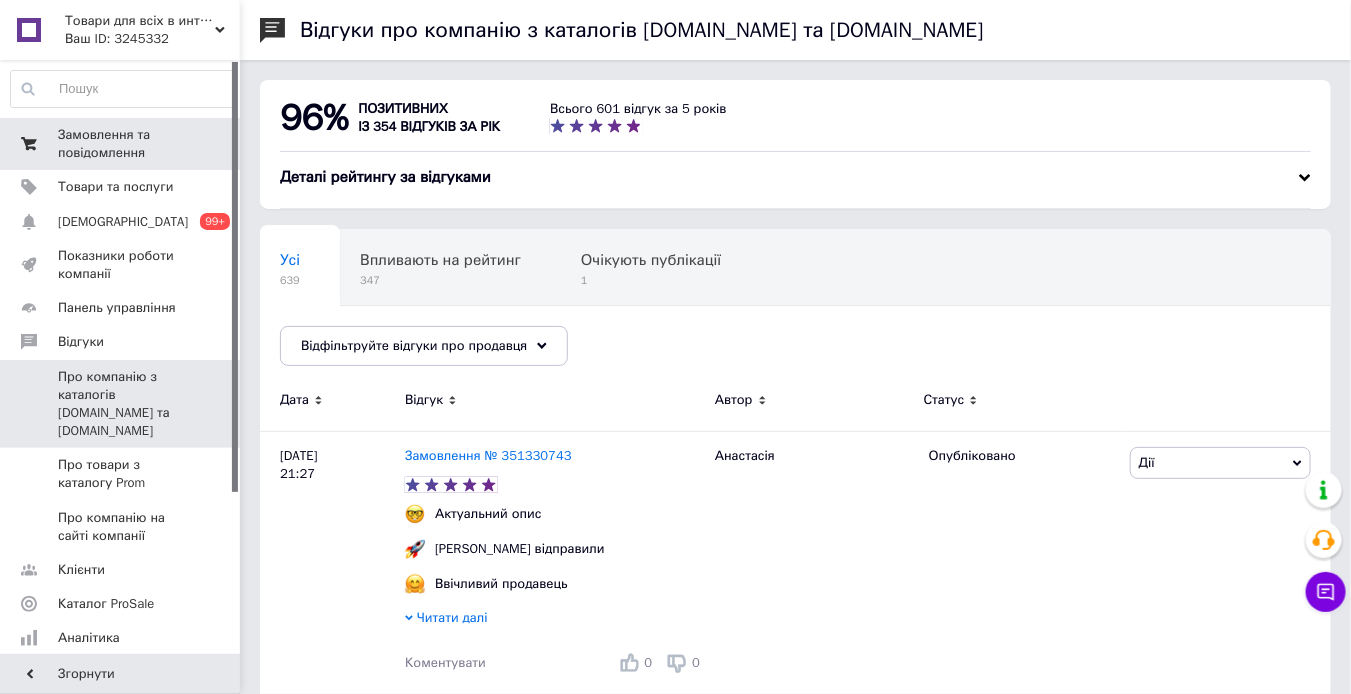 click on "Замовлення та повідомлення" at bounding box center (121, 144) 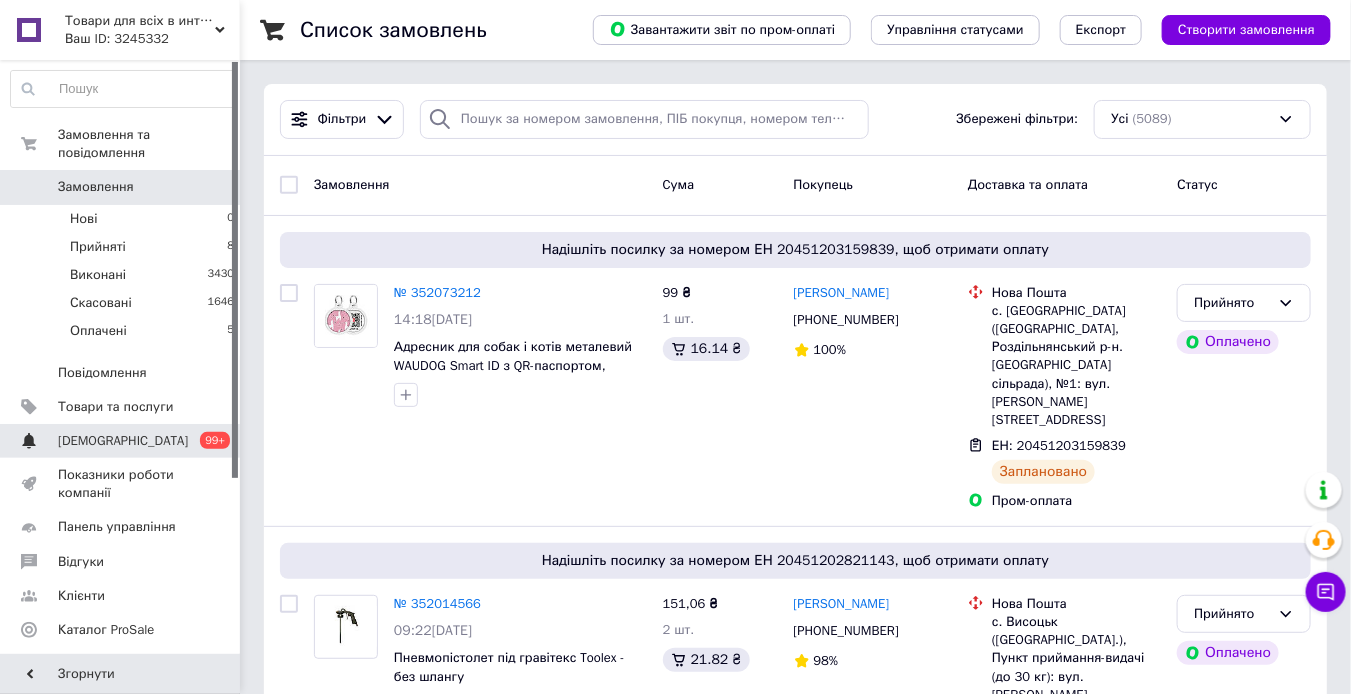 click on "[DEMOGRAPHIC_DATA]" at bounding box center (121, 441) 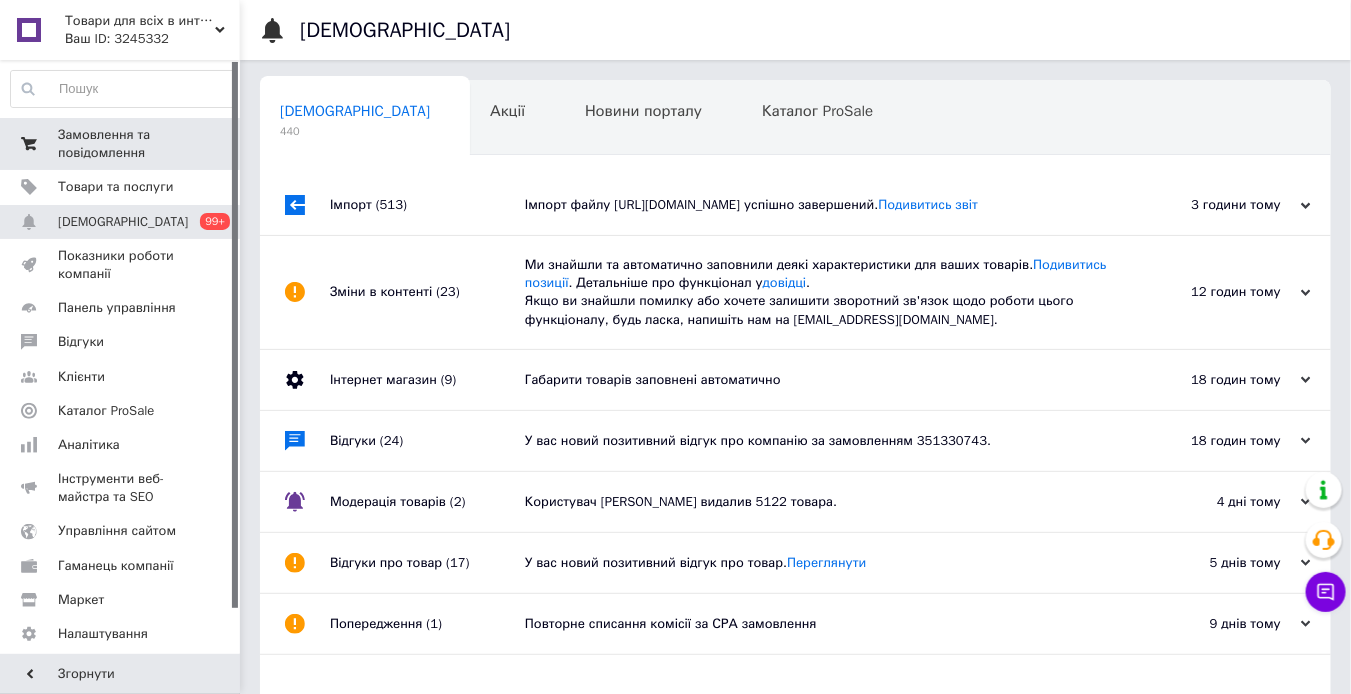 click on "Замовлення та повідомлення" at bounding box center [121, 144] 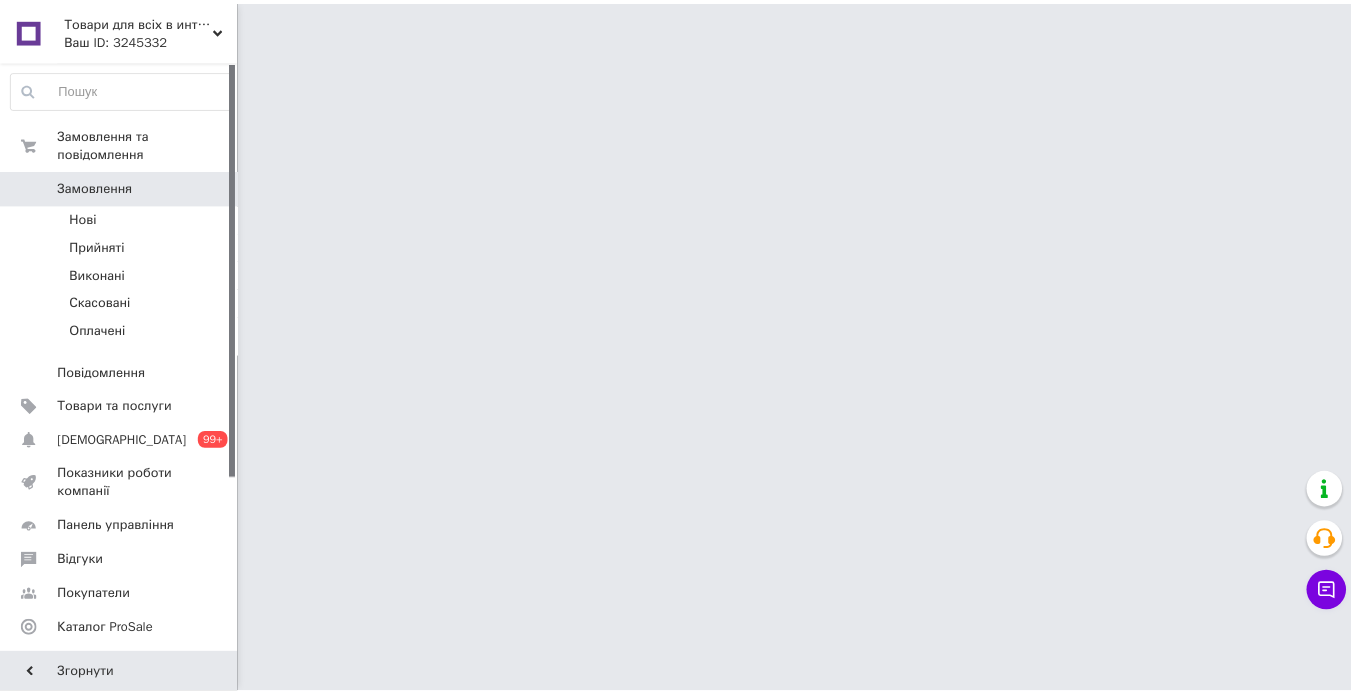 scroll, scrollTop: 0, scrollLeft: 0, axis: both 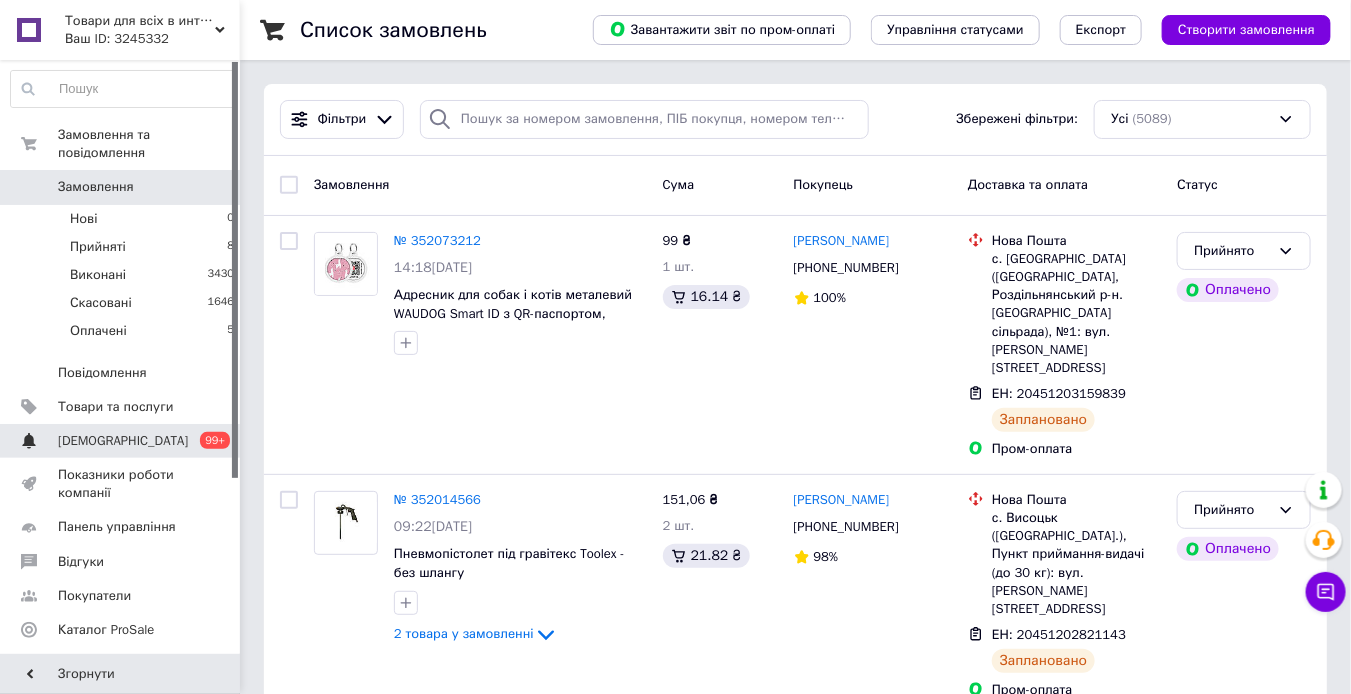 click on "[DEMOGRAPHIC_DATA]" at bounding box center [123, 441] 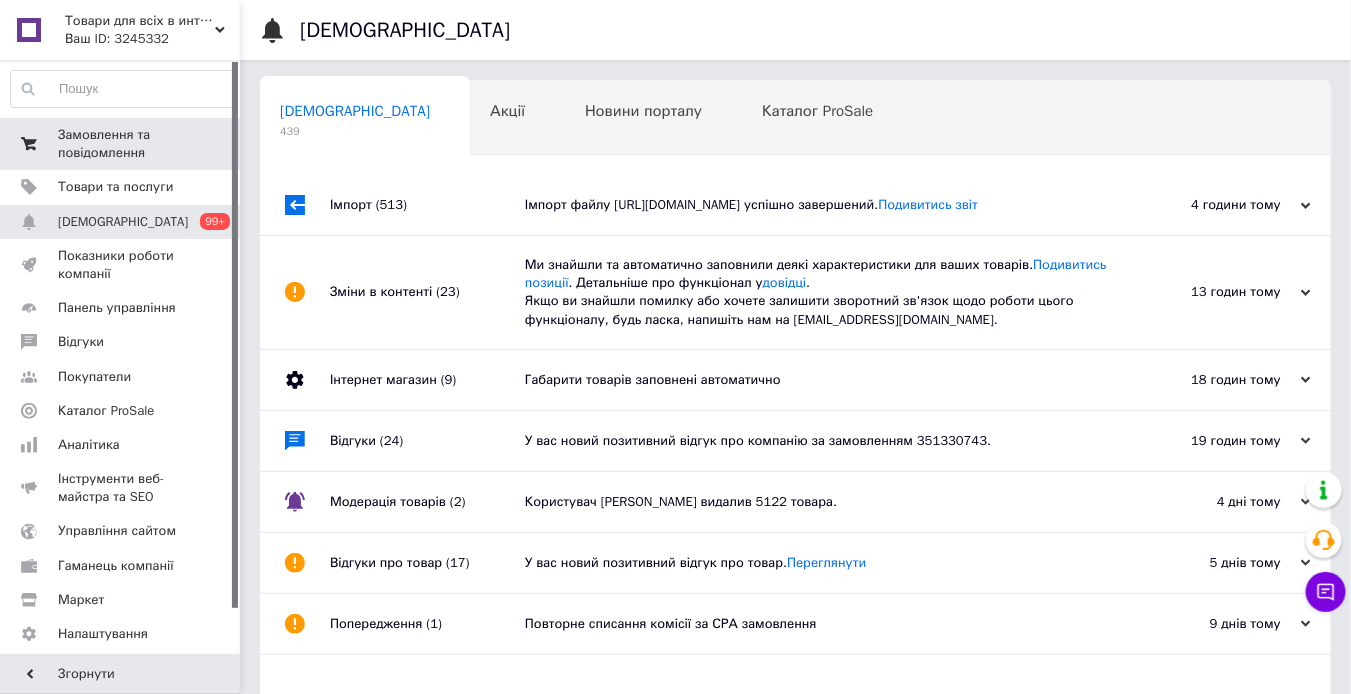 click on "Замовлення та повідомлення" at bounding box center (121, 144) 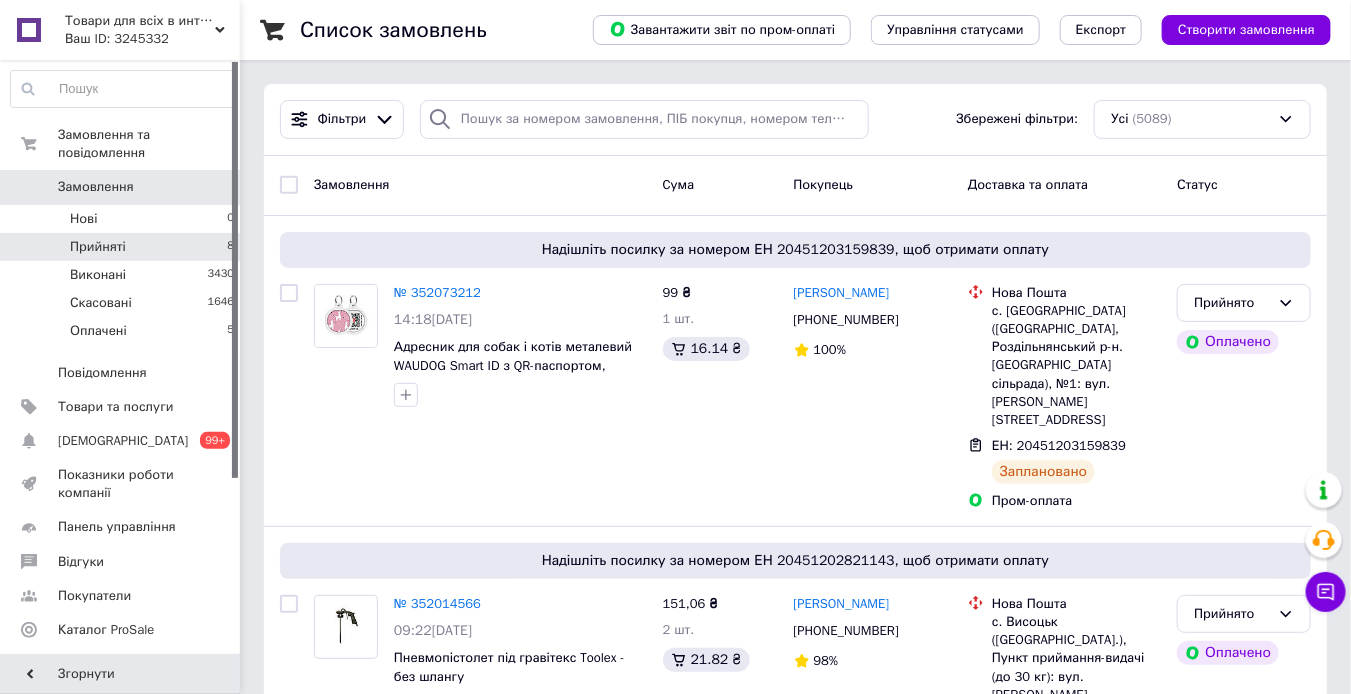 click on "Прийняті" at bounding box center [98, 247] 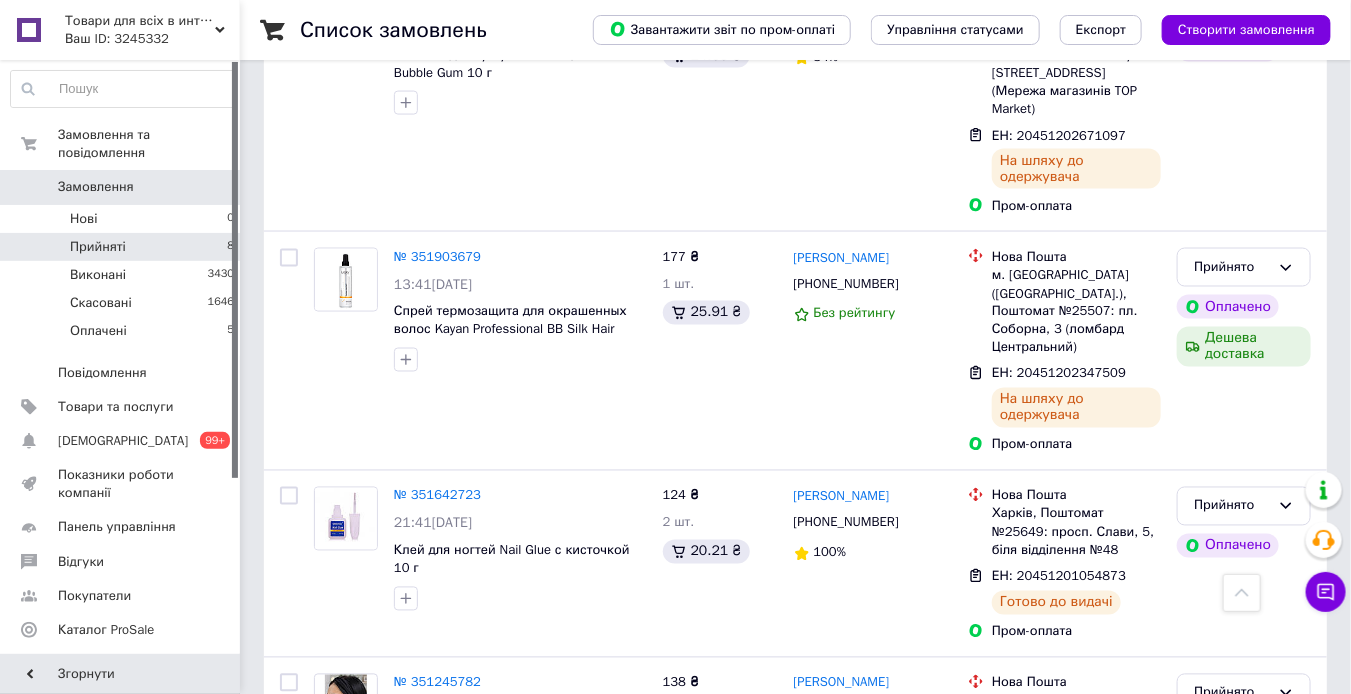 scroll, scrollTop: 1064, scrollLeft: 0, axis: vertical 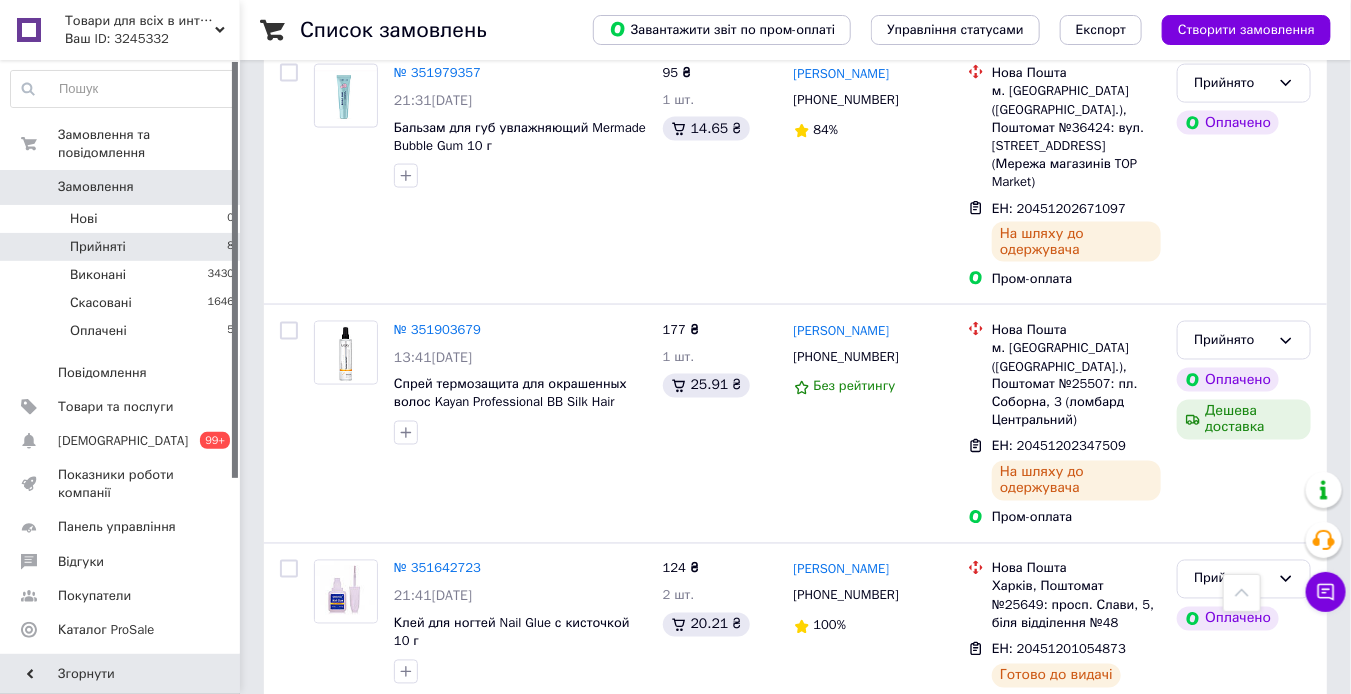 click on "Замовлення" at bounding box center [96, 187] 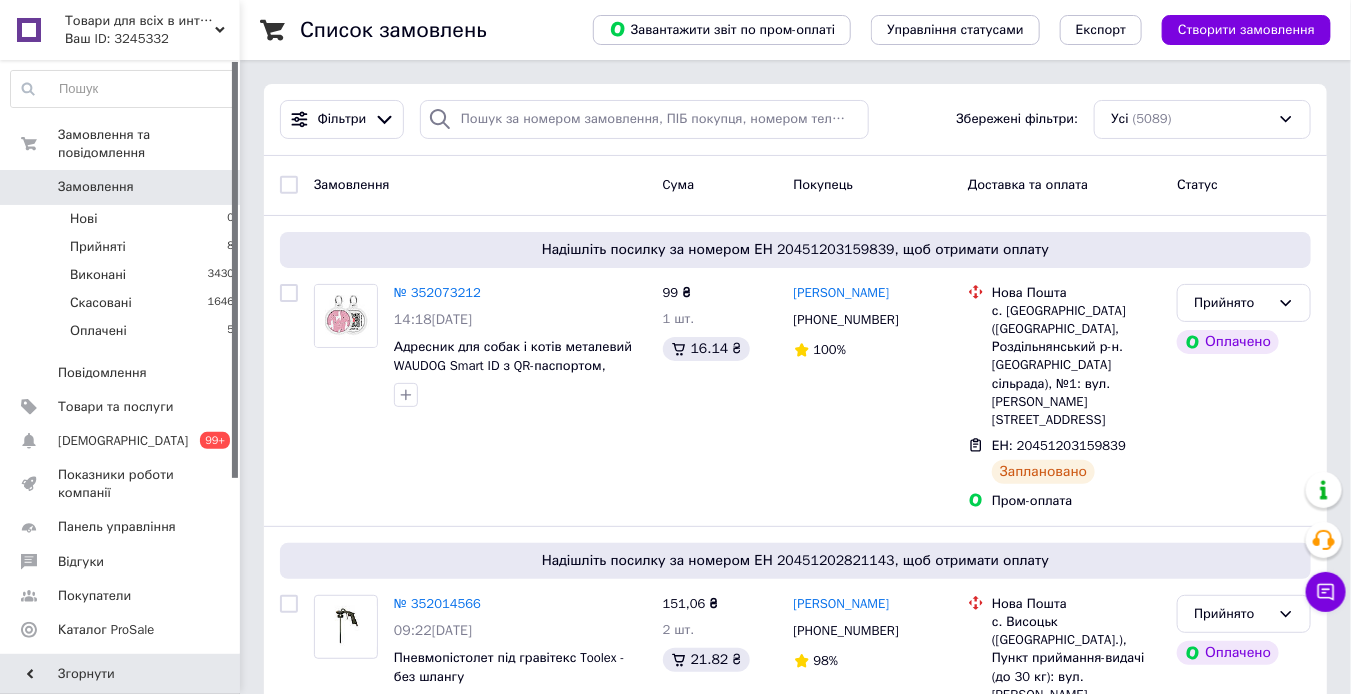 click on "Замовлення 0" at bounding box center (123, 187) 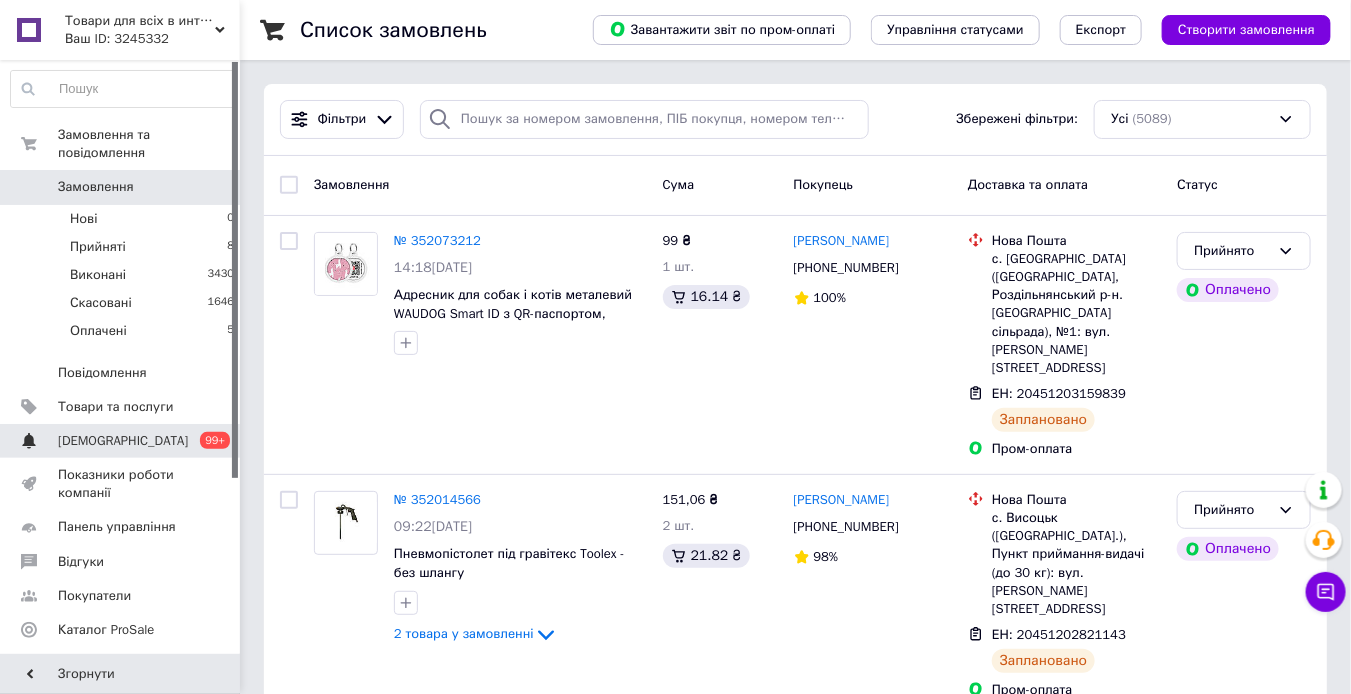 click on "[DEMOGRAPHIC_DATA]" at bounding box center [123, 441] 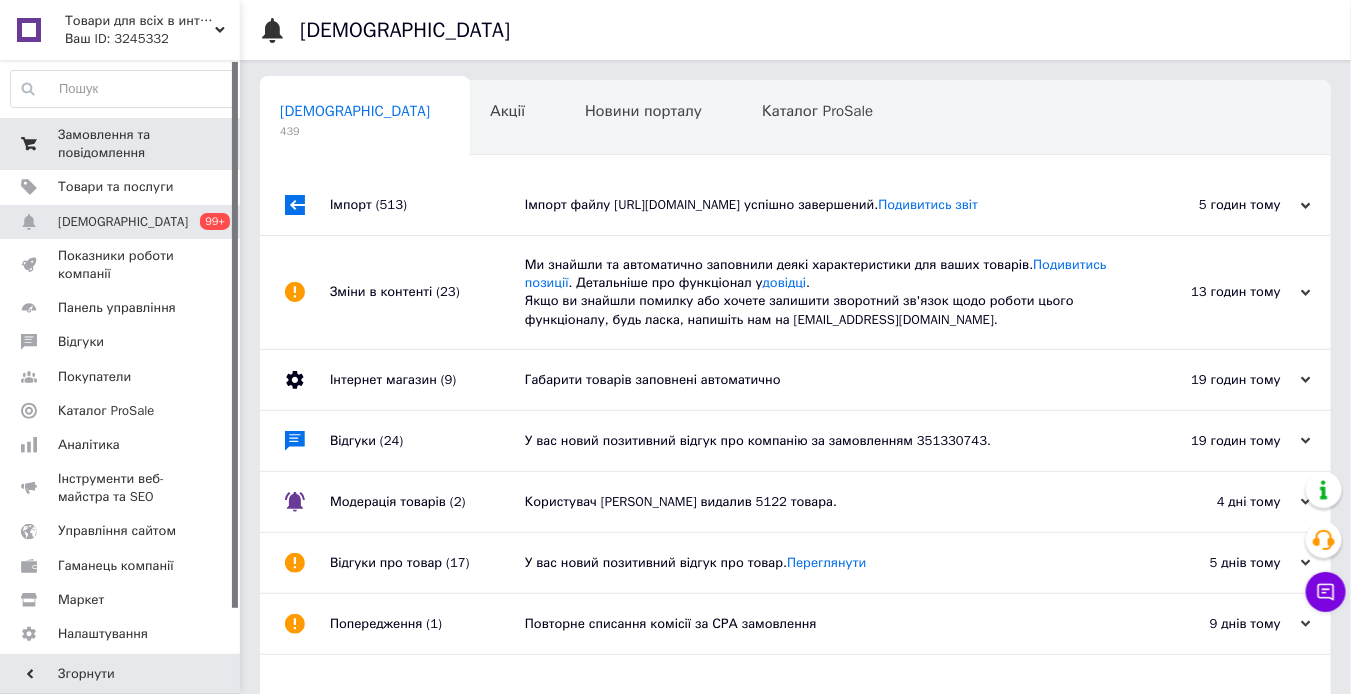 click on "Замовлення та повідомлення" at bounding box center (121, 144) 